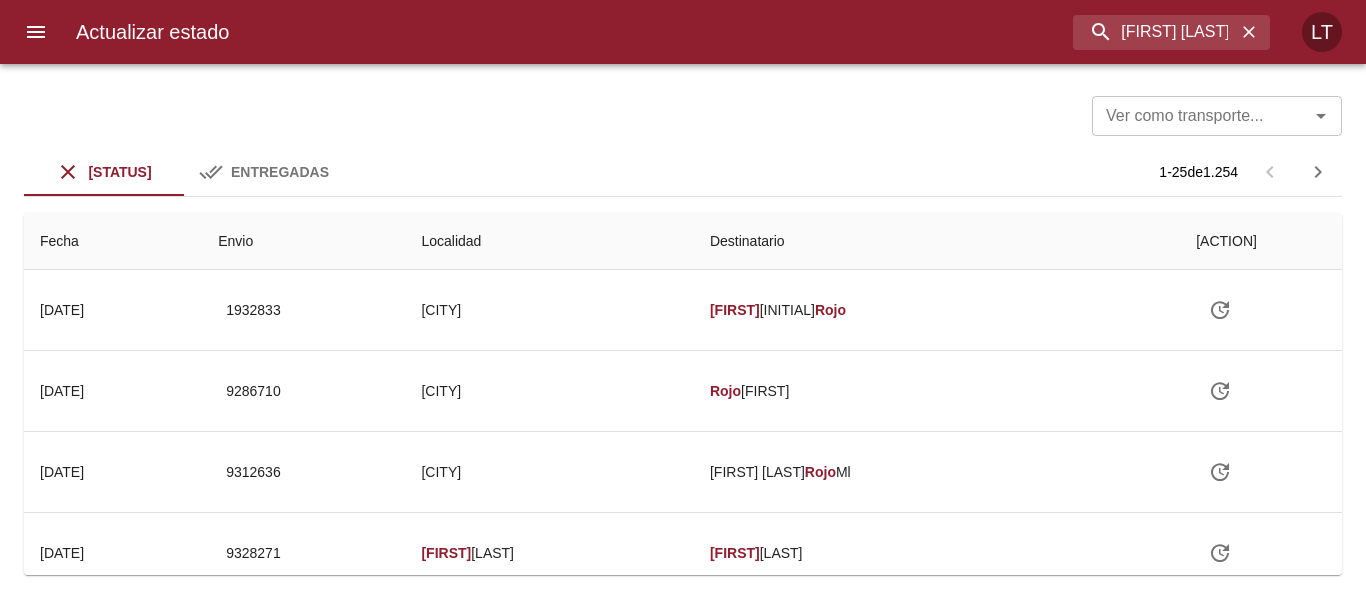 scroll, scrollTop: 0, scrollLeft: 0, axis: both 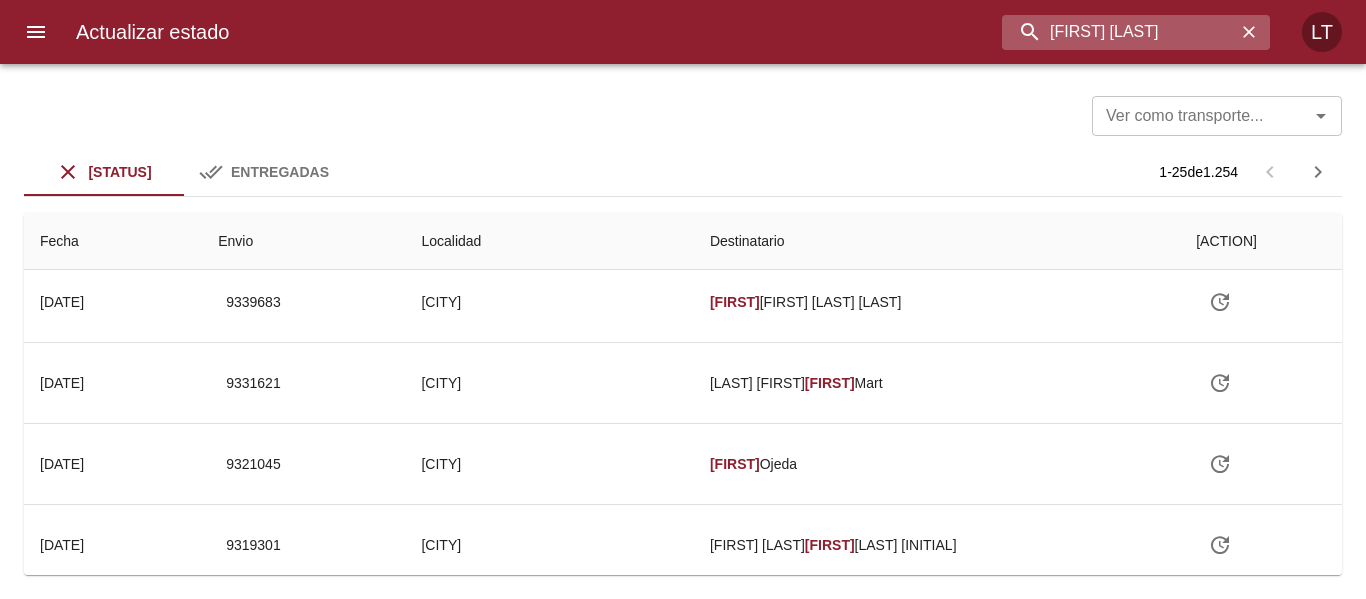 click on "[FIRST] [LAST]" at bounding box center (1119, 32) 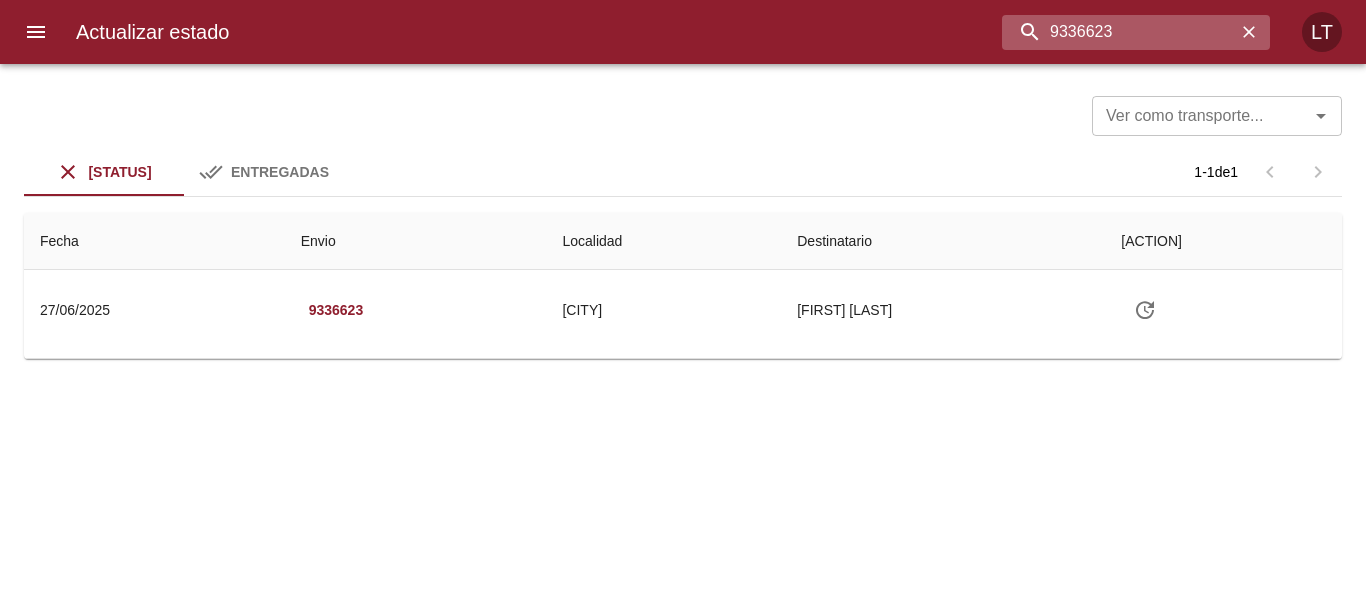 scroll, scrollTop: 0, scrollLeft: 0, axis: both 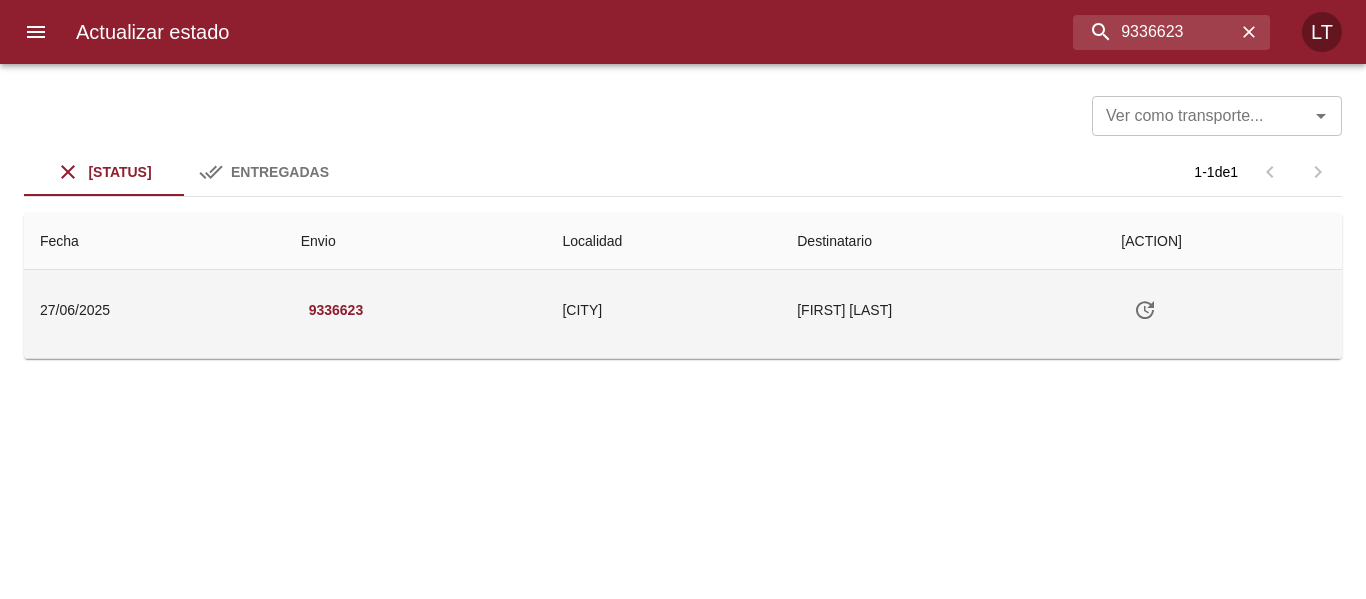 click on "[CITY]" at bounding box center (663, 310) 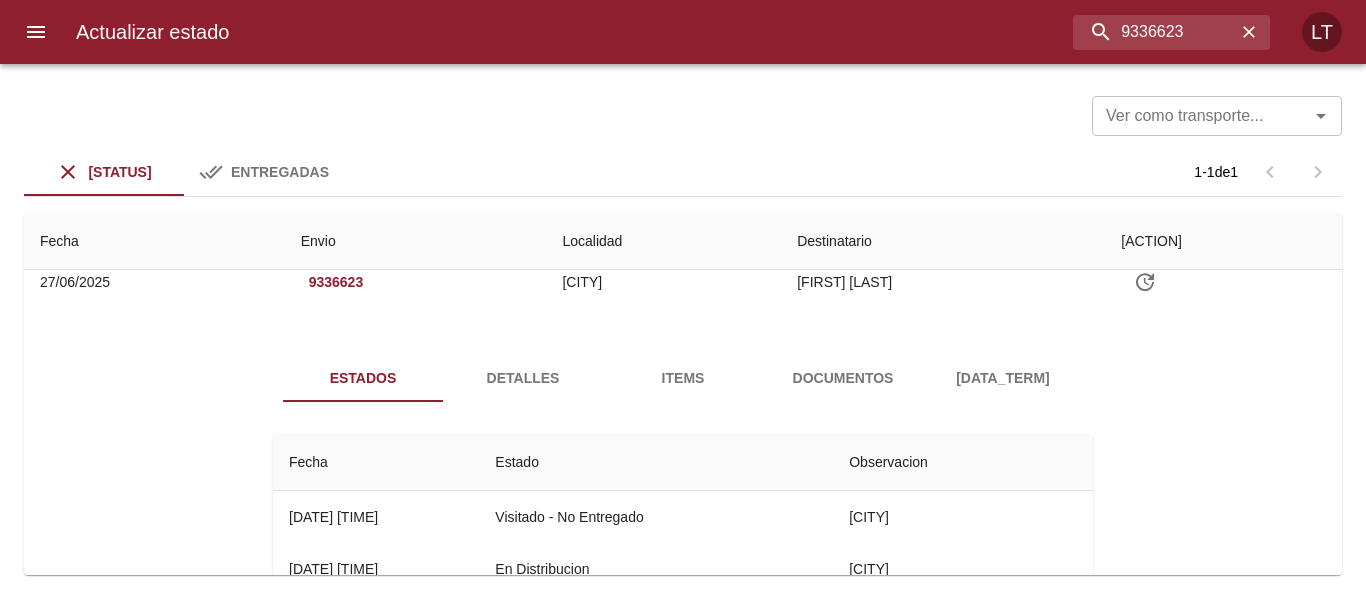 scroll, scrollTop: 0, scrollLeft: 0, axis: both 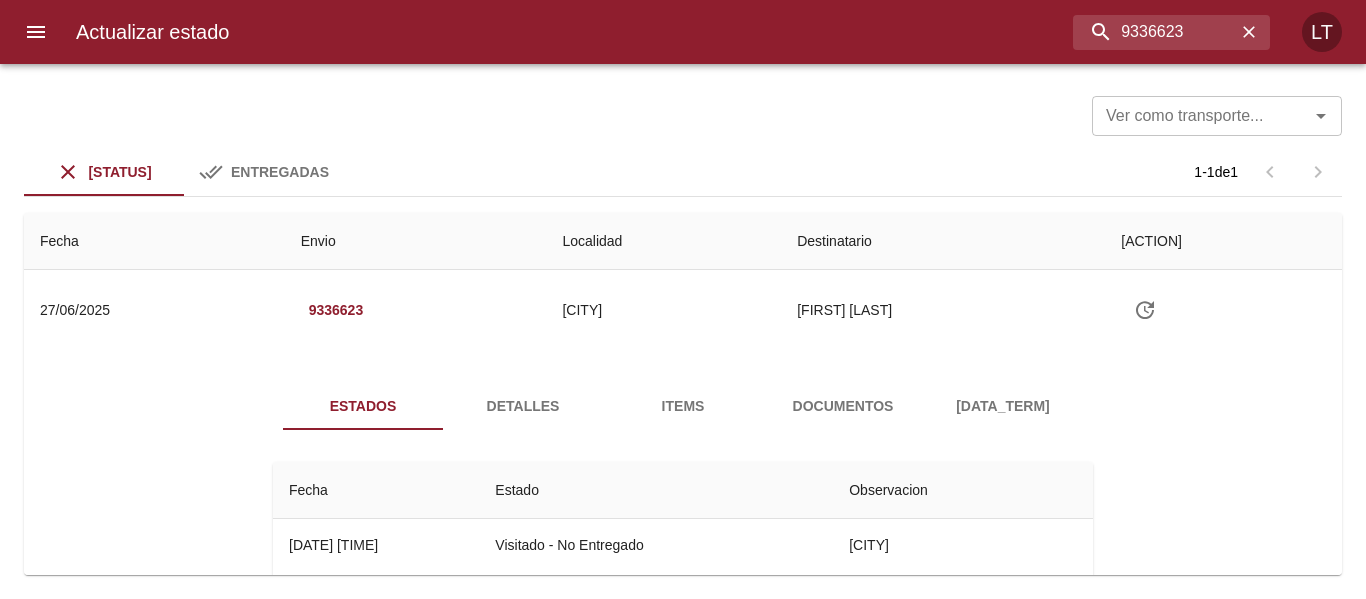 click on "Detalles" at bounding box center [523, 406] 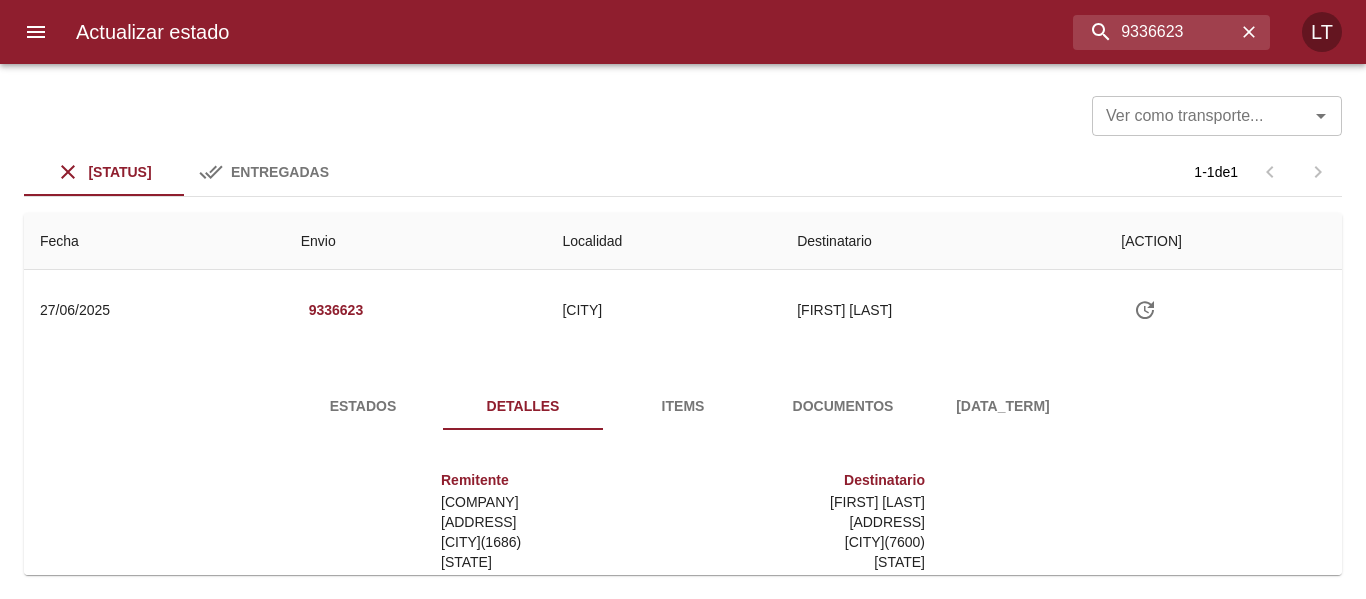 scroll, scrollTop: 10, scrollLeft: 0, axis: vertical 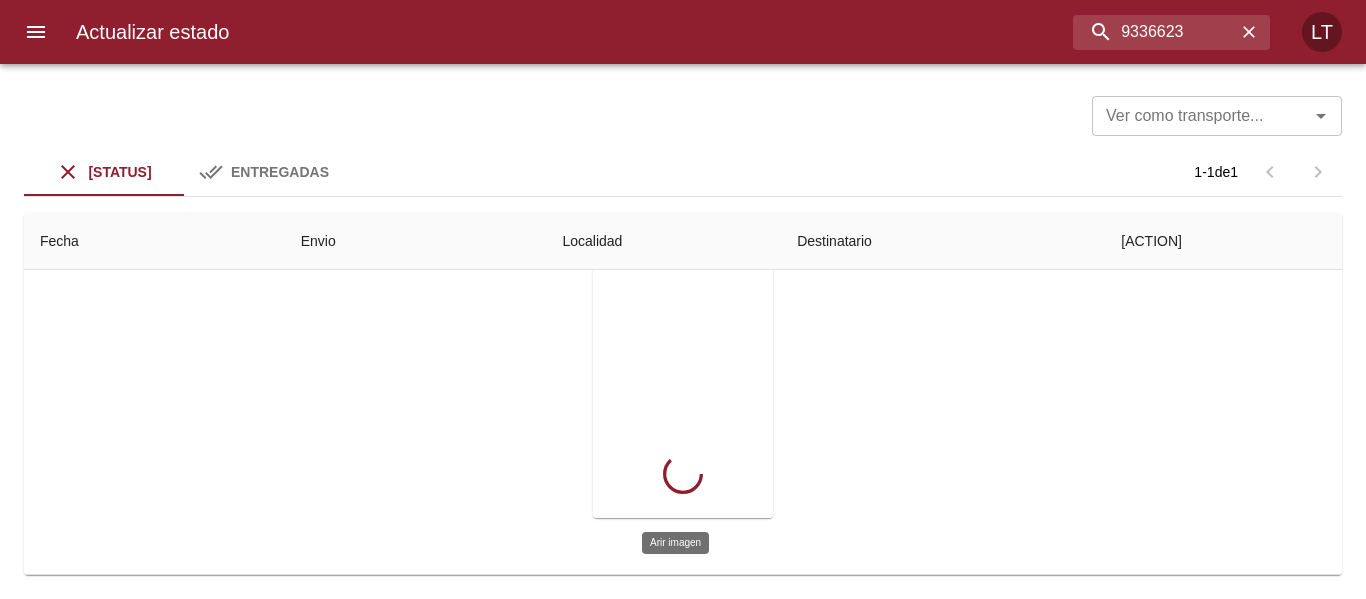 click at bounding box center [683, 393] 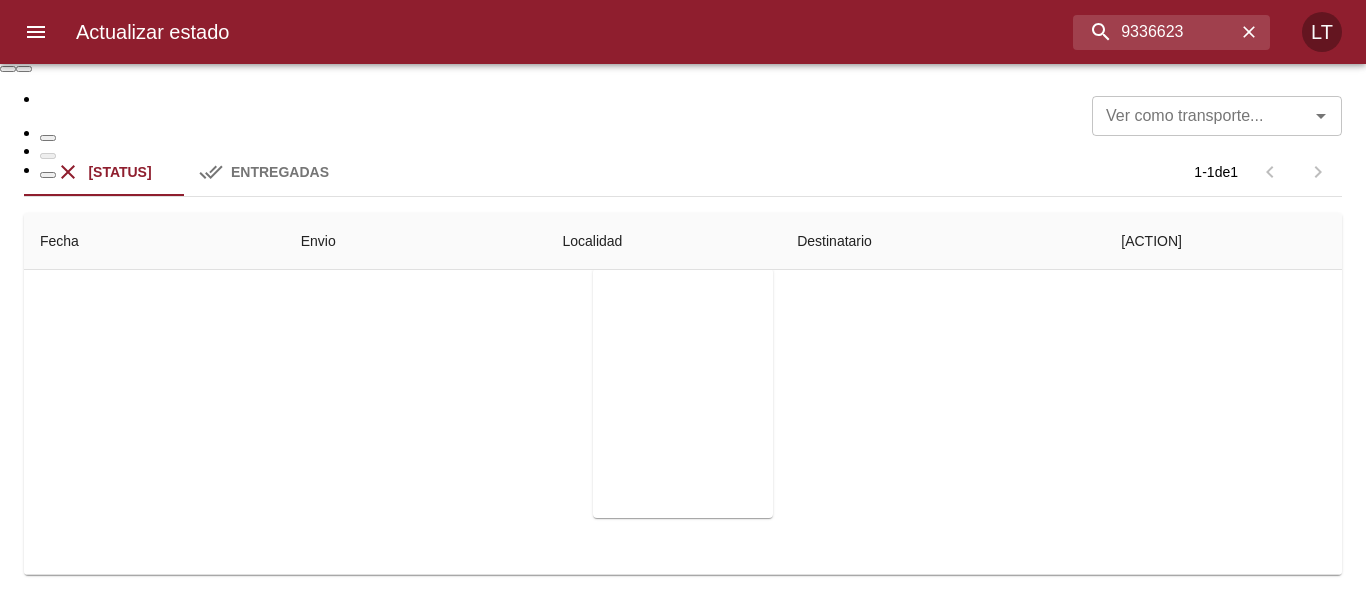 click on "This image failed to load" at bounding box center [683, 46] 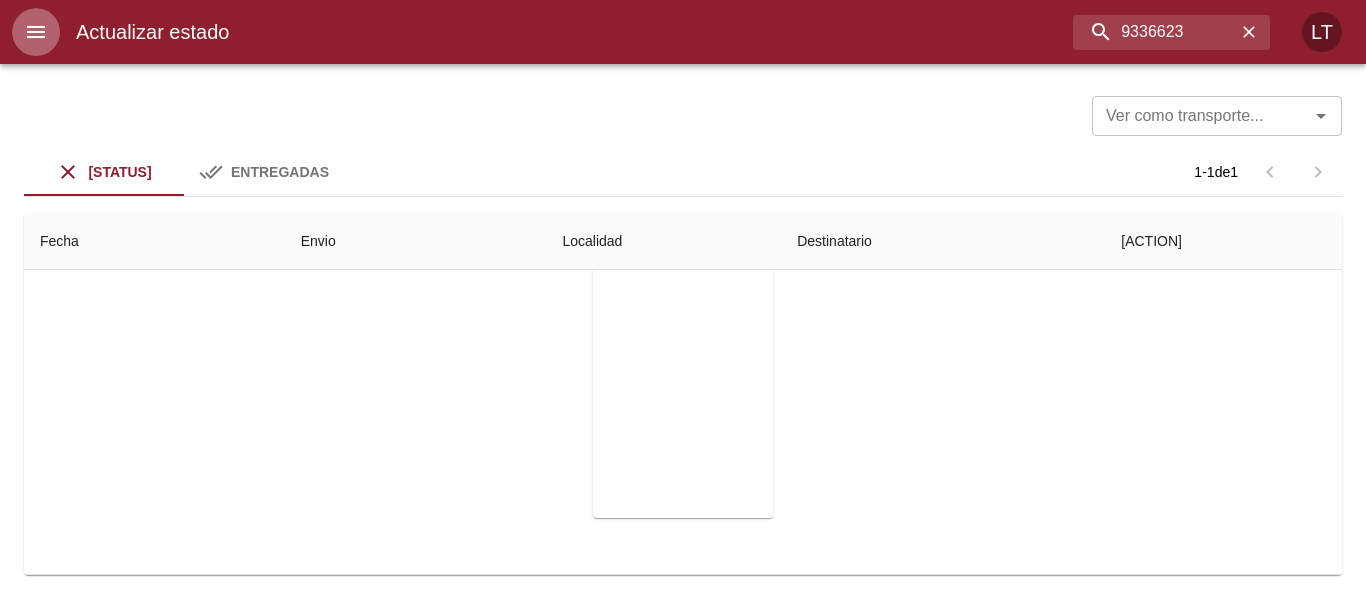 click at bounding box center (36, 32) 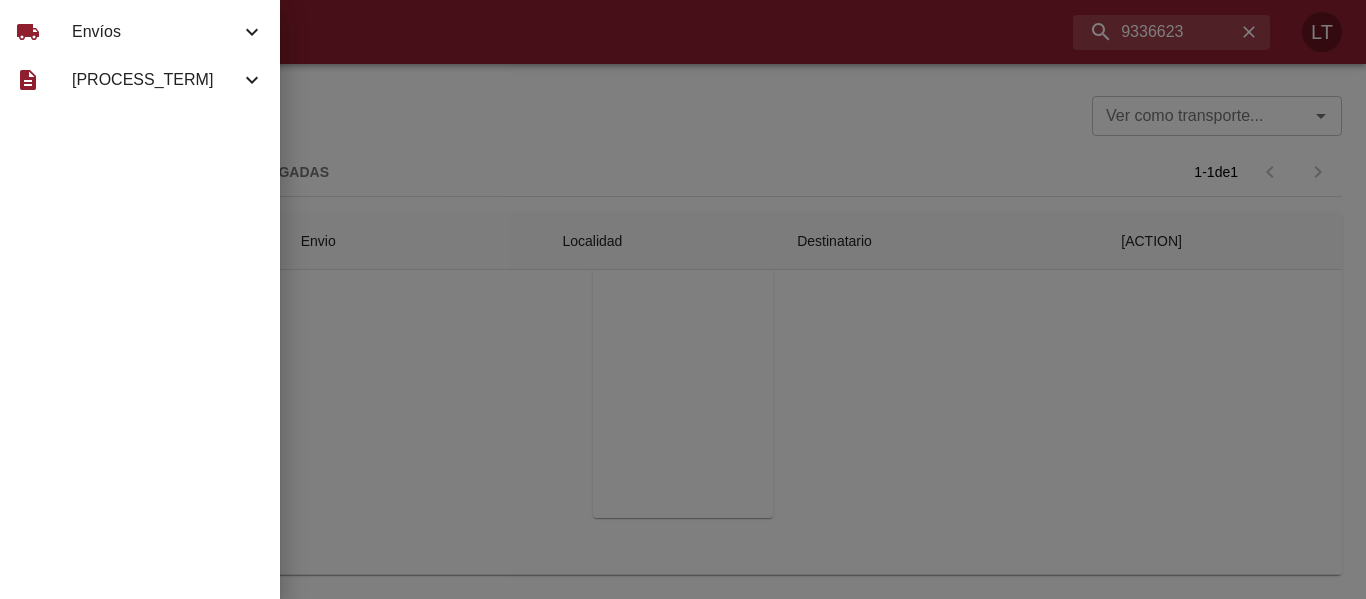 click on "local_shipping" at bounding box center (44, 32) 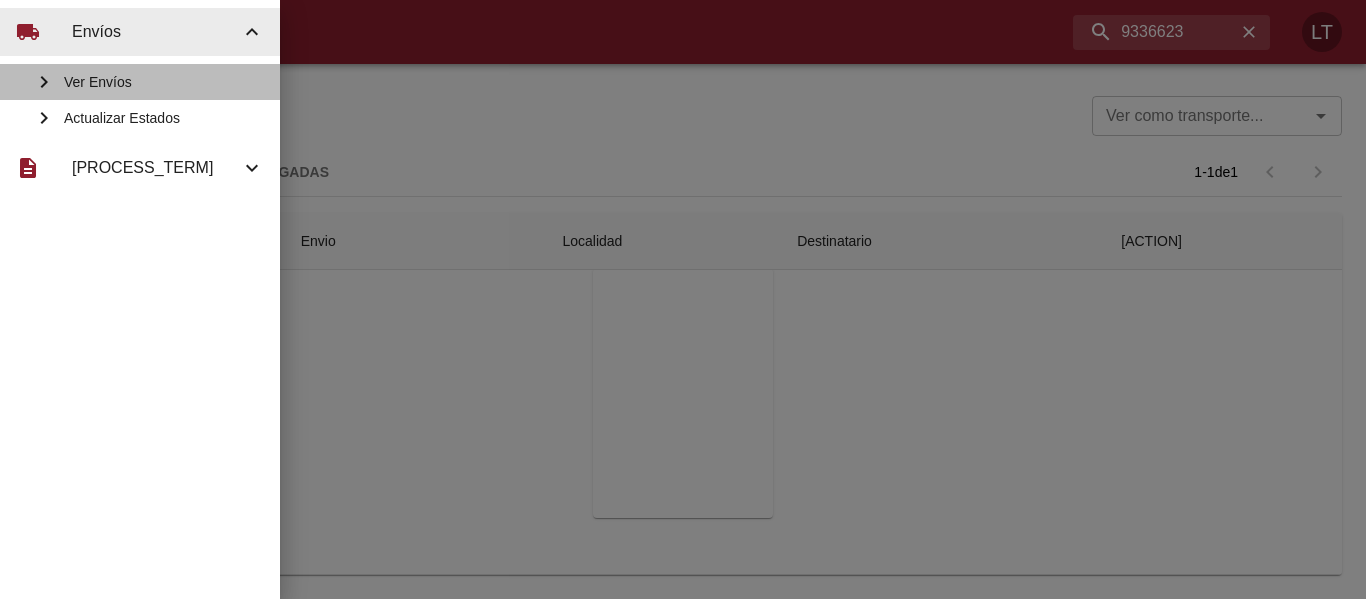 click on "Ver Envíos" at bounding box center [140, 82] 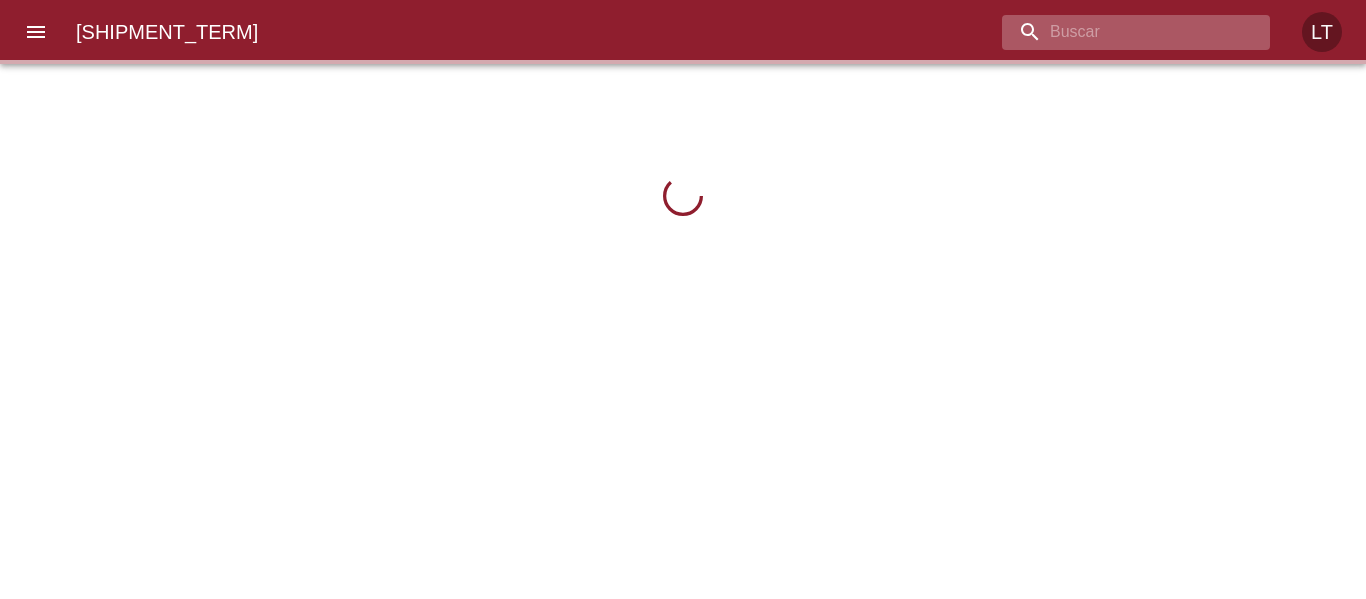 click at bounding box center [1119, 32] 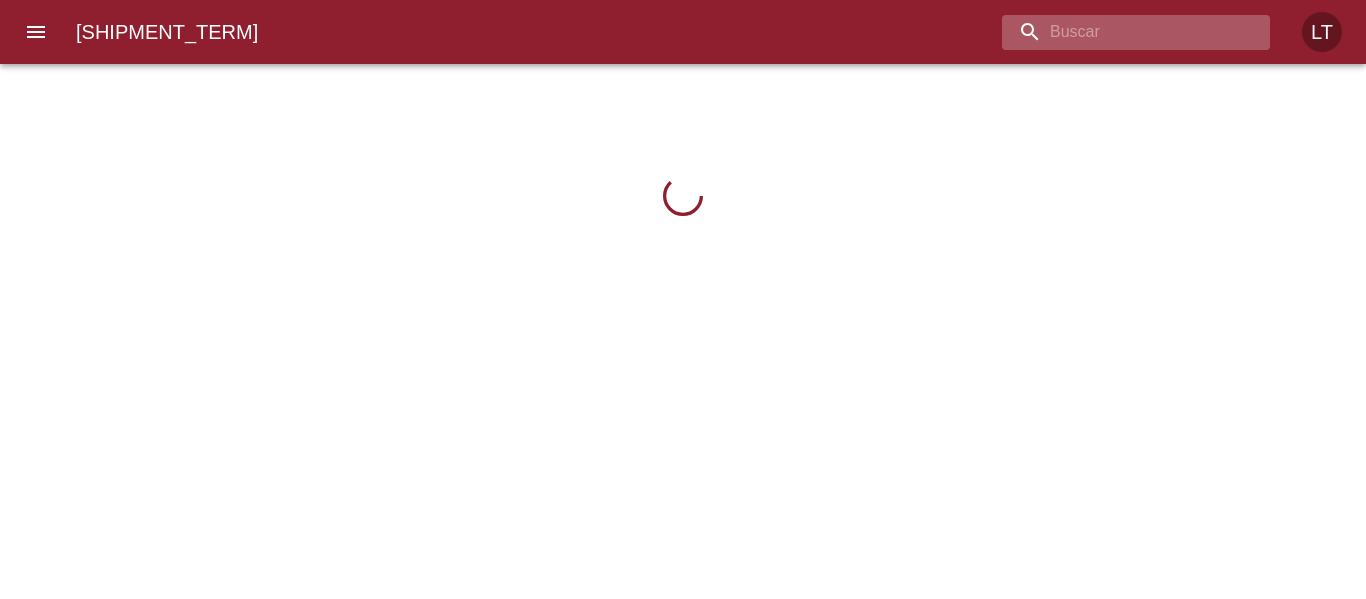 paste on "9327055" 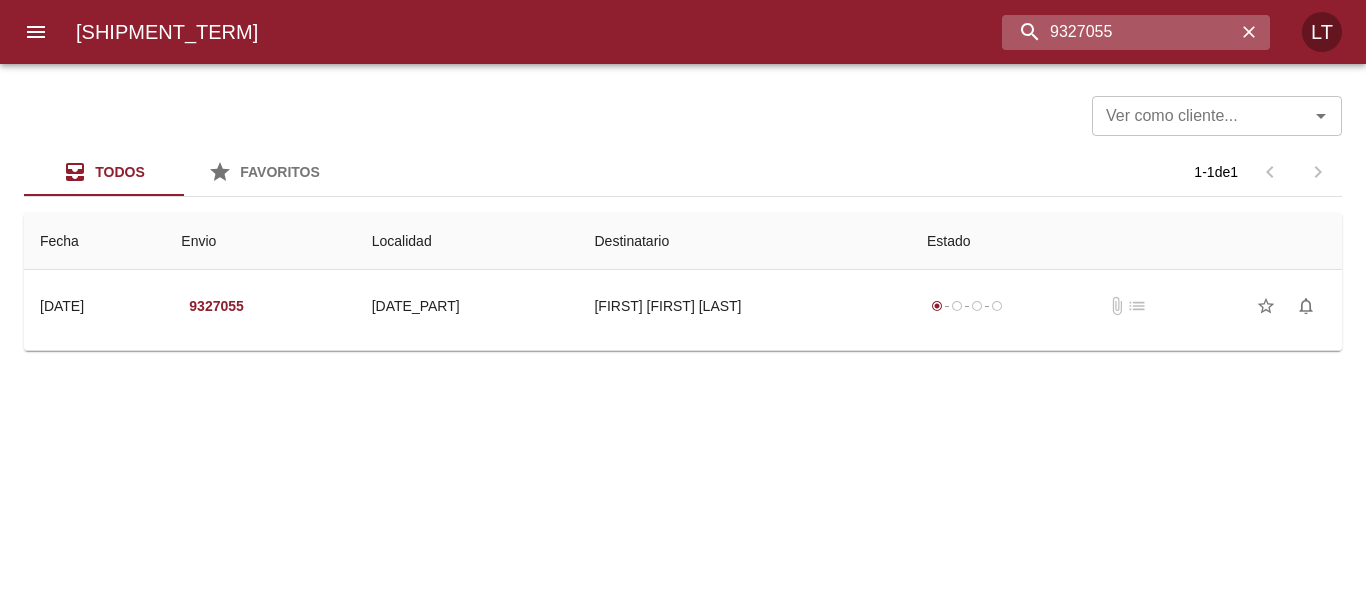 click on "9327055" at bounding box center (1119, 32) 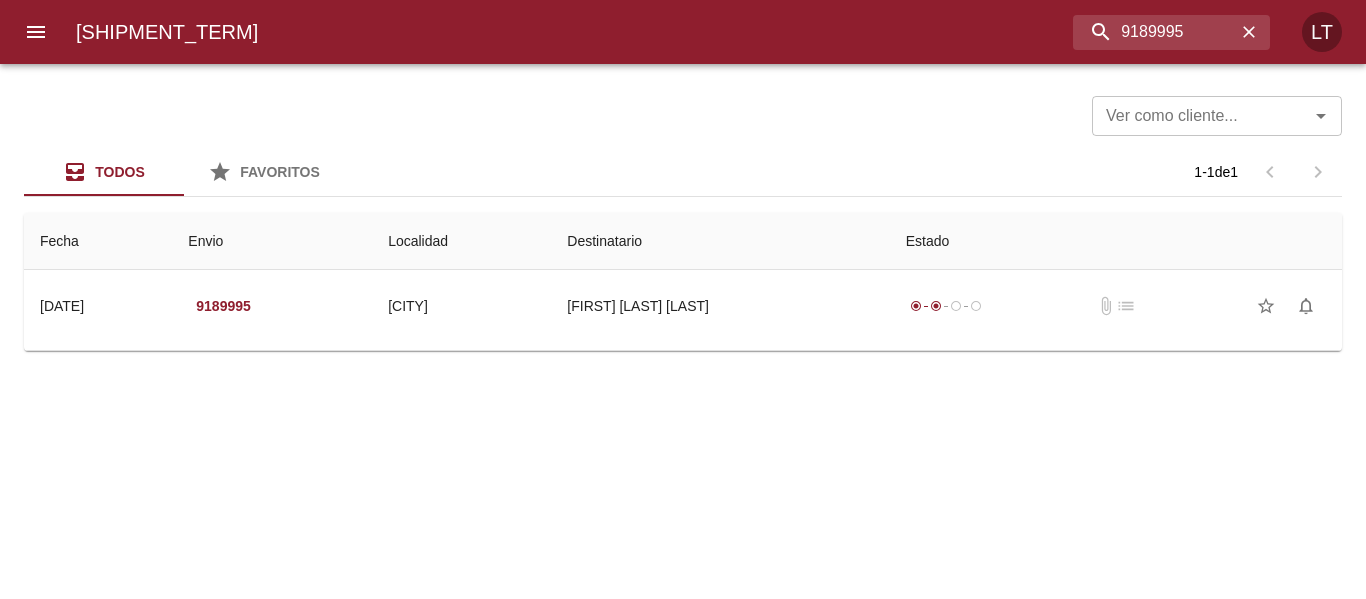 click on "Destinatario" at bounding box center (720, 241) 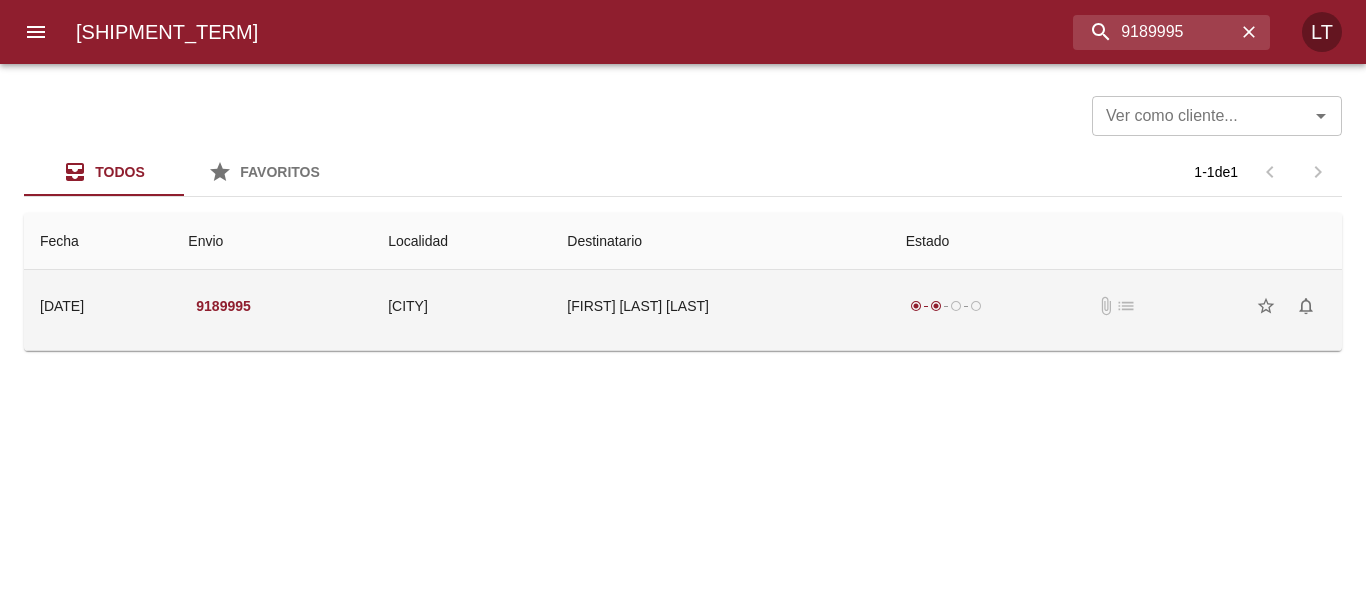 click on "[FIRST] [LAST] [LAST]" at bounding box center [720, 306] 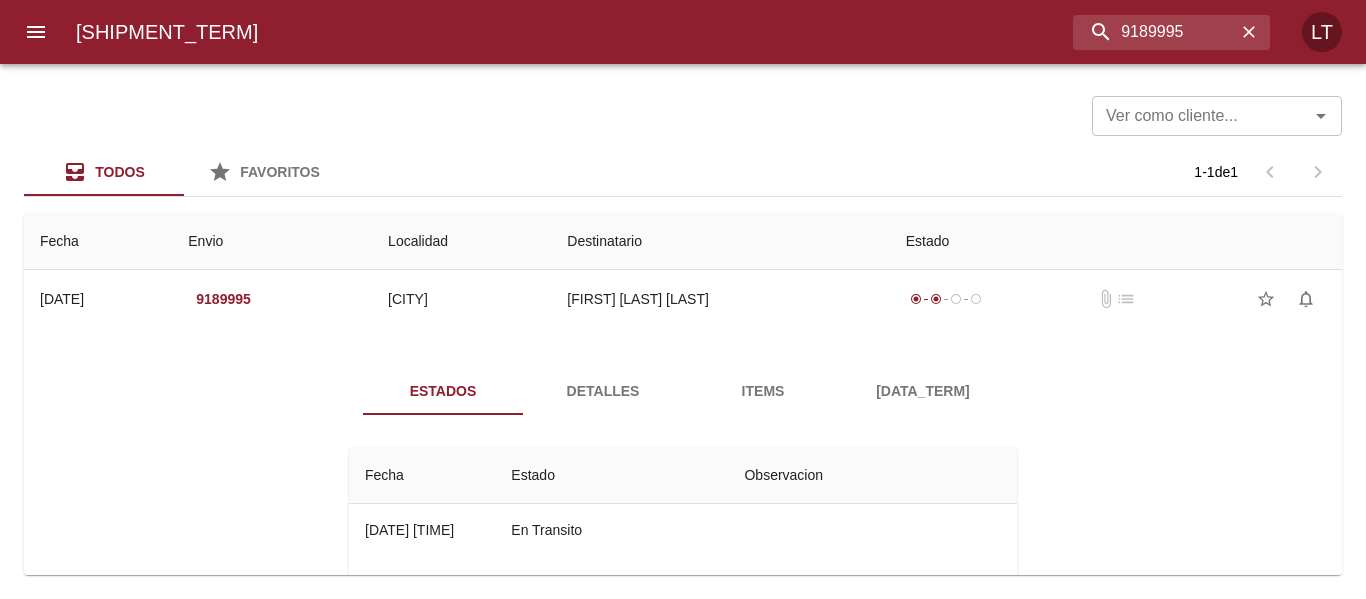 scroll, scrollTop: 0, scrollLeft: 0, axis: both 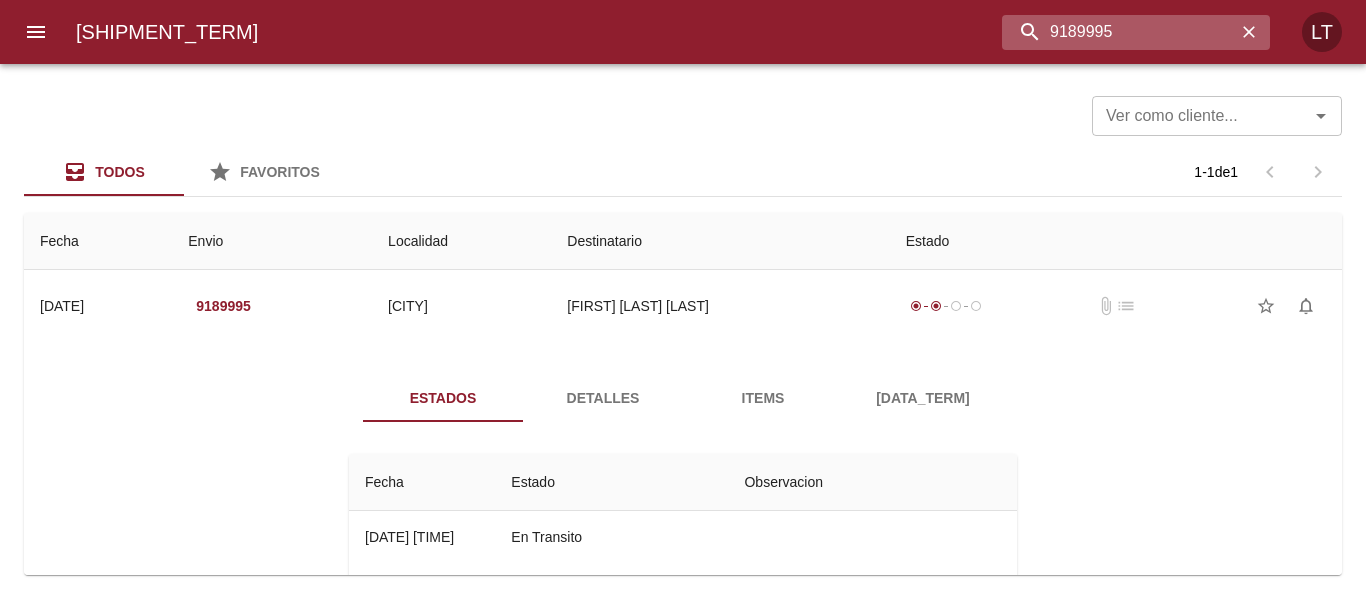 click on "9189995" at bounding box center [1119, 32] 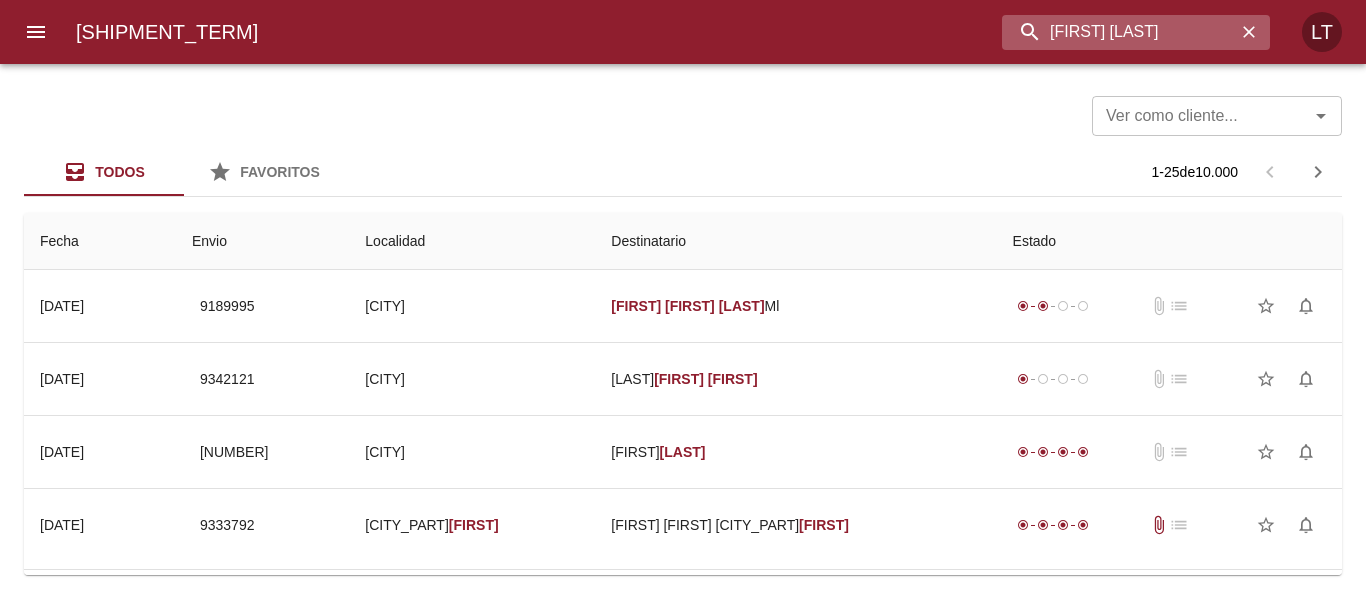 click on "[FIRST] [LAST]" at bounding box center (1119, 32) 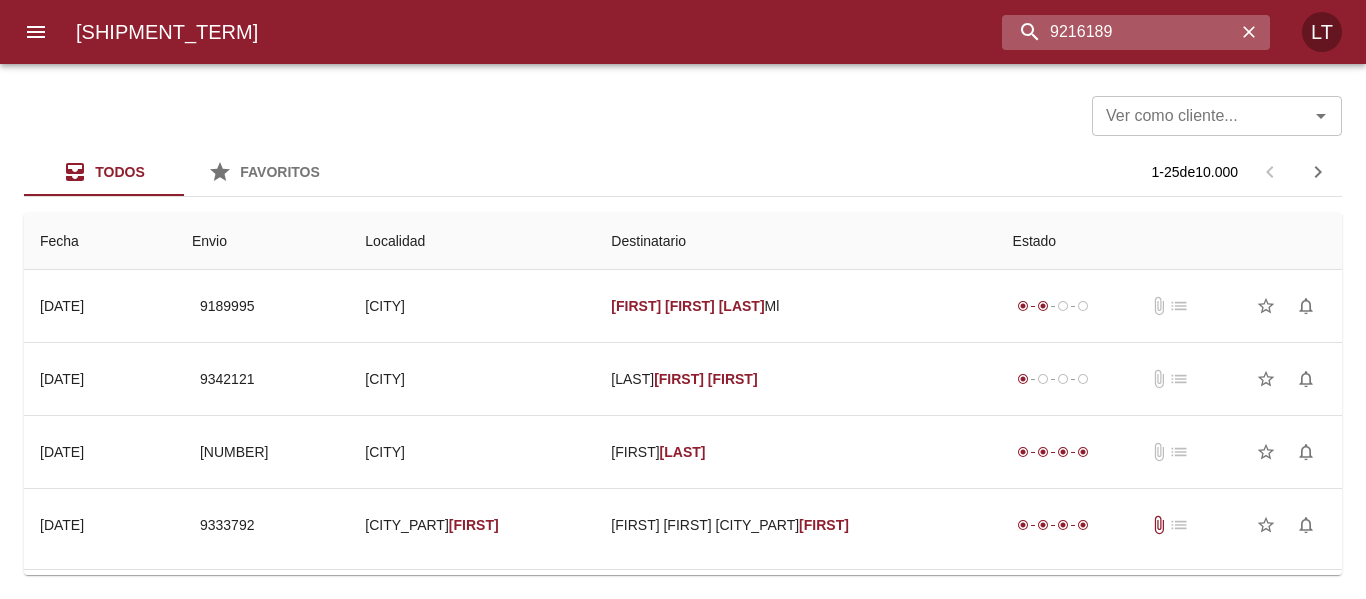 type on "9216189" 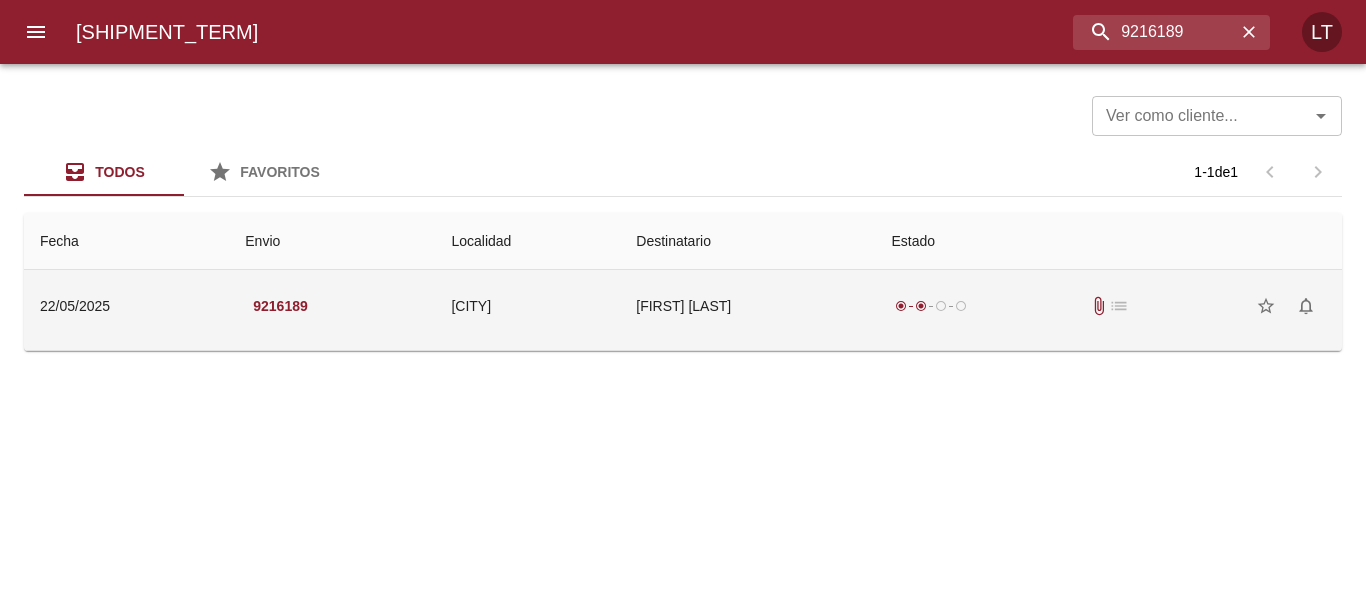 click on "[FIRST] [LAST]" at bounding box center (747, 306) 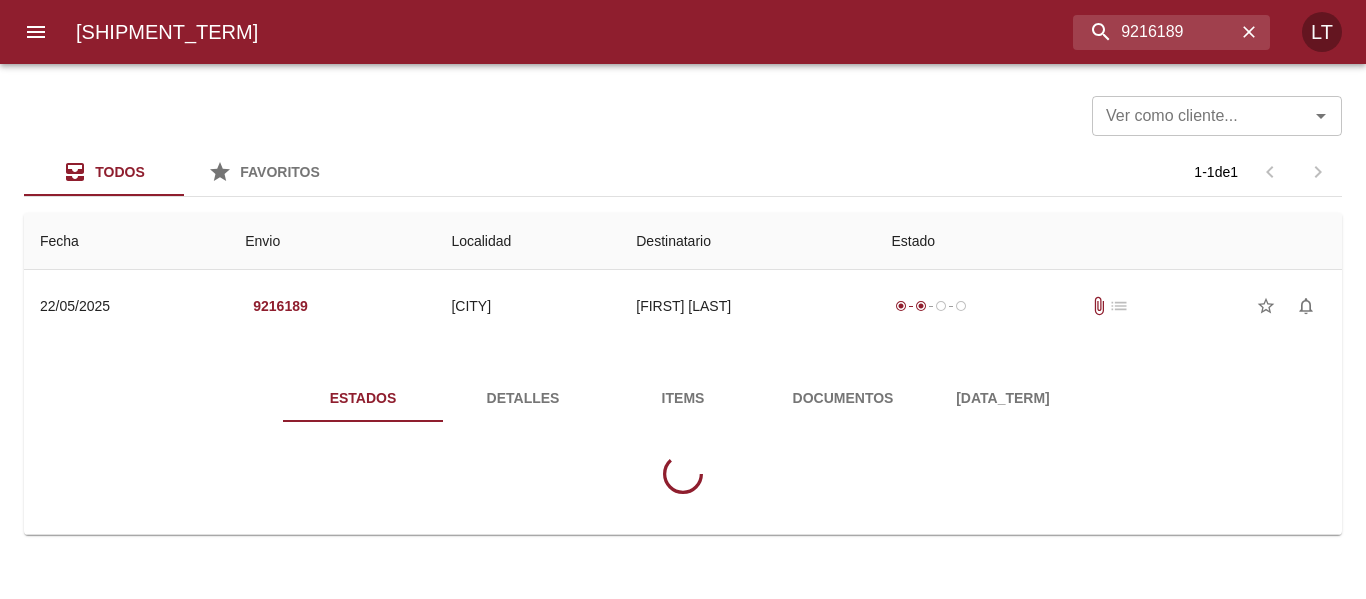 click on "Documentos" at bounding box center (843, 398) 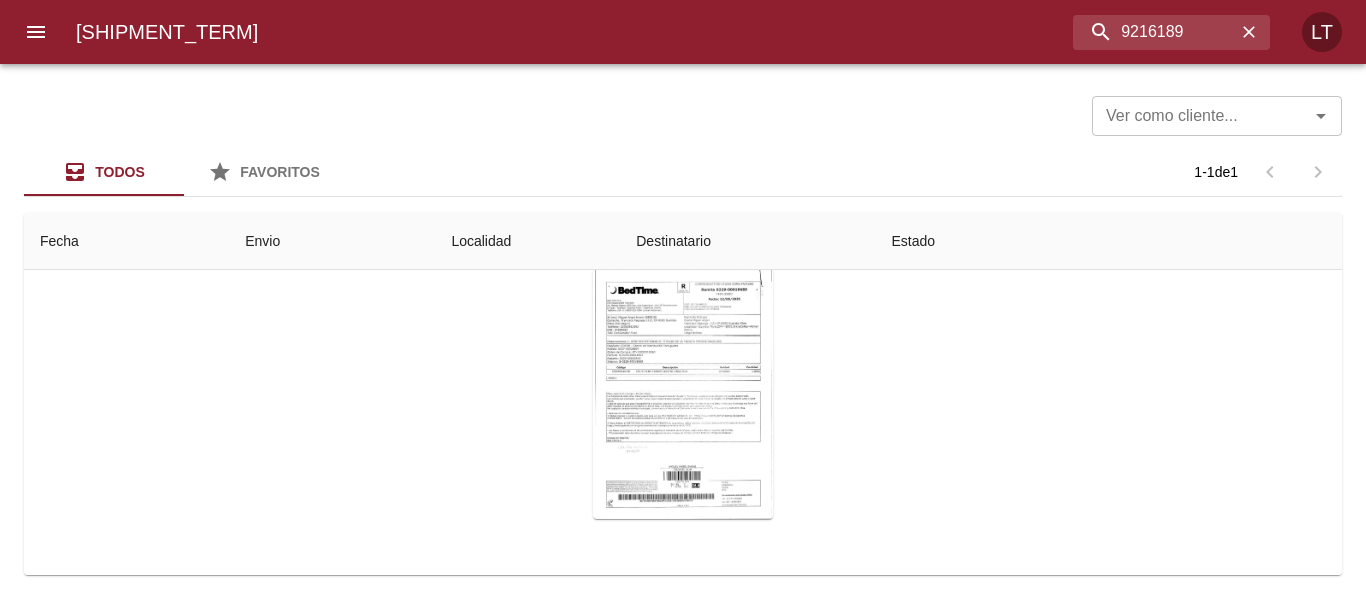 scroll, scrollTop: 202, scrollLeft: 0, axis: vertical 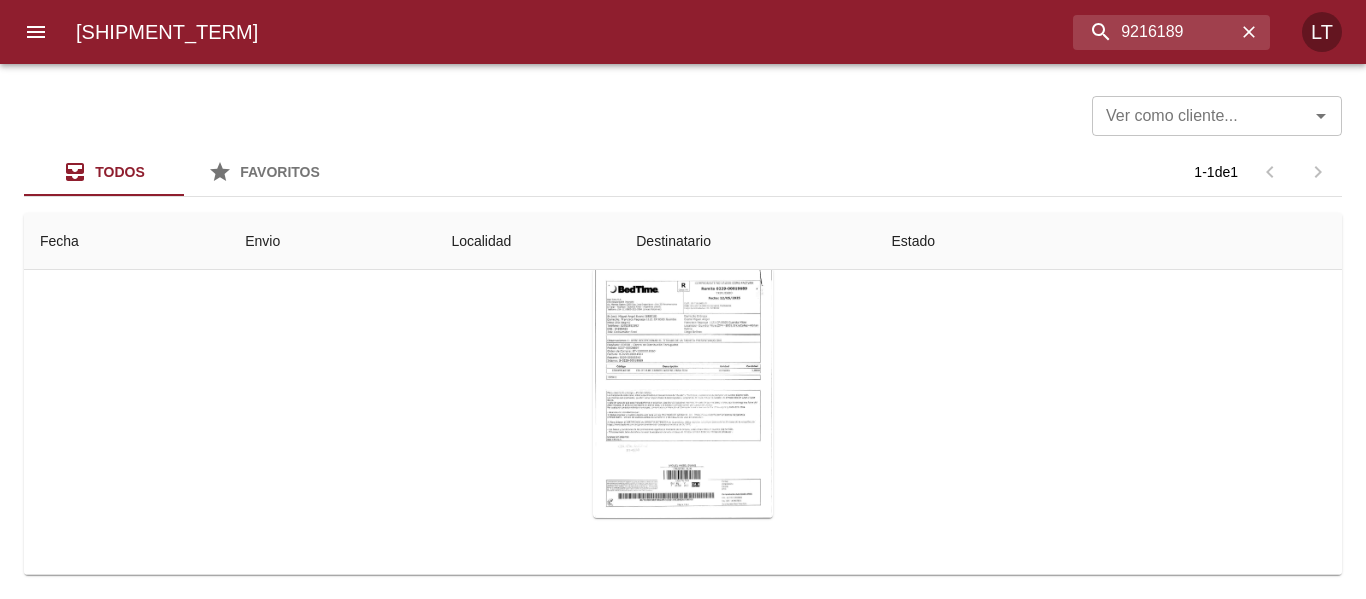 type 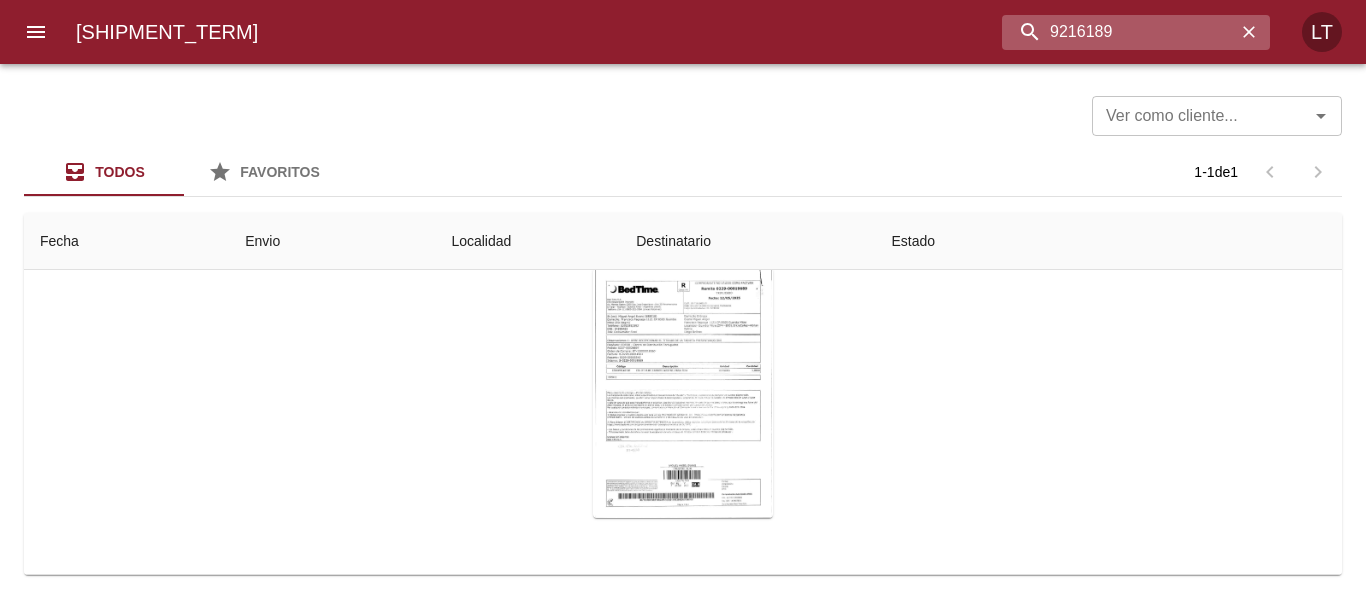 click on "9216189" at bounding box center (1119, 32) 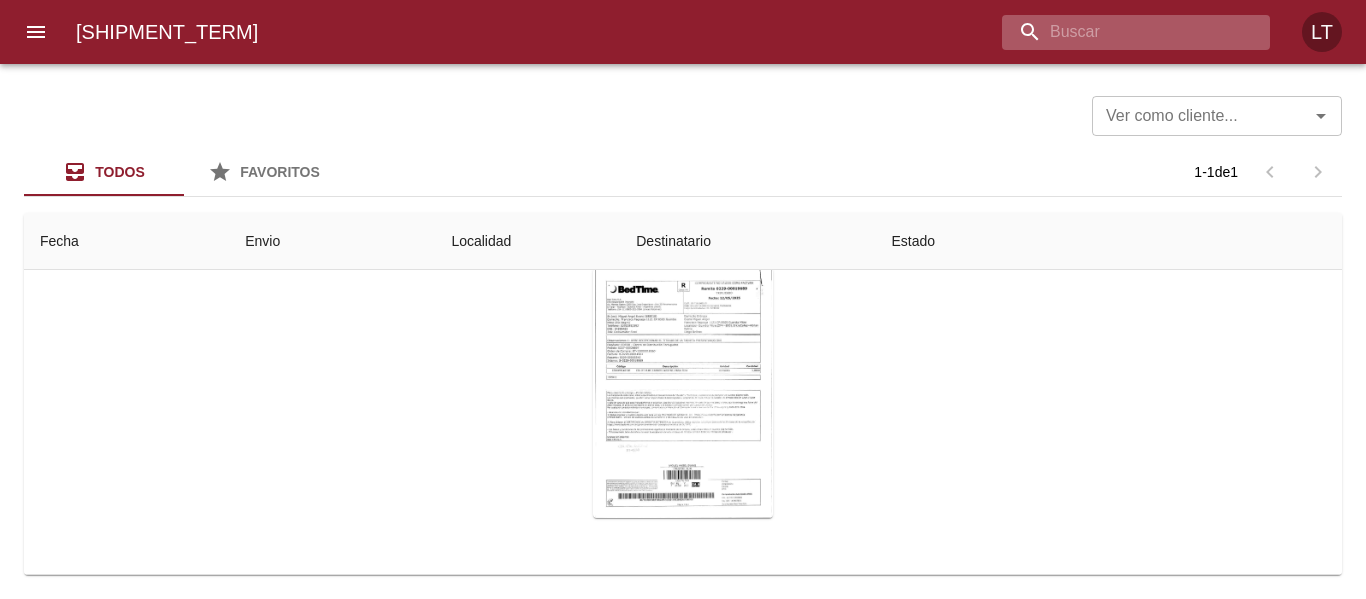 paste on "9344251" 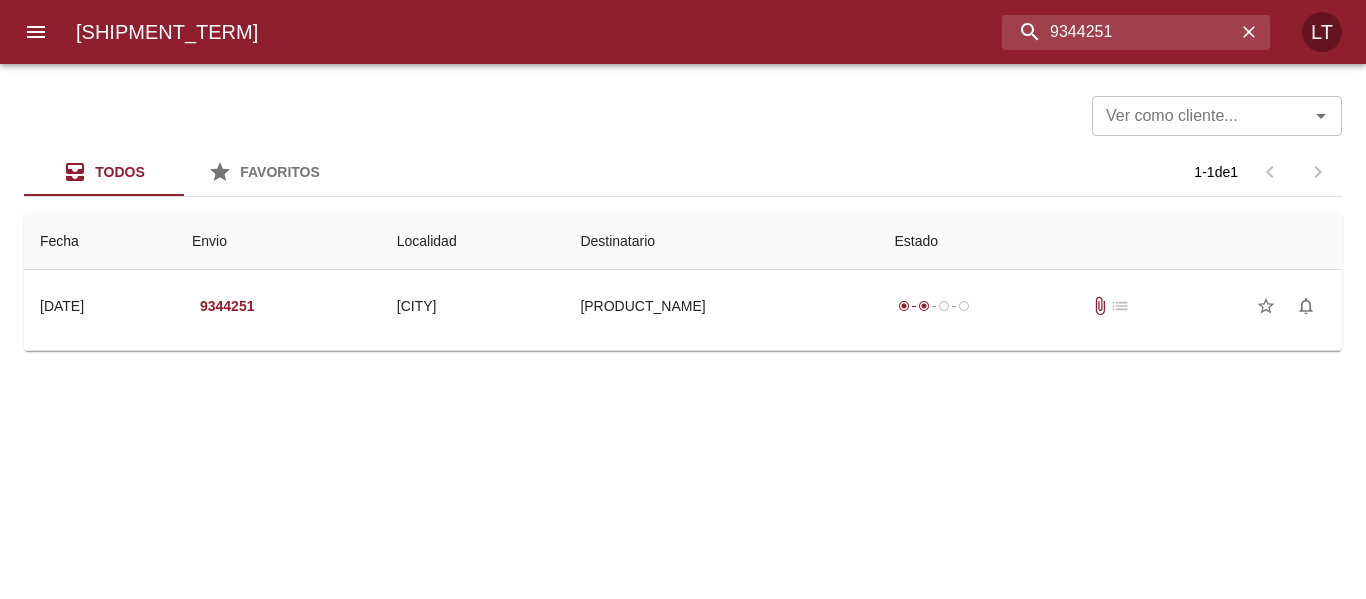 scroll, scrollTop: 0, scrollLeft: 0, axis: both 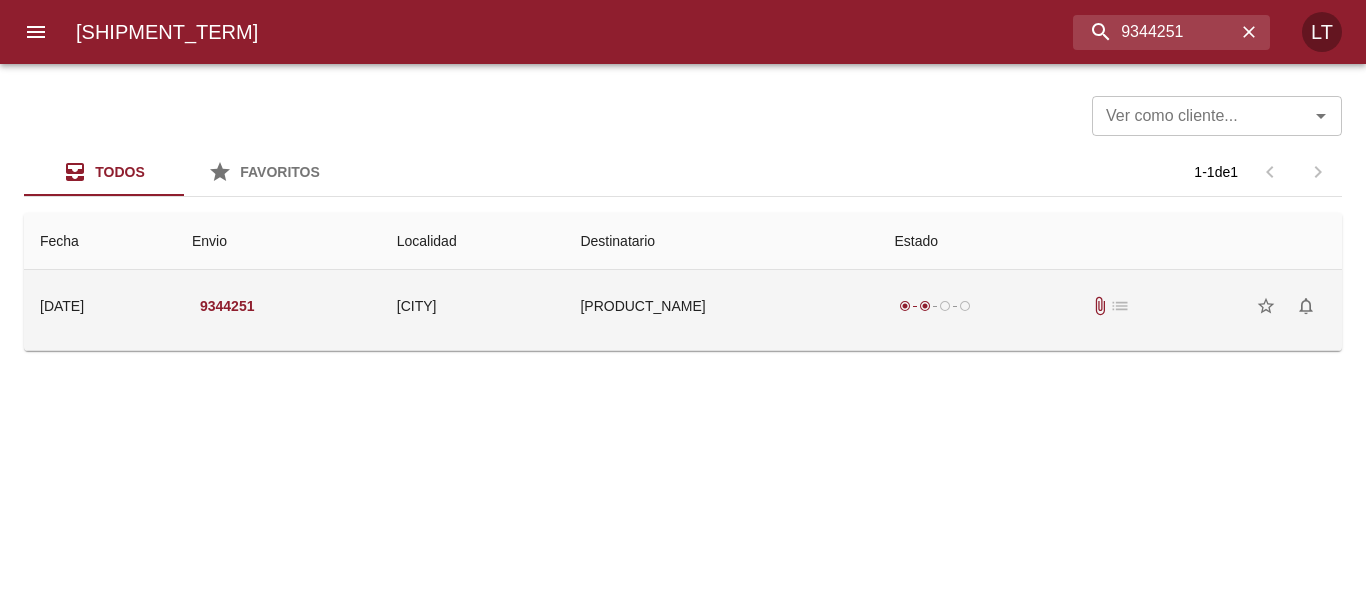 click on "[PRODUCT_NAME]" at bounding box center (721, 306) 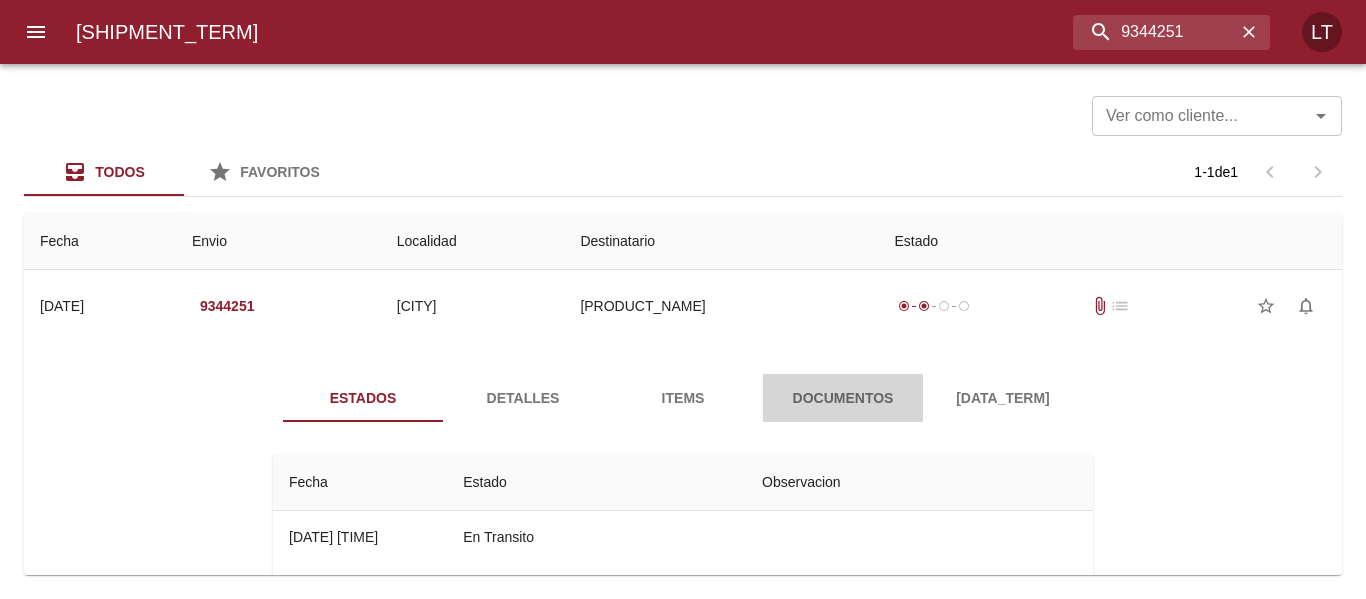 click on "Documentos" at bounding box center [843, 398] 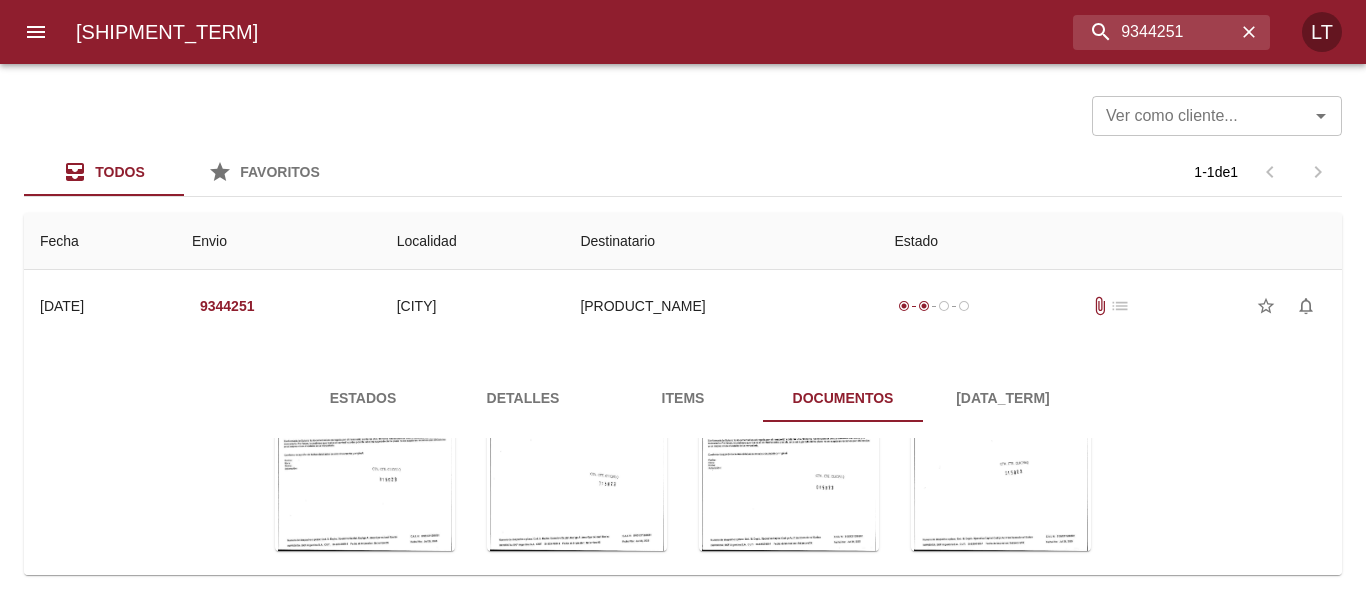 scroll, scrollTop: 217, scrollLeft: 0, axis: vertical 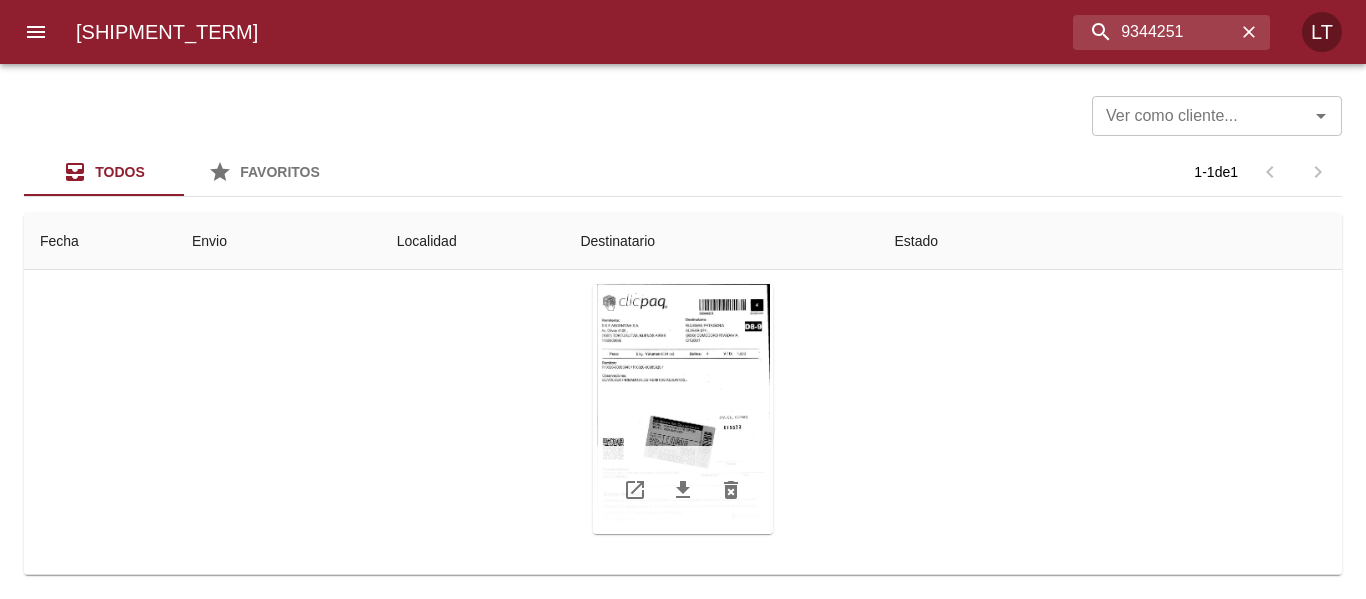 click at bounding box center (683, 409) 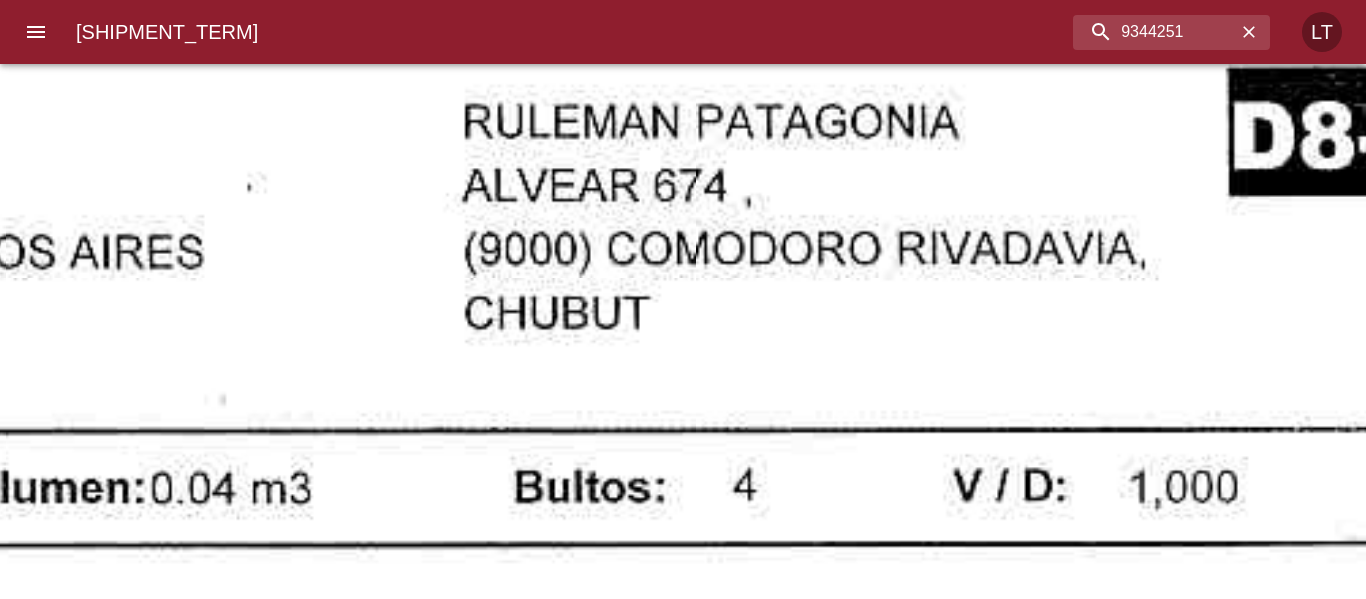 click at bounding box center (434, 1202) 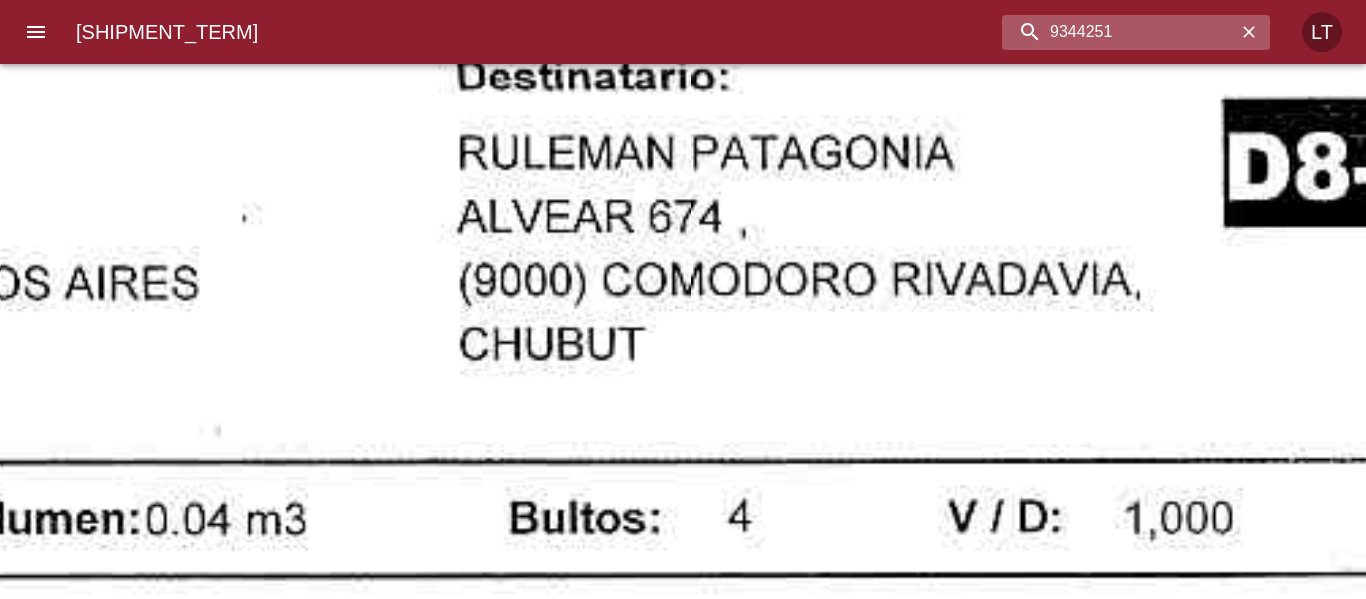 click on "9344251" at bounding box center [1119, 32] 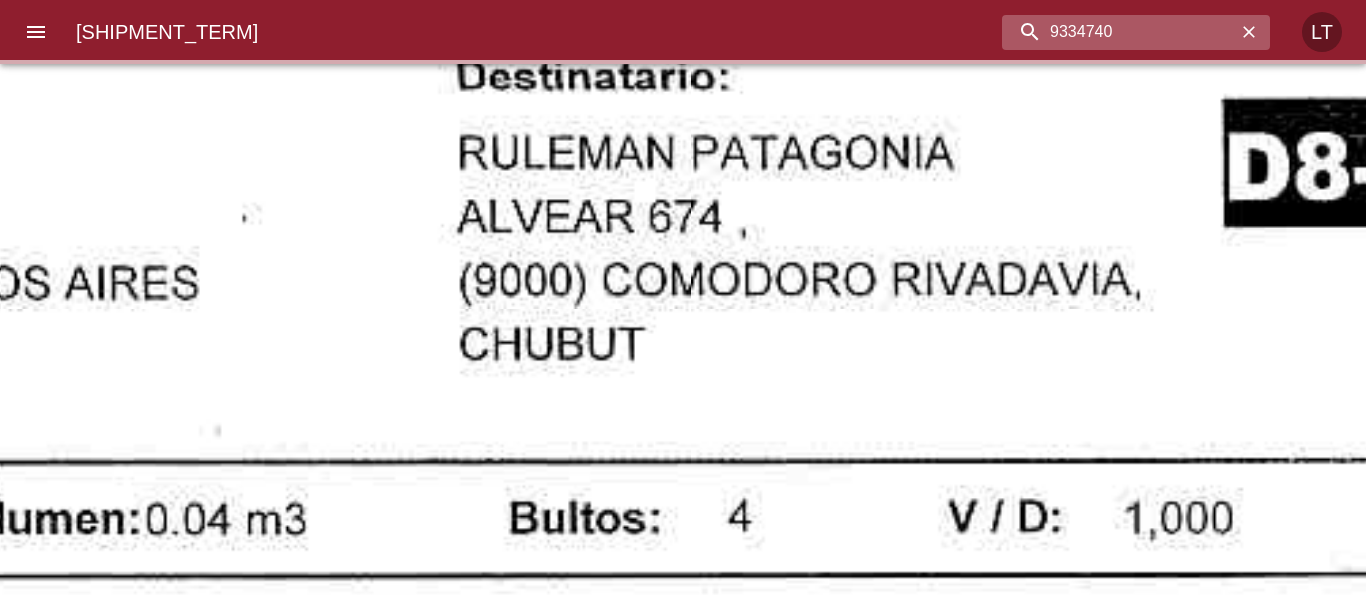 scroll, scrollTop: 0, scrollLeft: 0, axis: both 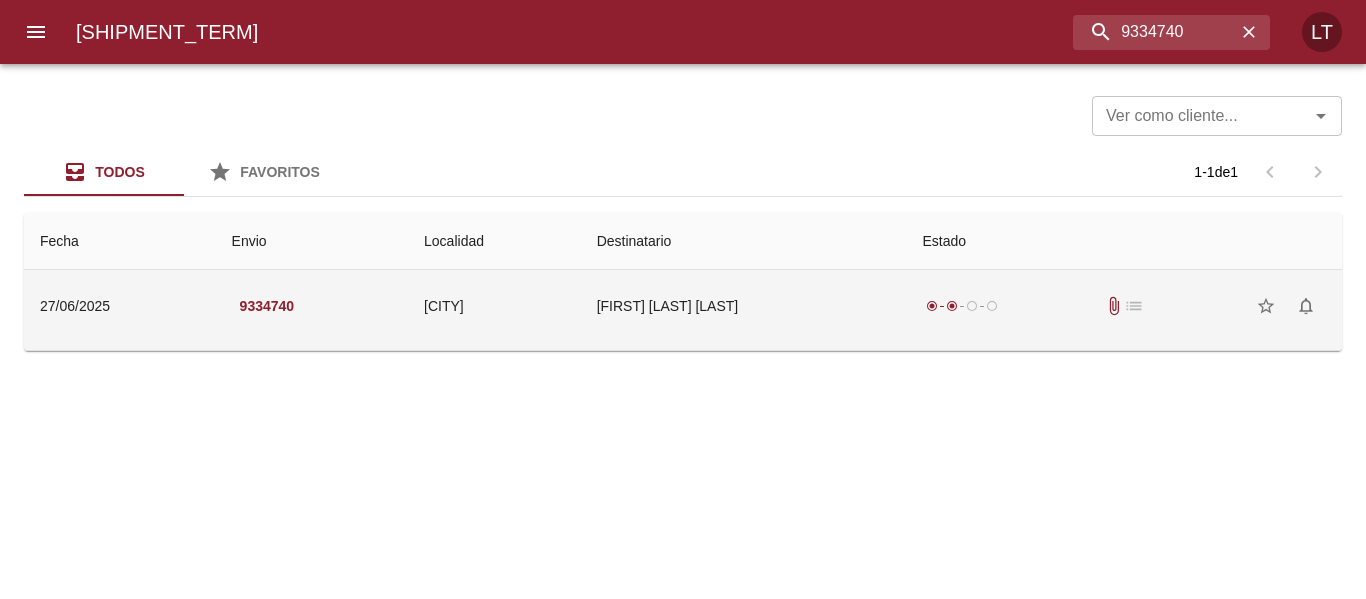 click on "[FIRST] [LAST] [LAST]" at bounding box center (744, 306) 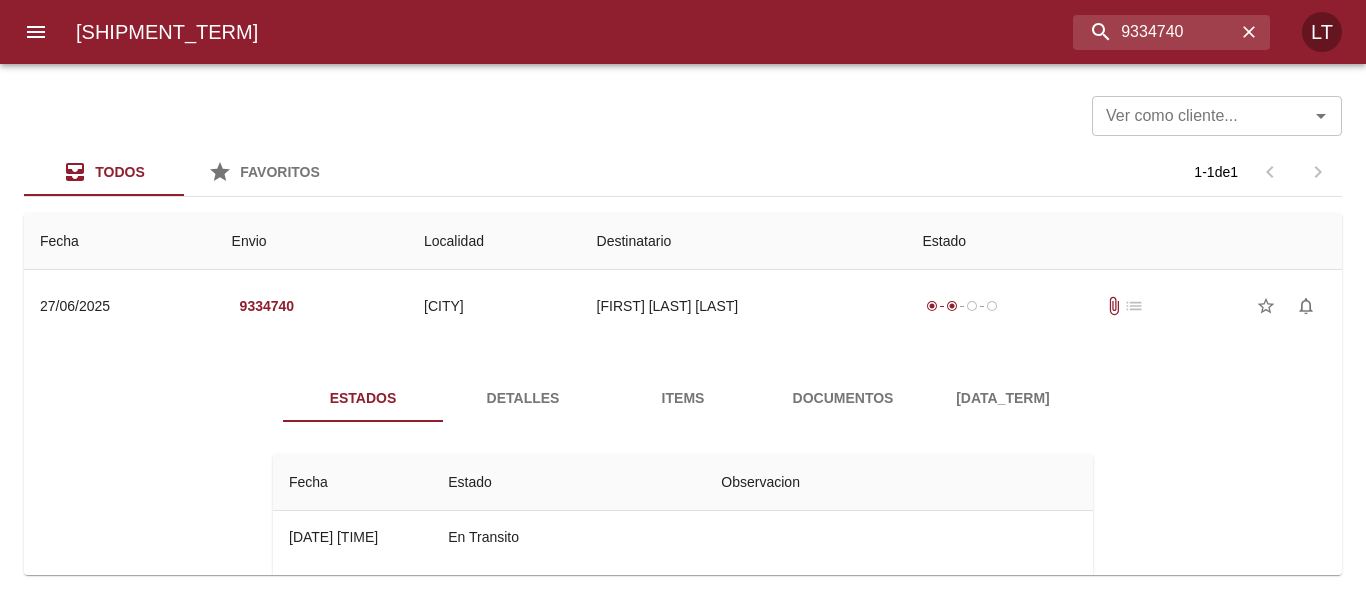 click on "[DATE] [TIME] En Transito [DATE] [TIME] Preparado Para Distribucion Re-asignado Movil Ac[NUMBER]iv [DATE] [TIME] Cot Generado [NUMBER] [DATE] [TIME] Asignado A Recorrido H.r. [NUMBER] [DATE] [TIME] Movimiento Intersucursal Envio A Sucursal [NUMBER] Destino: [CITY] [DATE] [TIME] En Espera De Despacho [DATE] [TIME] En Proceso De Despacho" at bounding box center [683, 606] 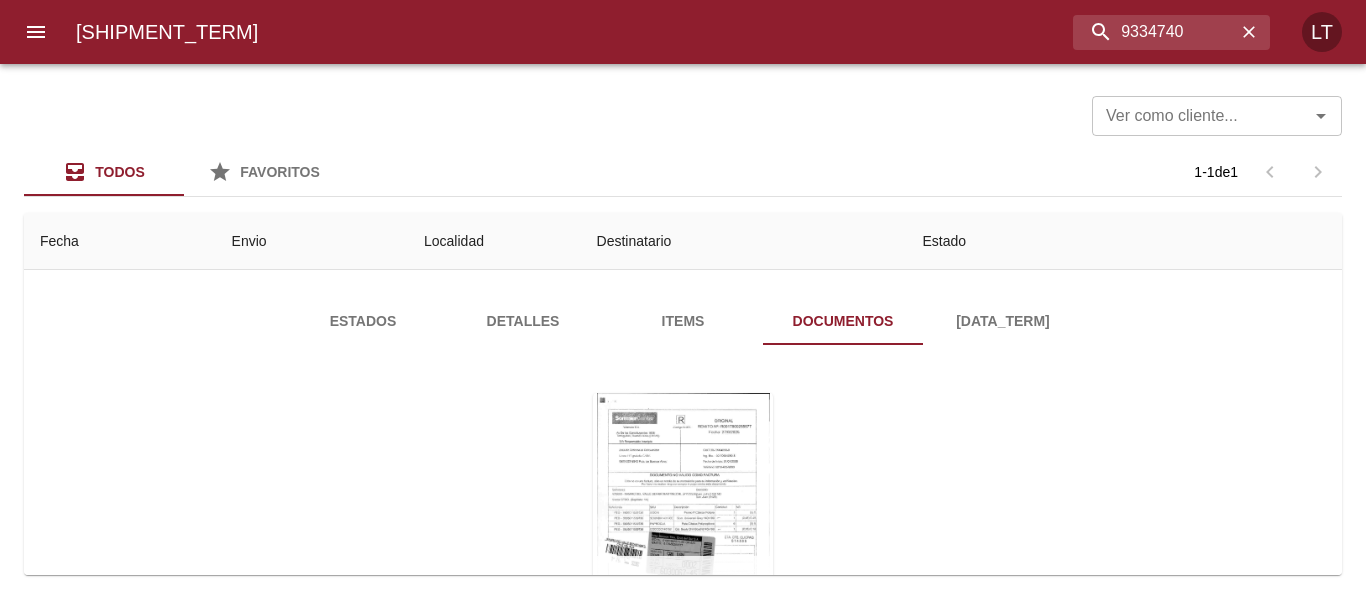 scroll, scrollTop: 200, scrollLeft: 0, axis: vertical 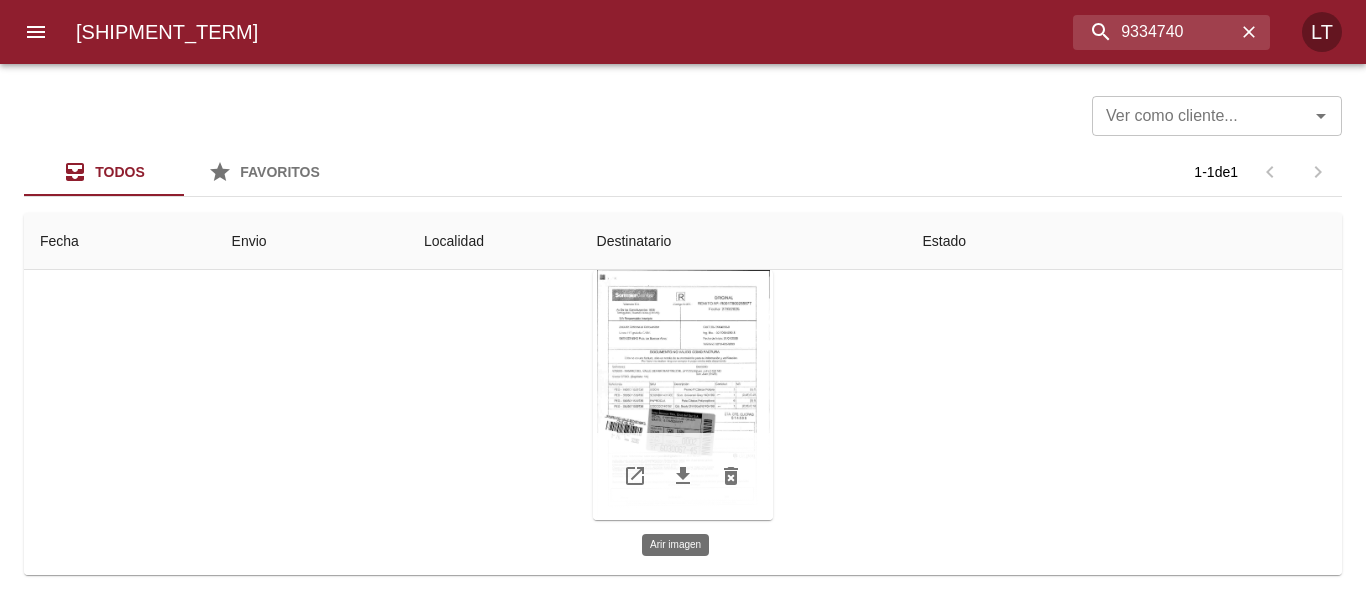 click at bounding box center (683, 395) 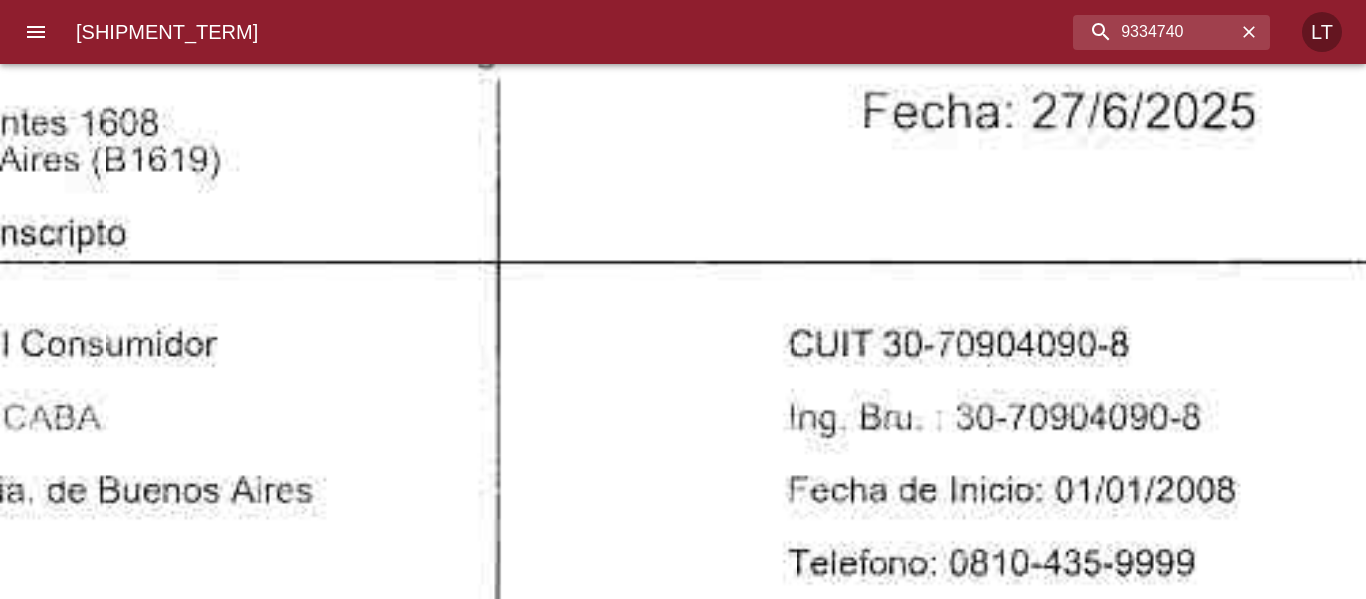 click at bounding box center (533, 1223) 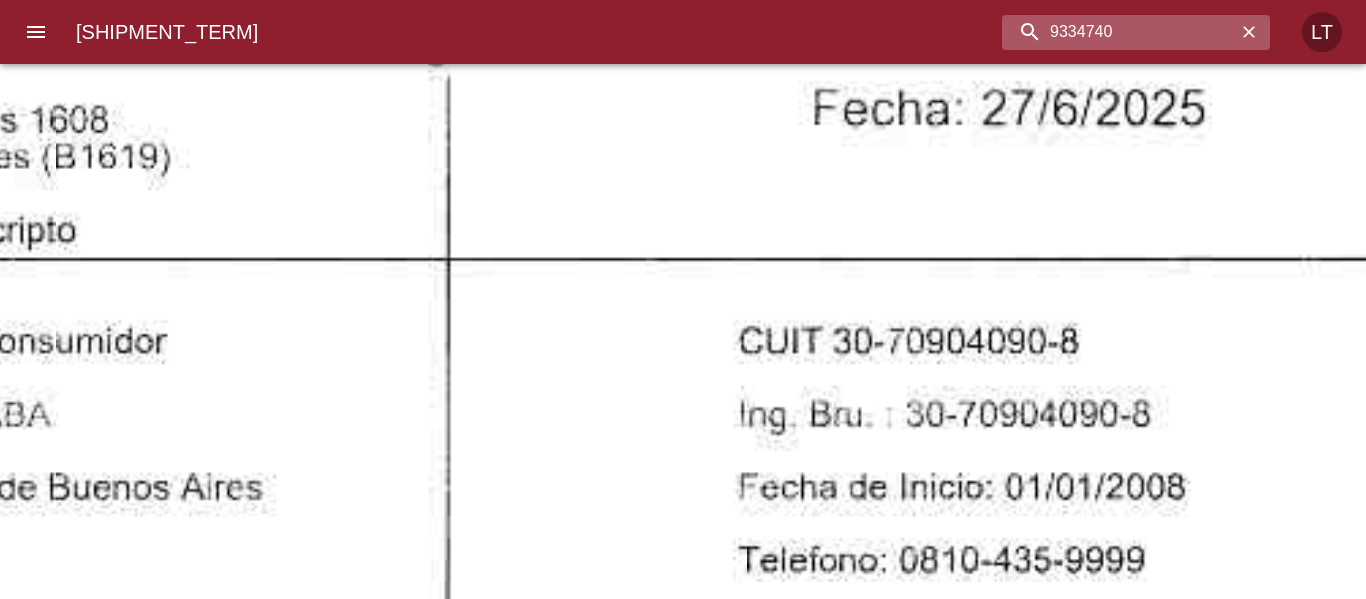 click on "9334740" at bounding box center (1119, 32) 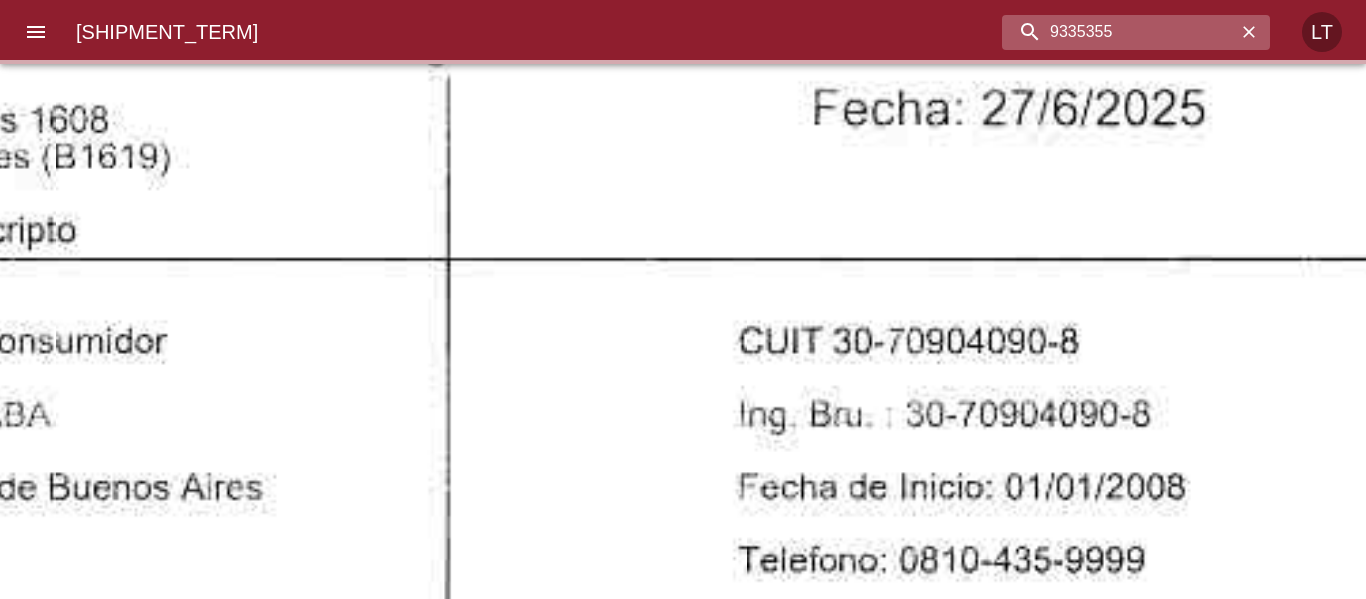 scroll, scrollTop: 0, scrollLeft: 0, axis: both 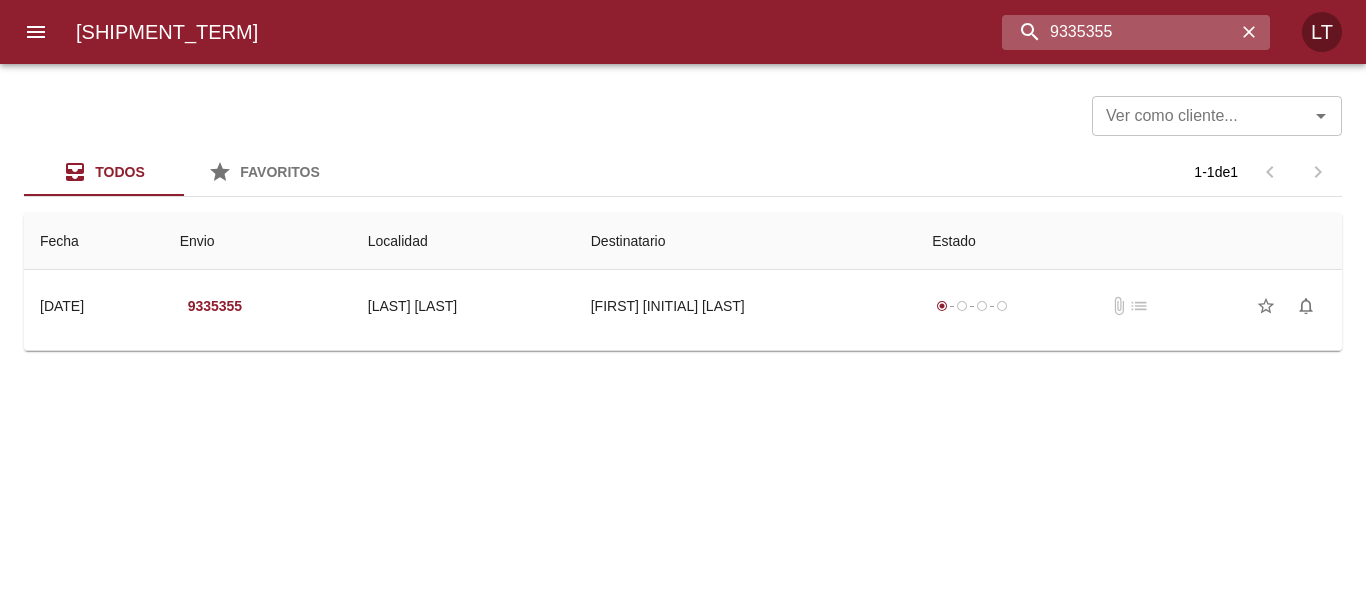 click on "9335355" at bounding box center (1119, 32) 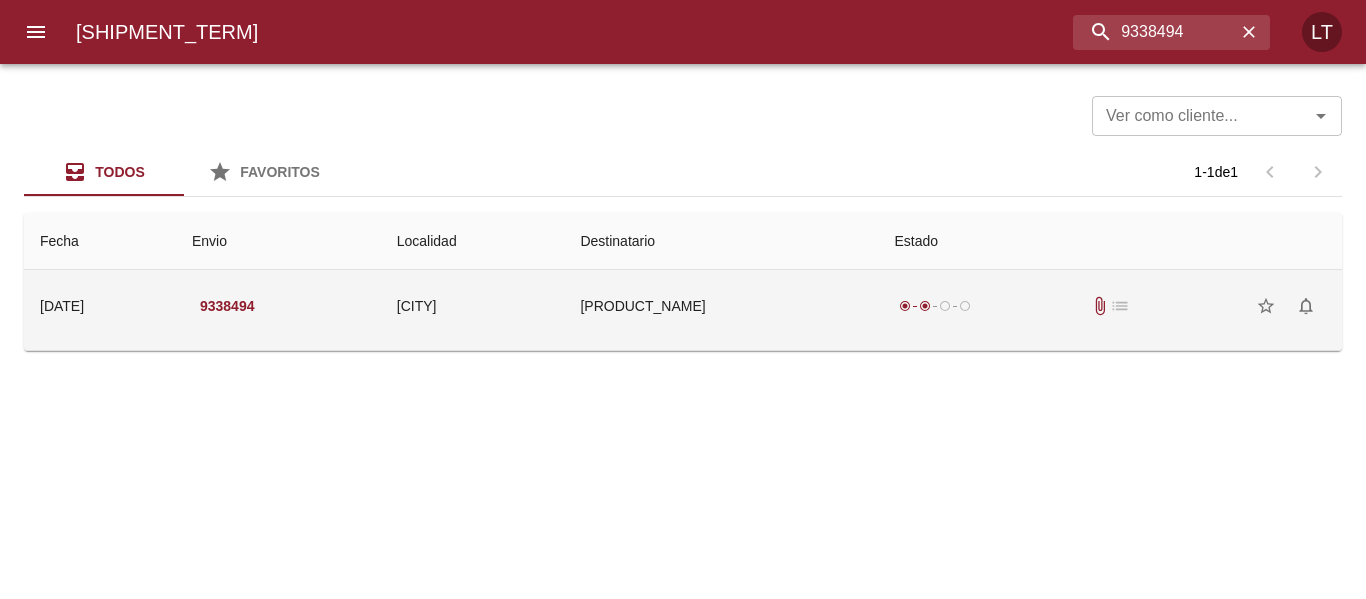 click on "[PRODUCT_NAME]" at bounding box center (721, 306) 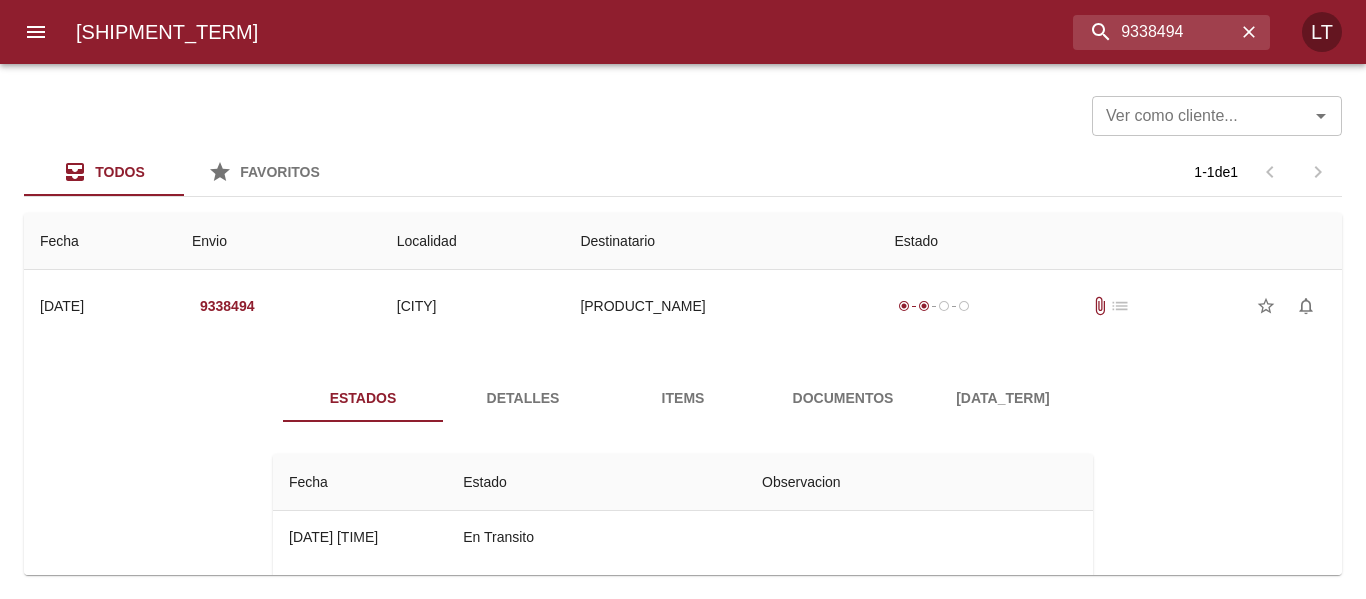 click on "Documentos" at bounding box center [843, 398] 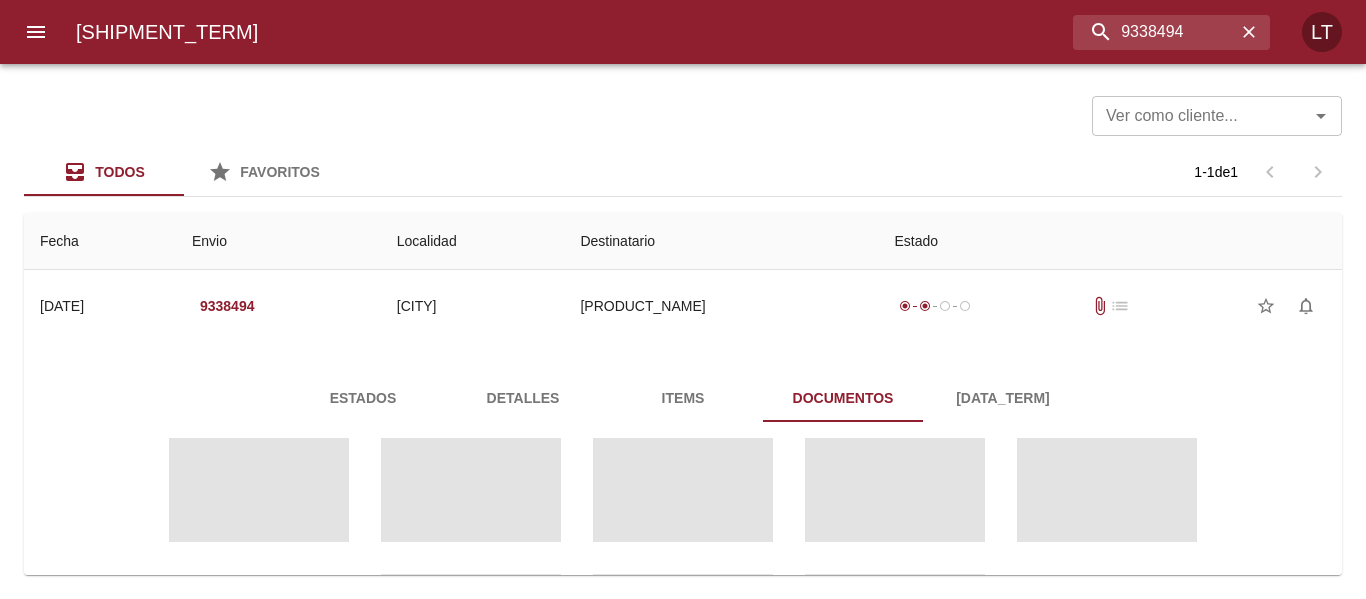 scroll, scrollTop: 502, scrollLeft: 0, axis: vertical 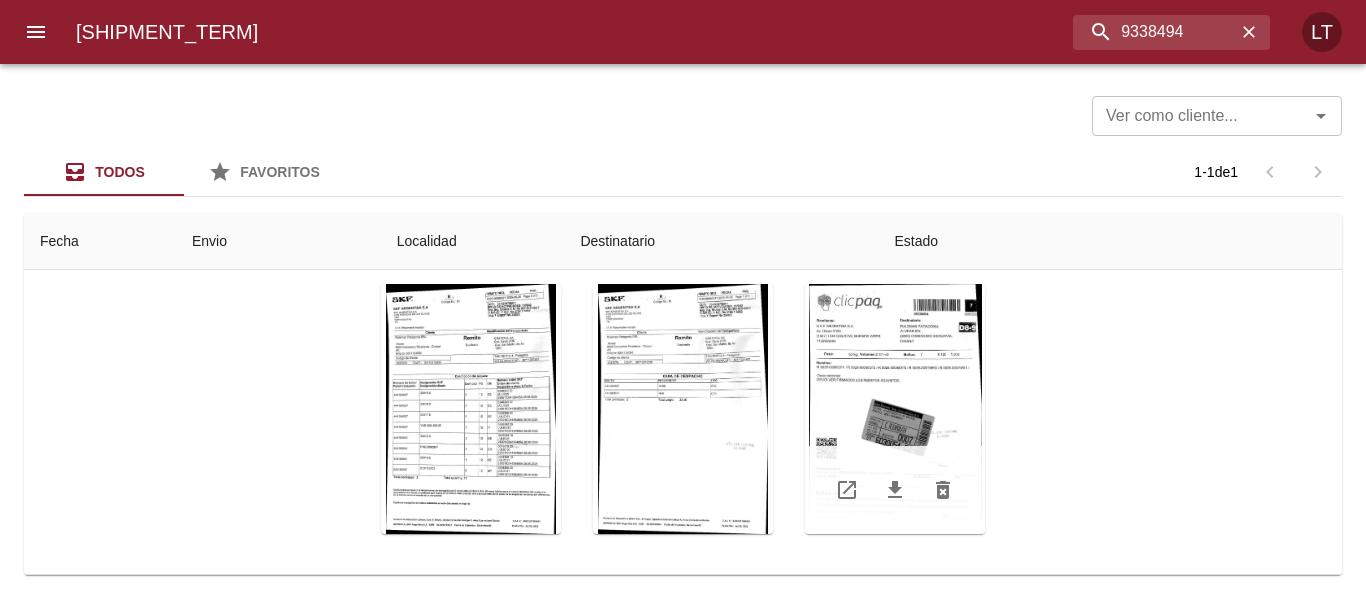 click at bounding box center [895, 409] 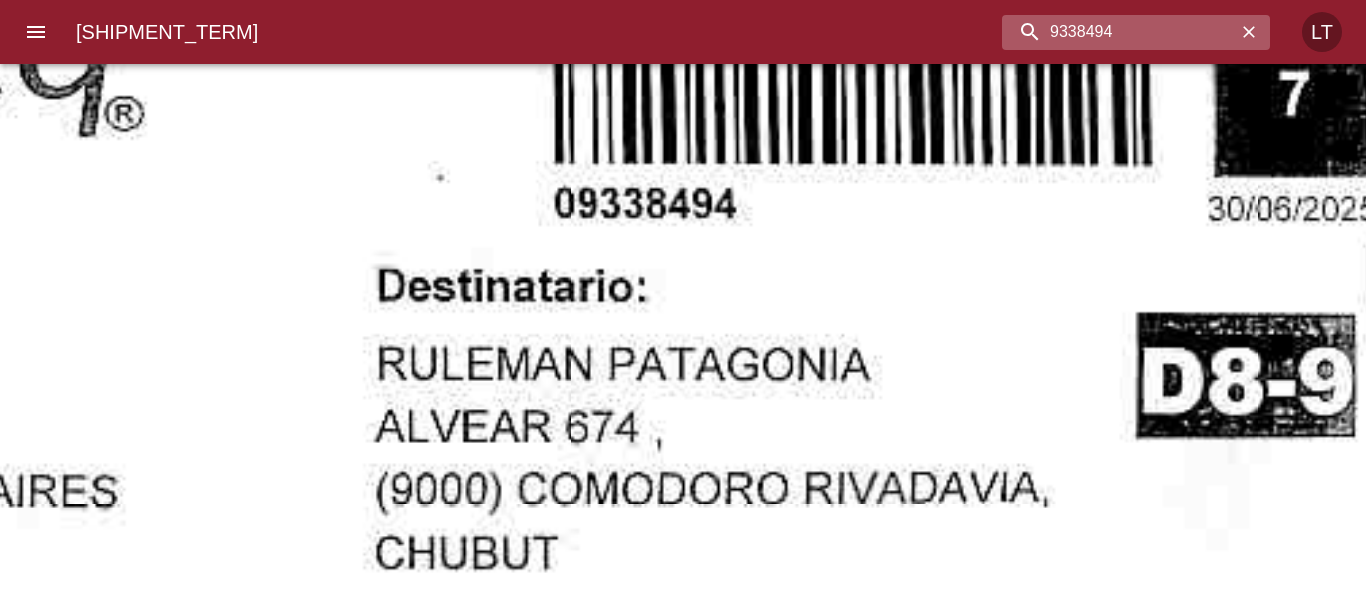 click on "9338494" at bounding box center [1119, 32] 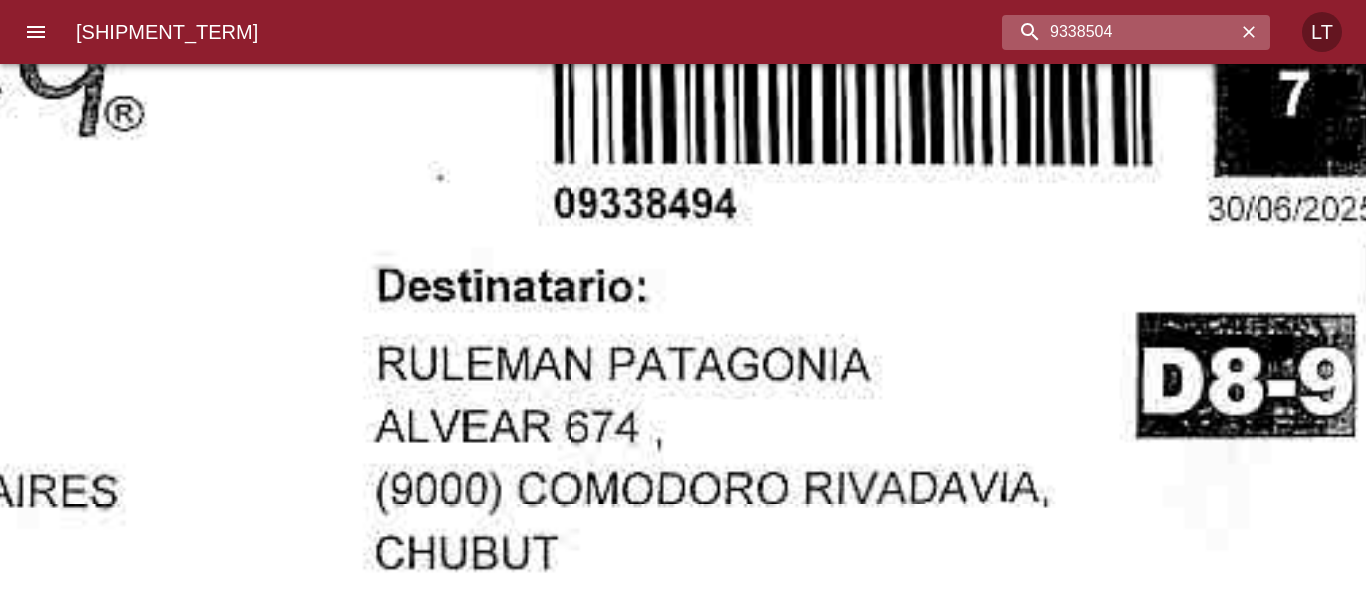 scroll, scrollTop: 0, scrollLeft: 0, axis: both 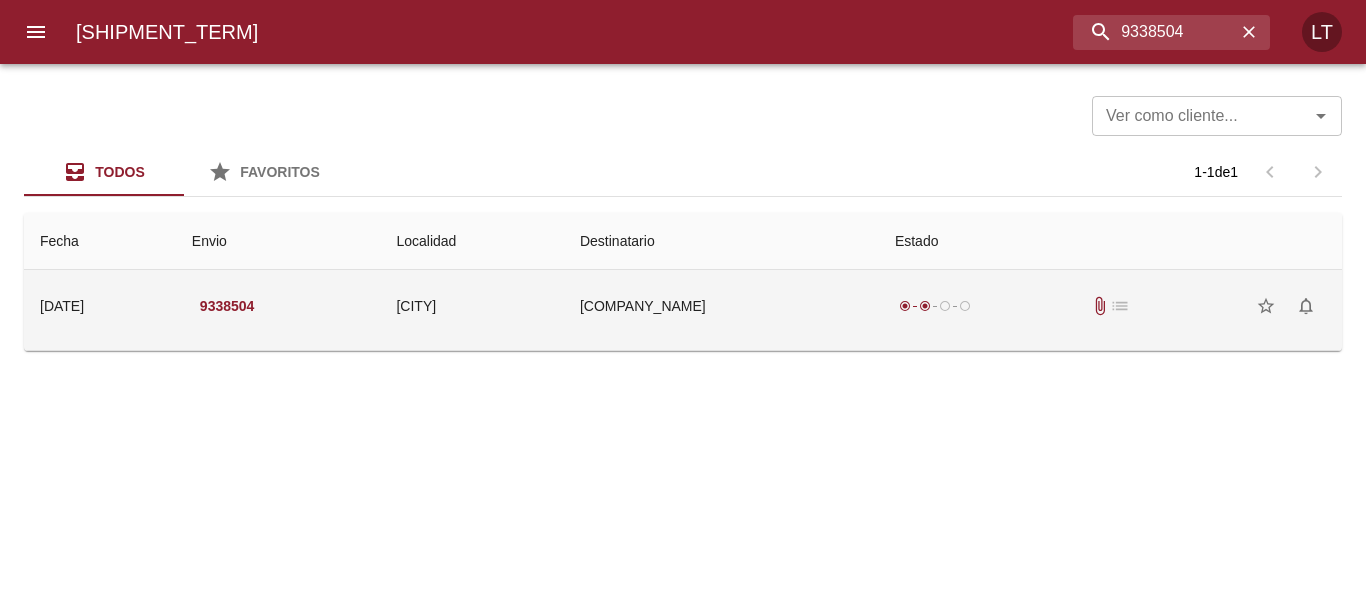 click on "[COMPANY_NAME]" at bounding box center [721, 306] 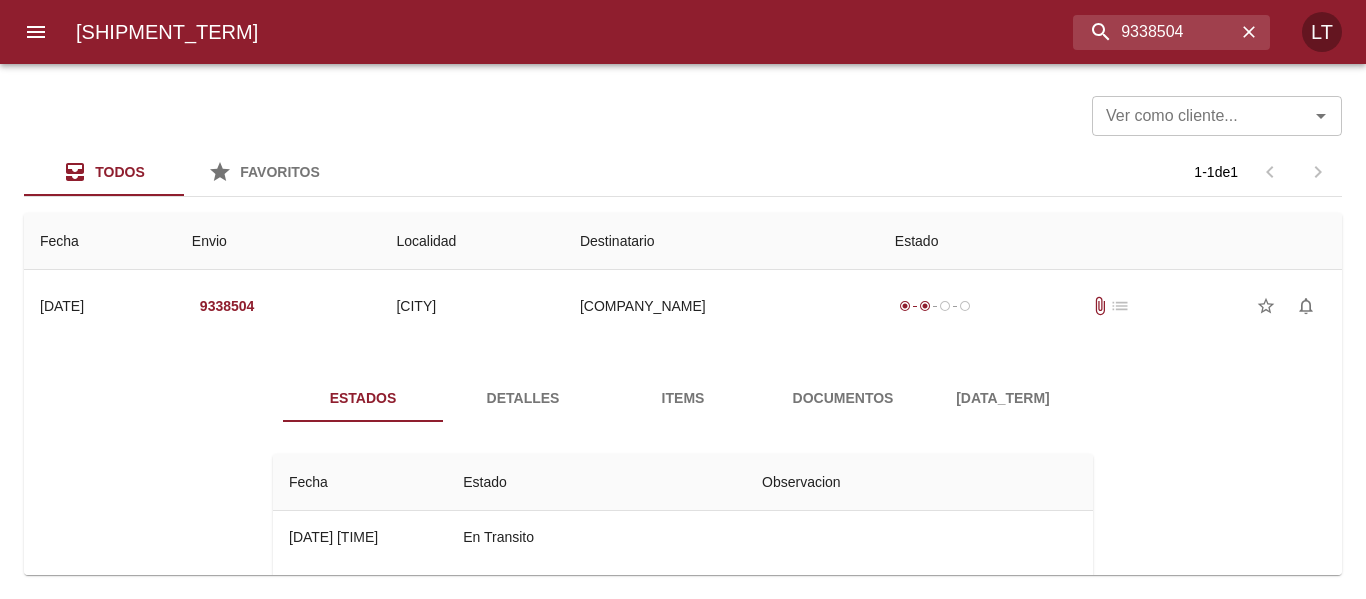 click on "Documentos" at bounding box center (843, 398) 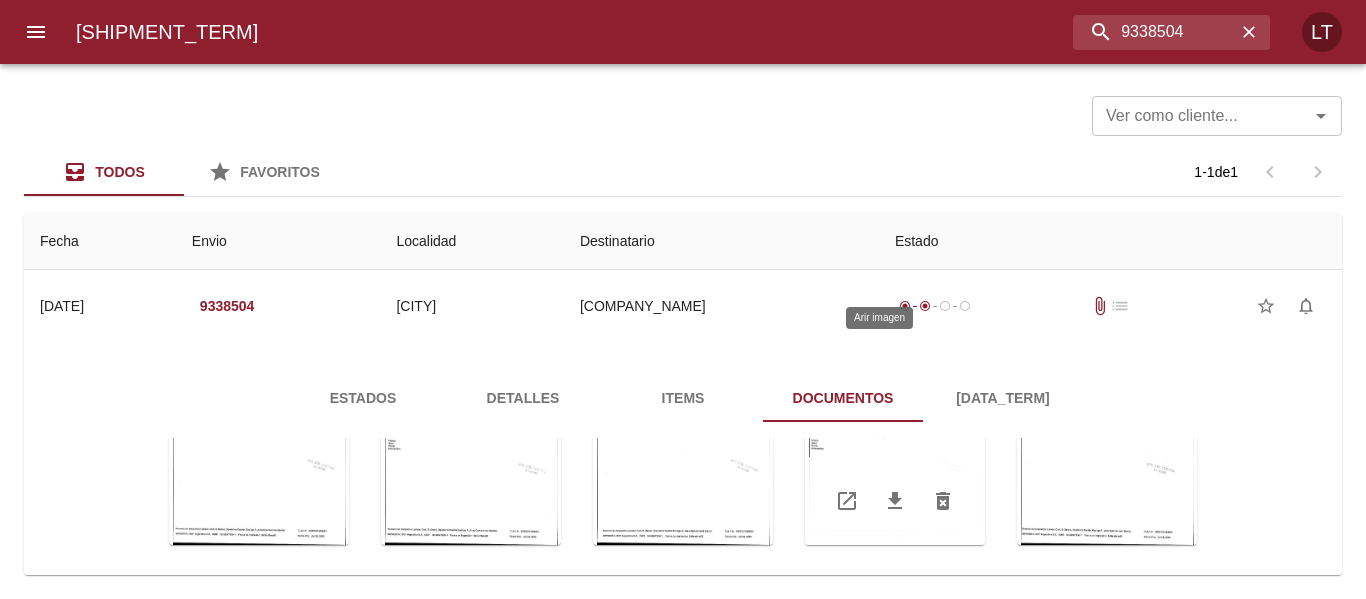 scroll, scrollTop: 499, scrollLeft: 0, axis: vertical 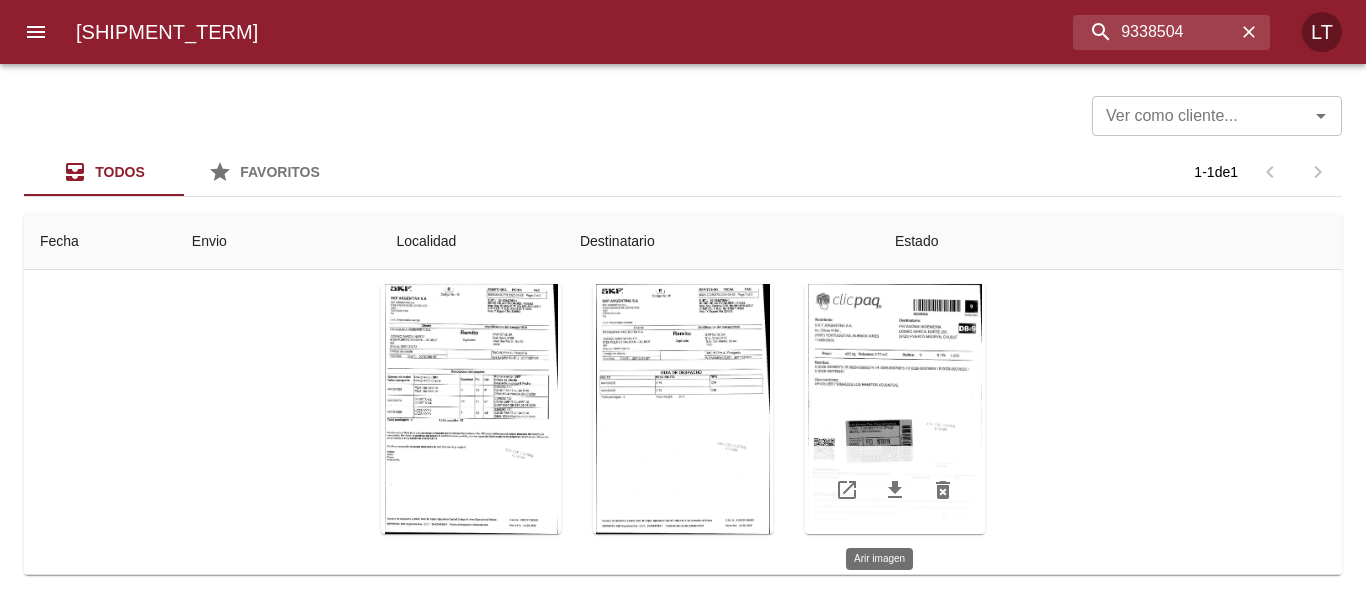 click at bounding box center [895, 409] 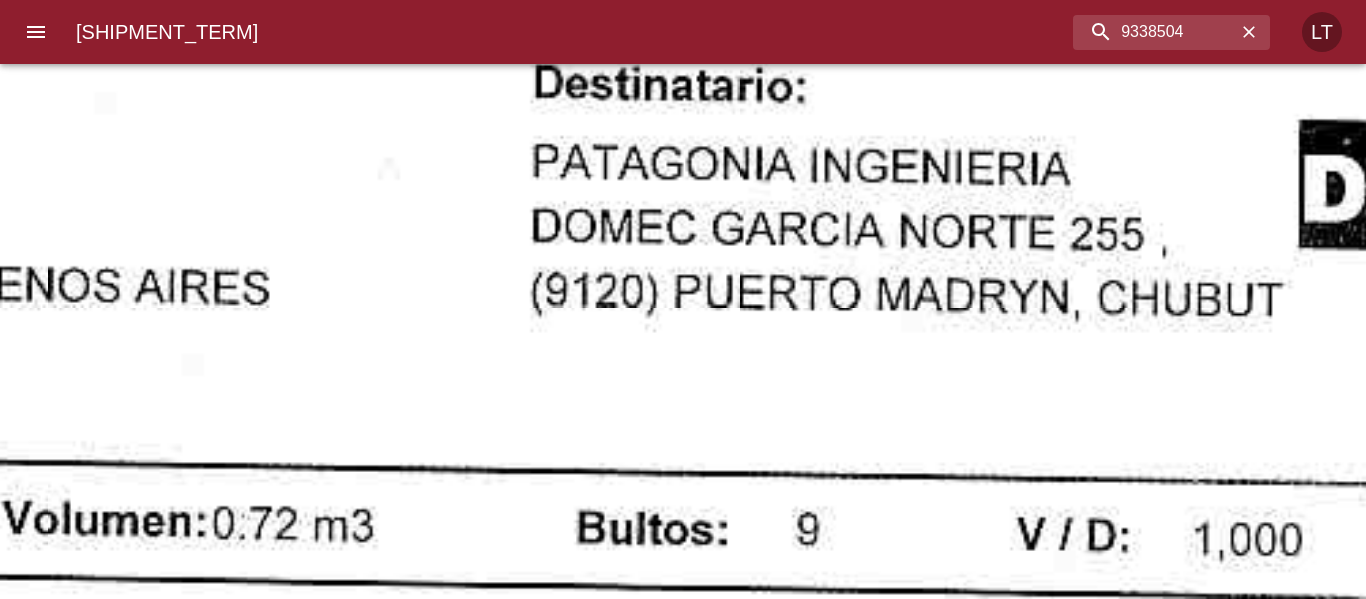 click at bounding box center [475, 1230] 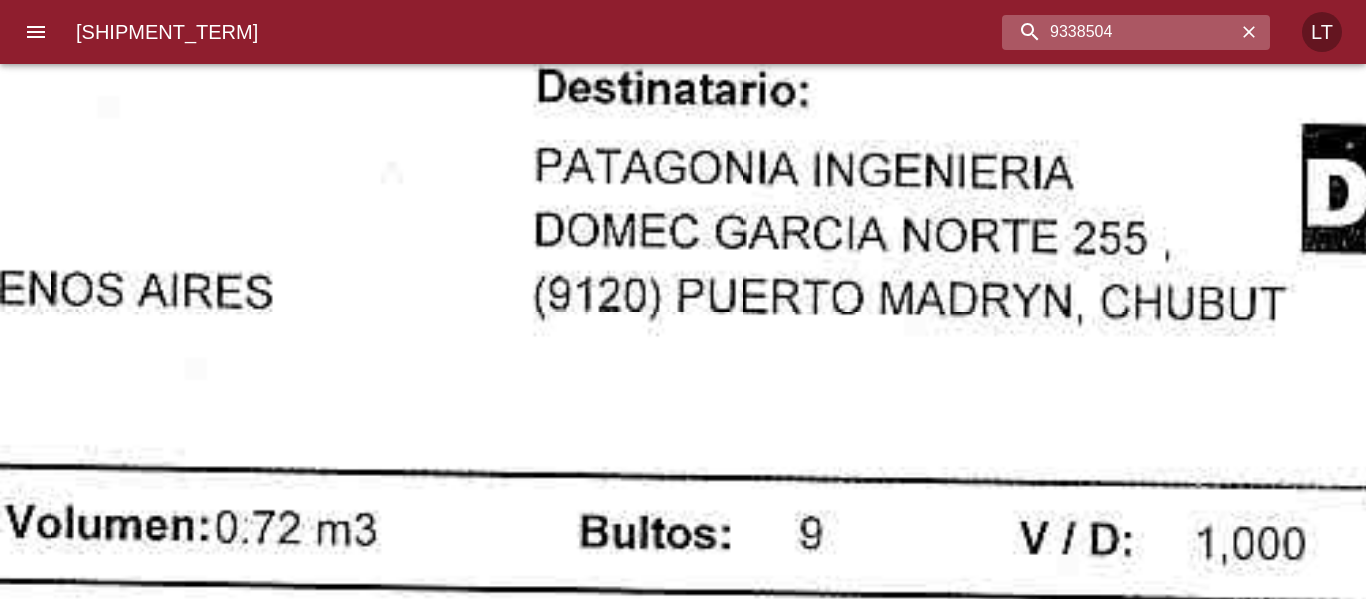 click on "9338504" at bounding box center (1119, 32) 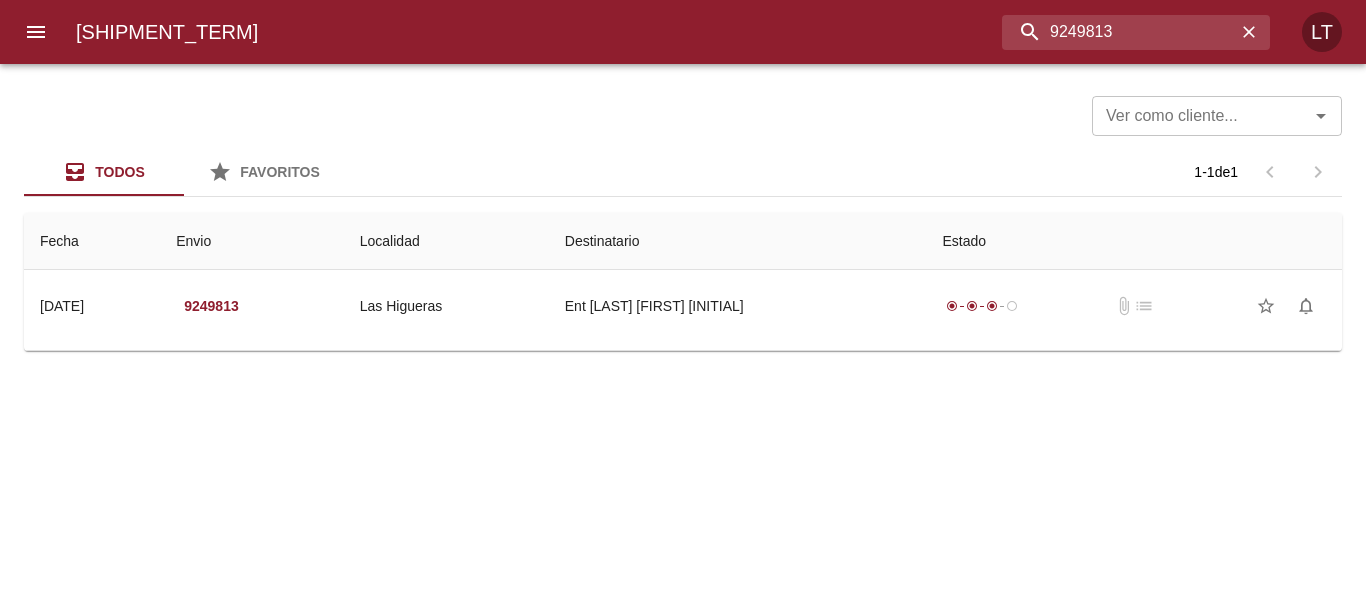 scroll, scrollTop: 0, scrollLeft: 0, axis: both 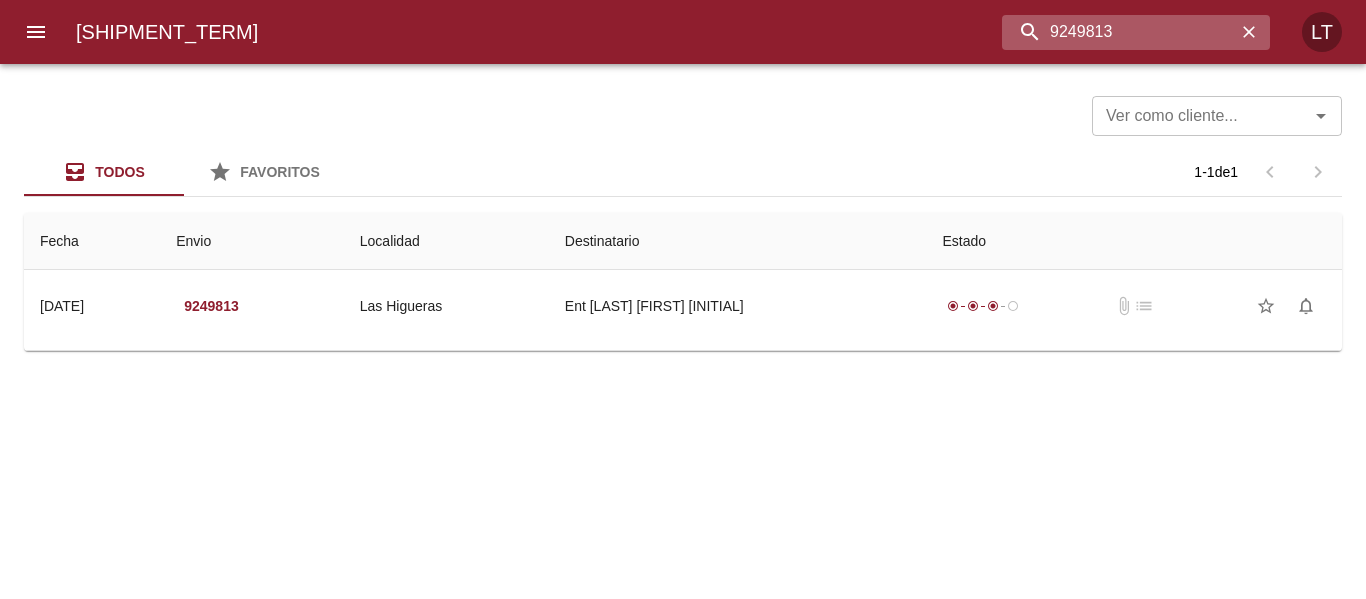 click on "9249813" at bounding box center (1119, 32) 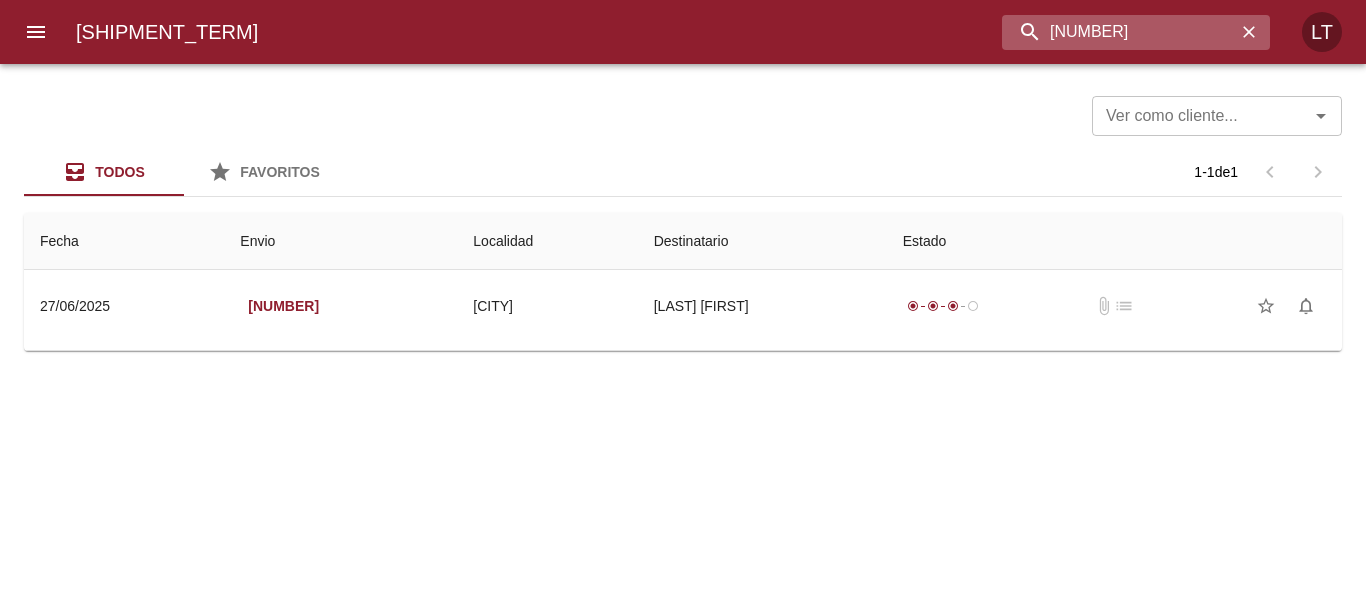 click on "[NUMBER]" at bounding box center (1119, 32) 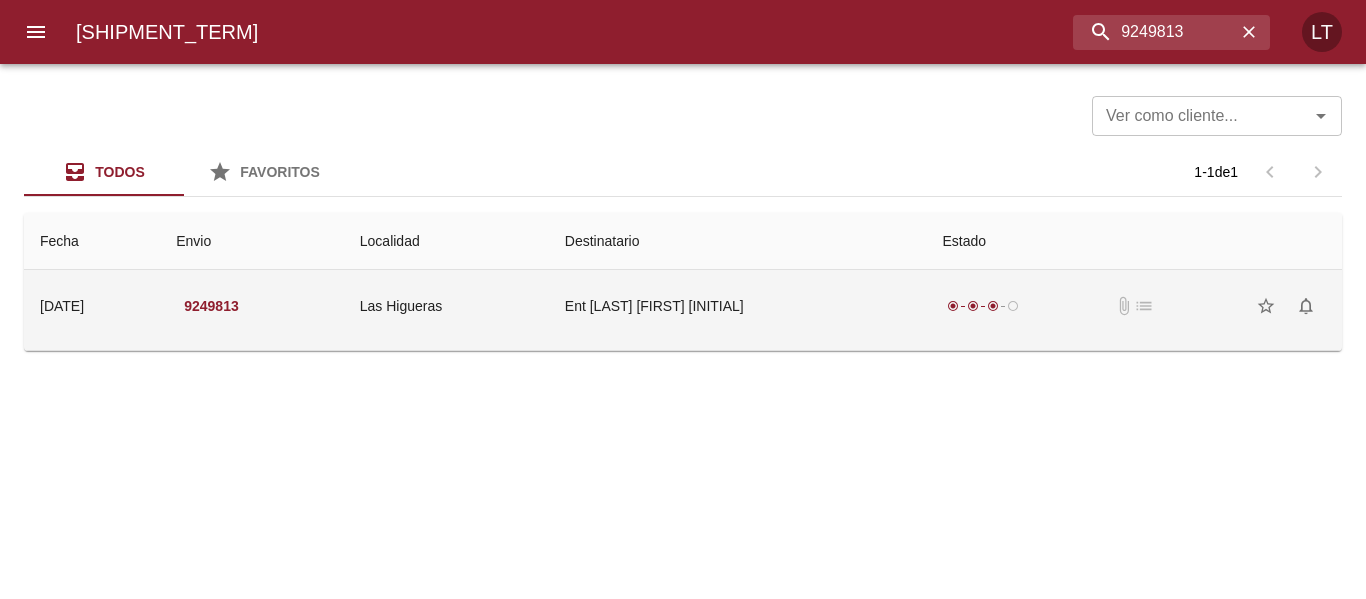 click on "Ent [LAST] [FIRST] [INITIAL]" at bounding box center [738, 306] 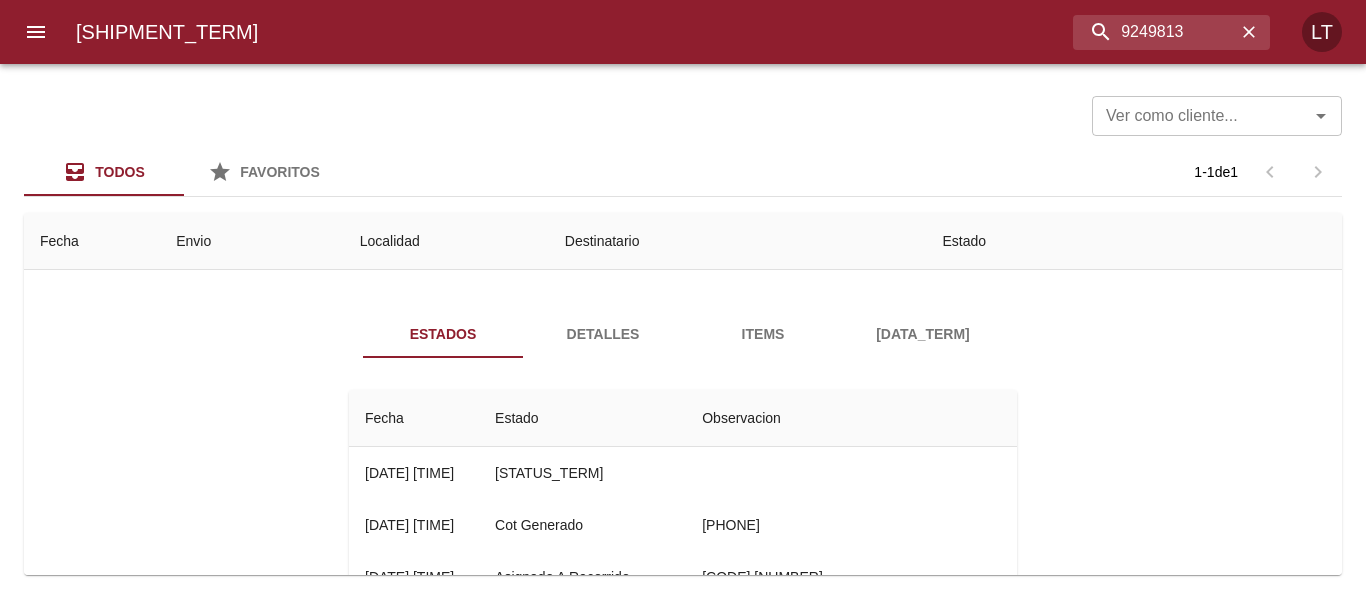 scroll, scrollTop: 100, scrollLeft: 0, axis: vertical 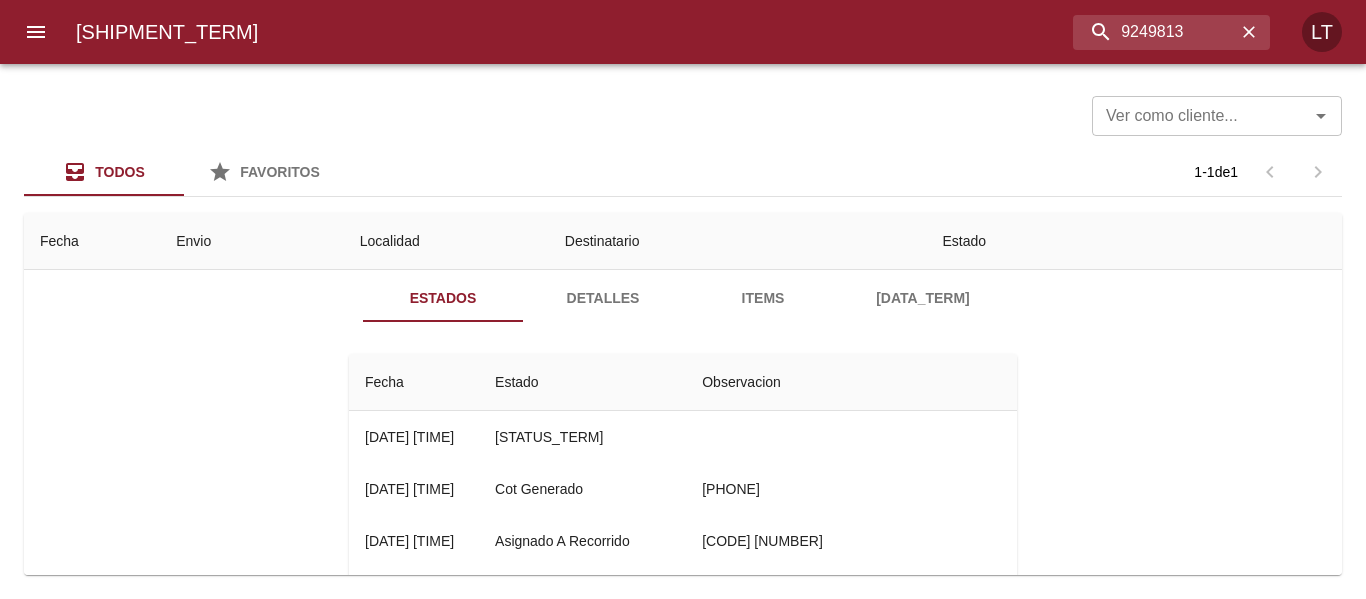 drag, startPoint x: 367, startPoint y: 434, endPoint x: 601, endPoint y: 437, distance: 234.01923 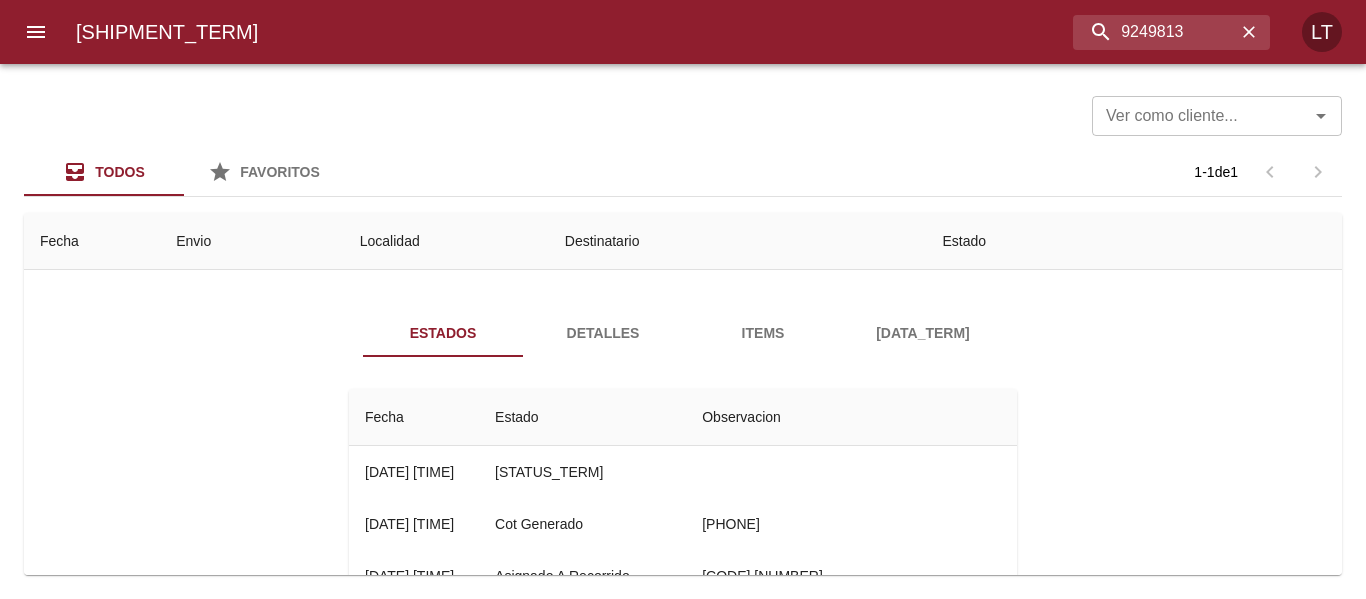 scroll, scrollTop: 100, scrollLeft: 0, axis: vertical 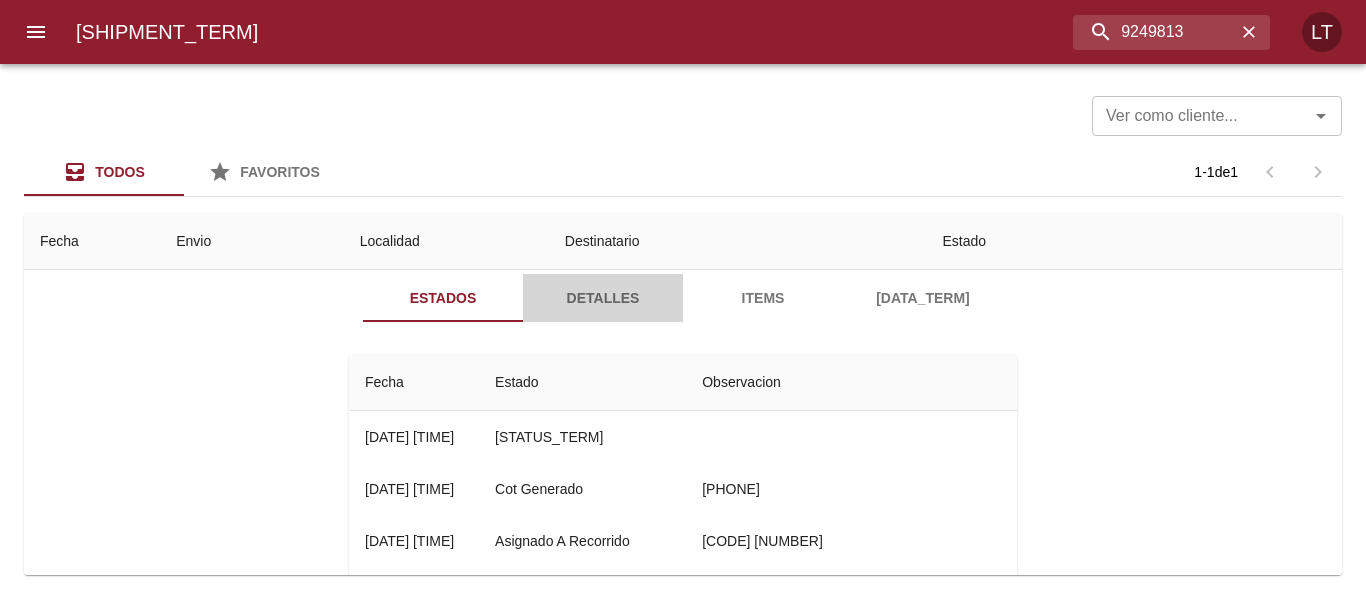 click on "Detalles" at bounding box center [603, 298] 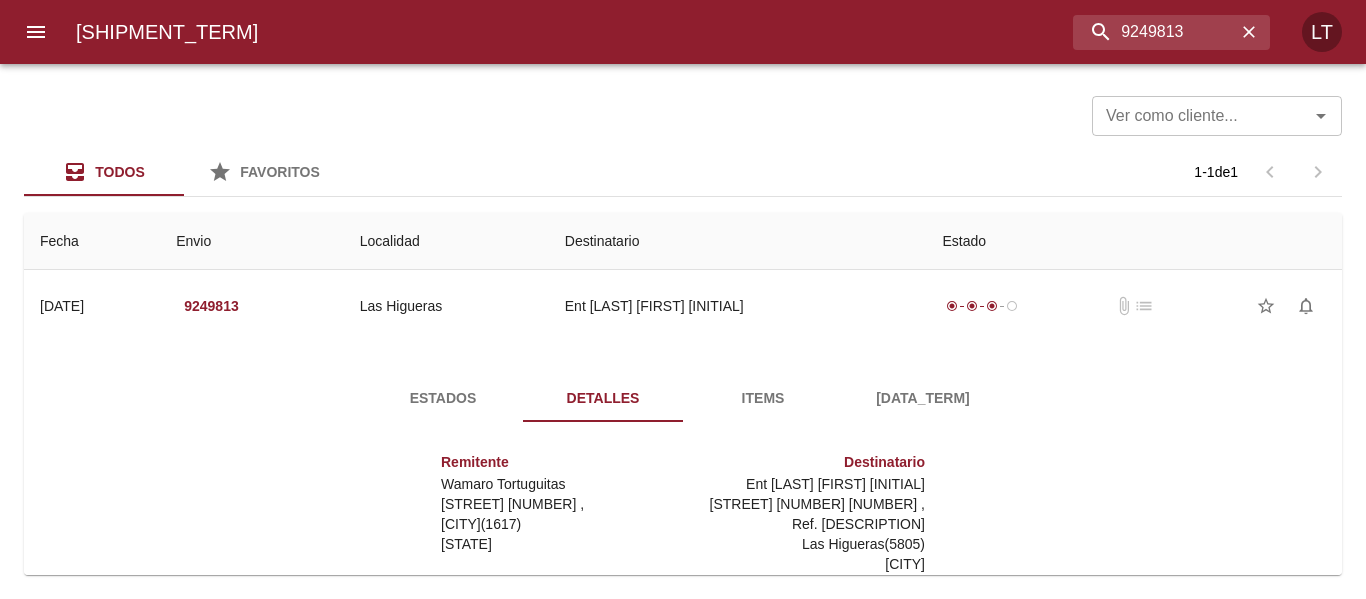 scroll, scrollTop: 30, scrollLeft: 0, axis: vertical 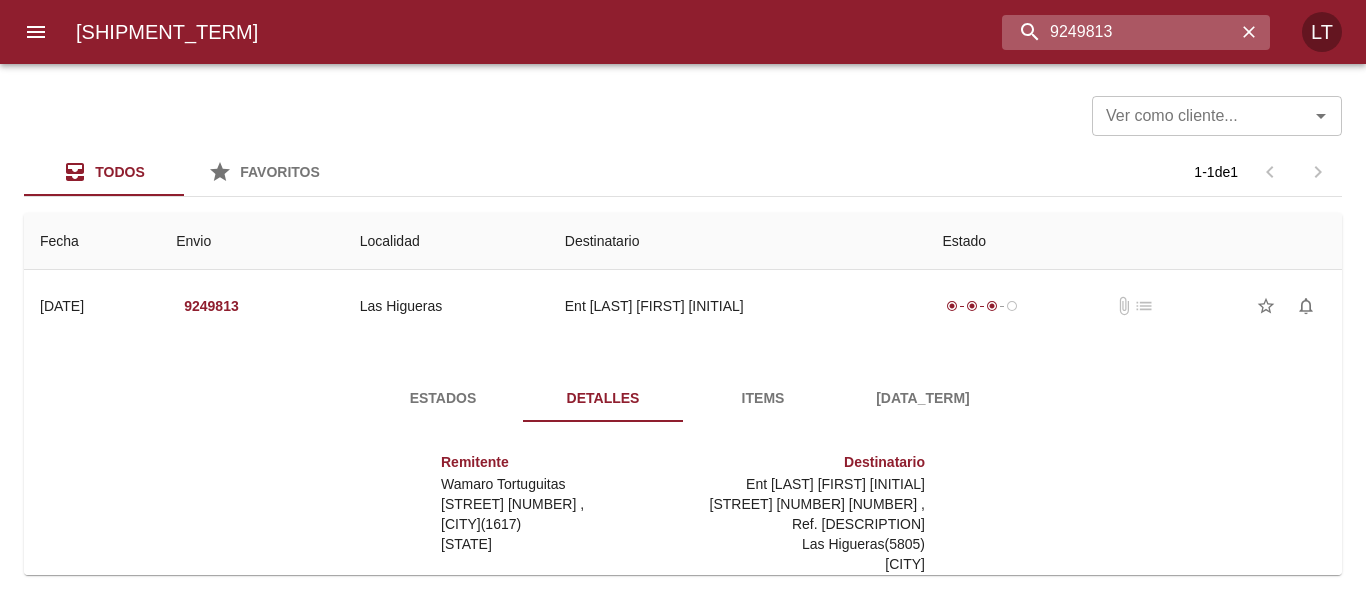 click on "9249813" at bounding box center [1119, 32] 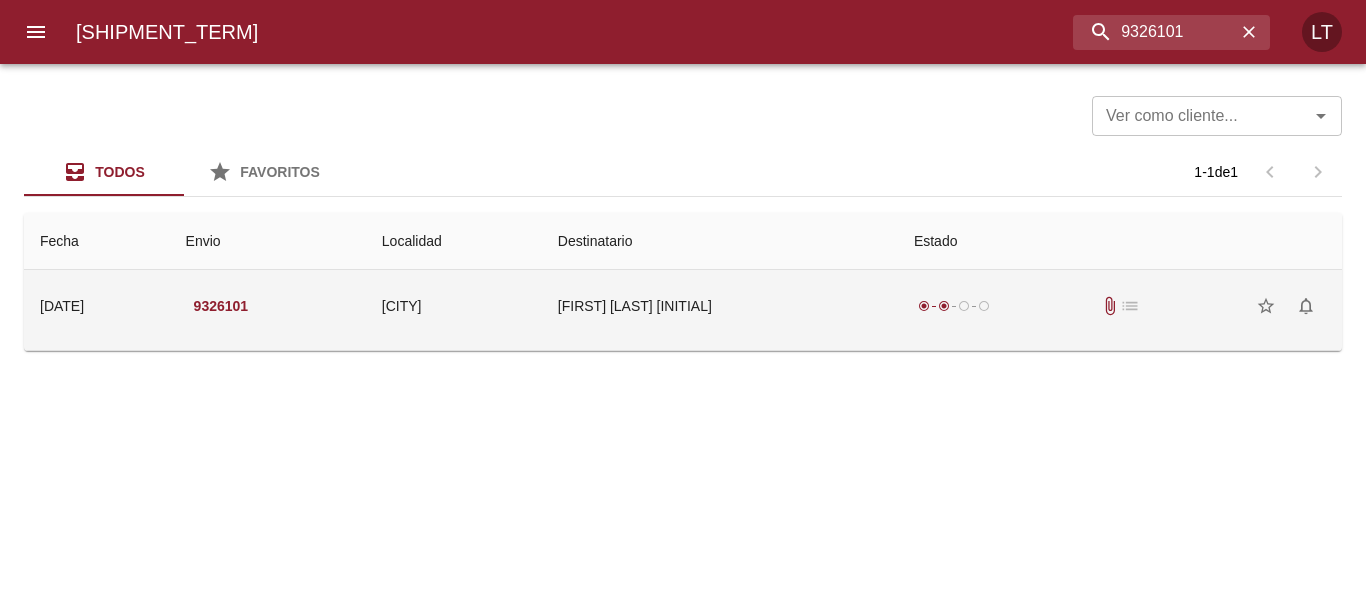 click on "[FIRST] [LAST] [INITIAL]" at bounding box center [720, 306] 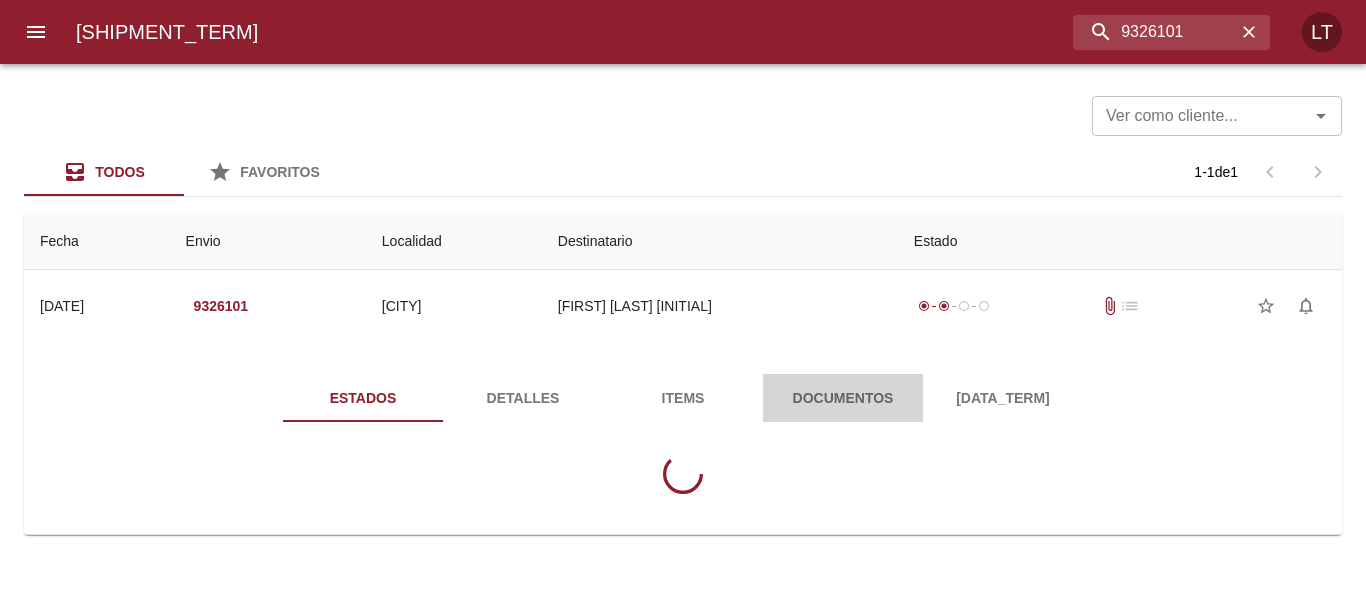 click on "Documentos" at bounding box center [843, 398] 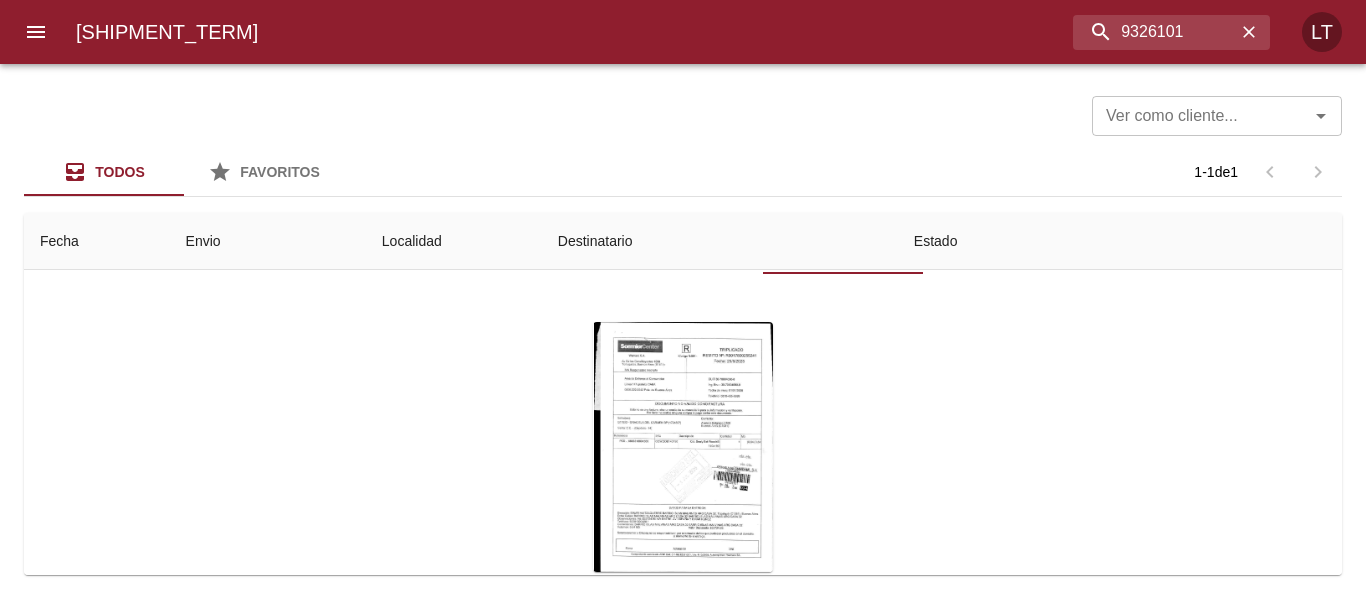 scroll, scrollTop: 200, scrollLeft: 0, axis: vertical 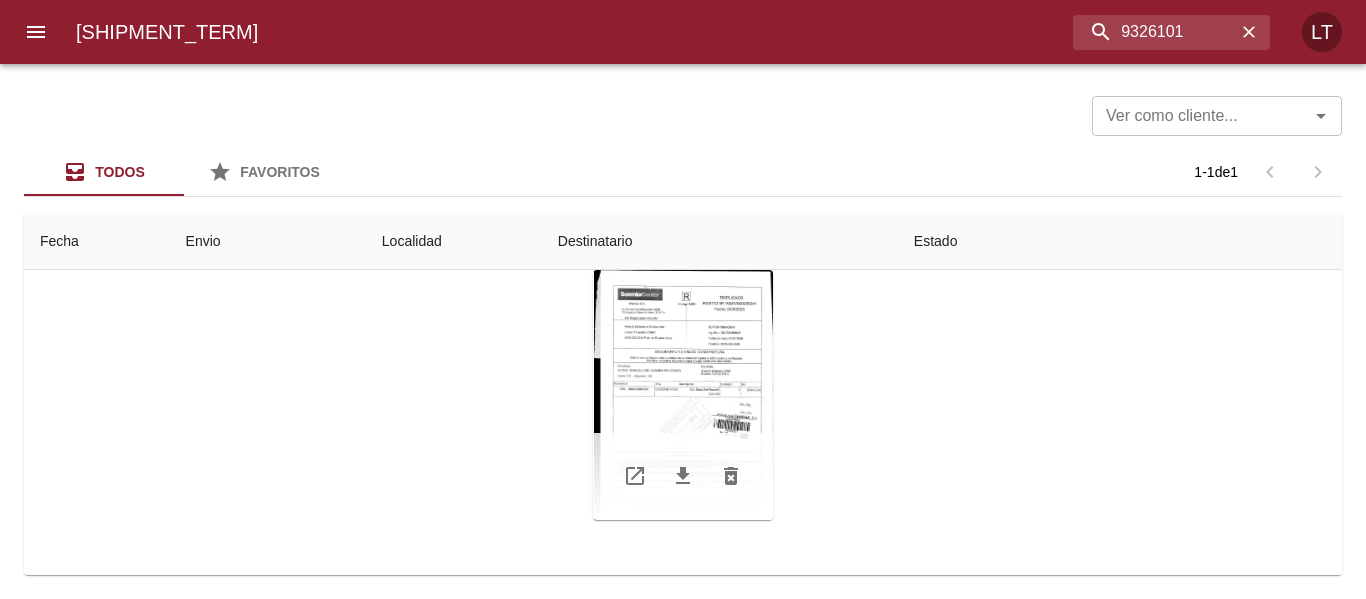 click at bounding box center [683, 395] 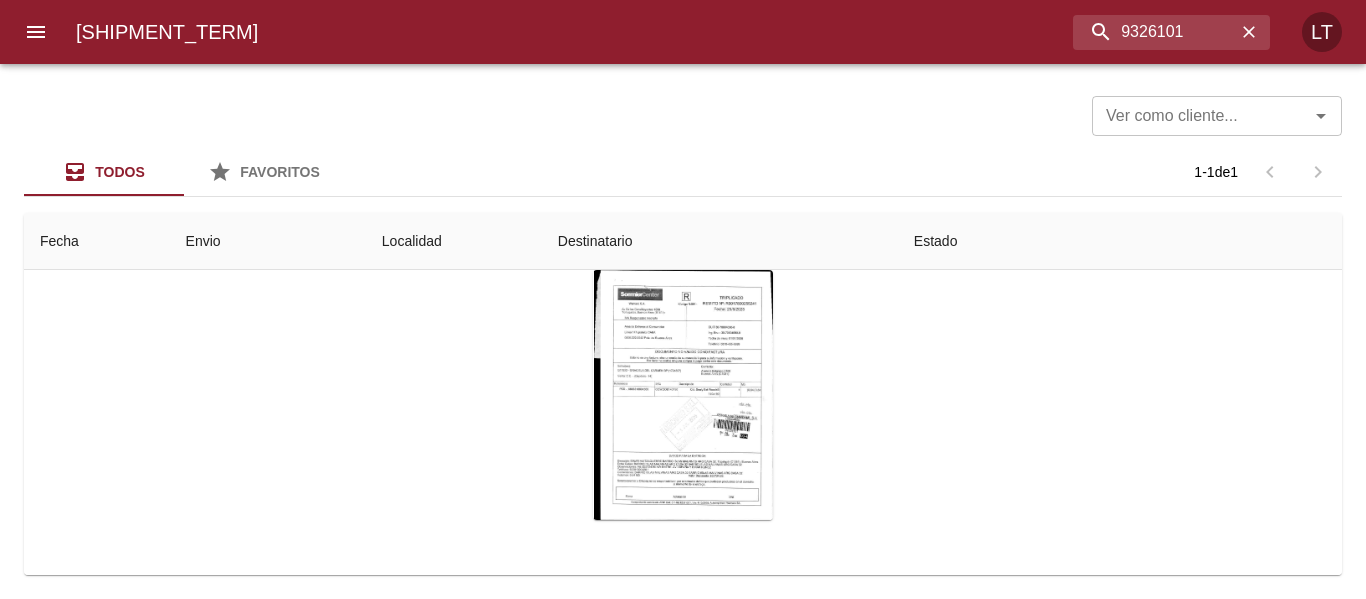 click at bounding box center [339, 1660] 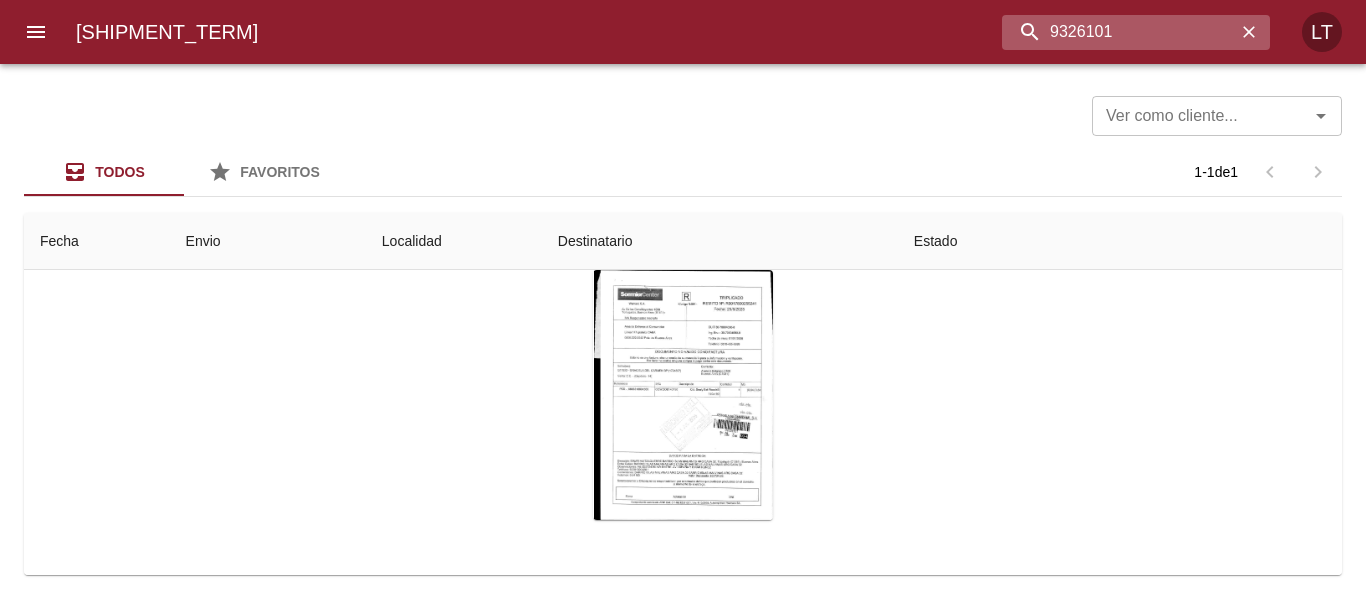 click on "9326101" at bounding box center [1119, 32] 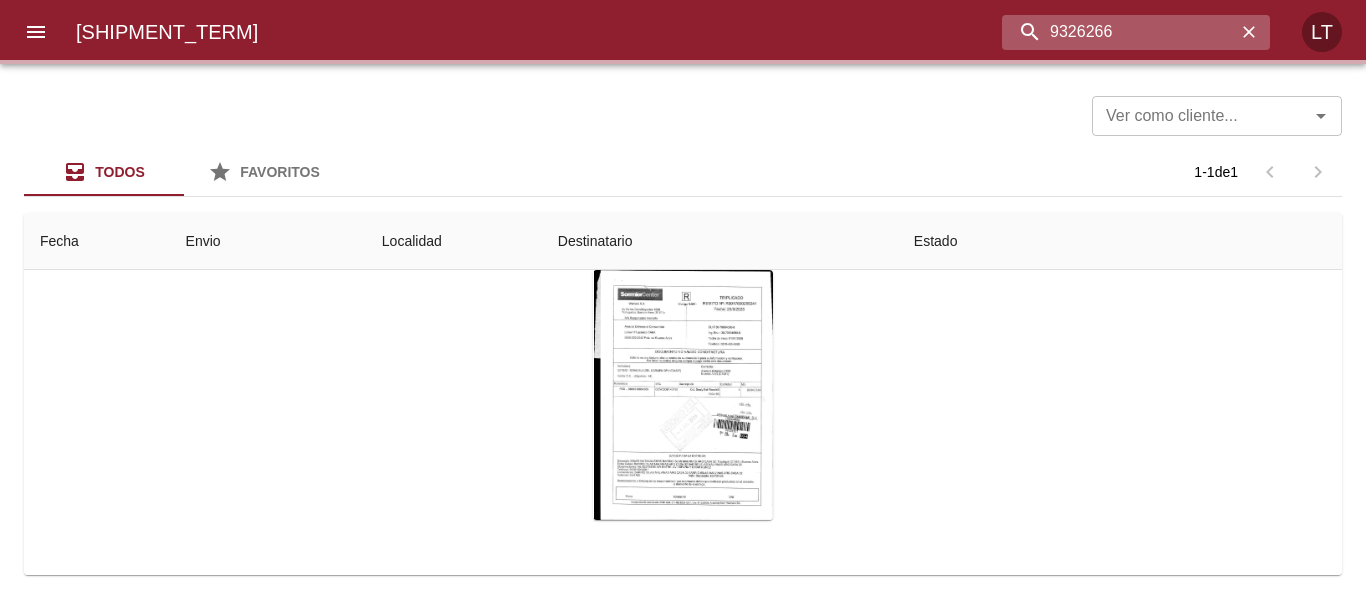 scroll, scrollTop: 0, scrollLeft: 0, axis: both 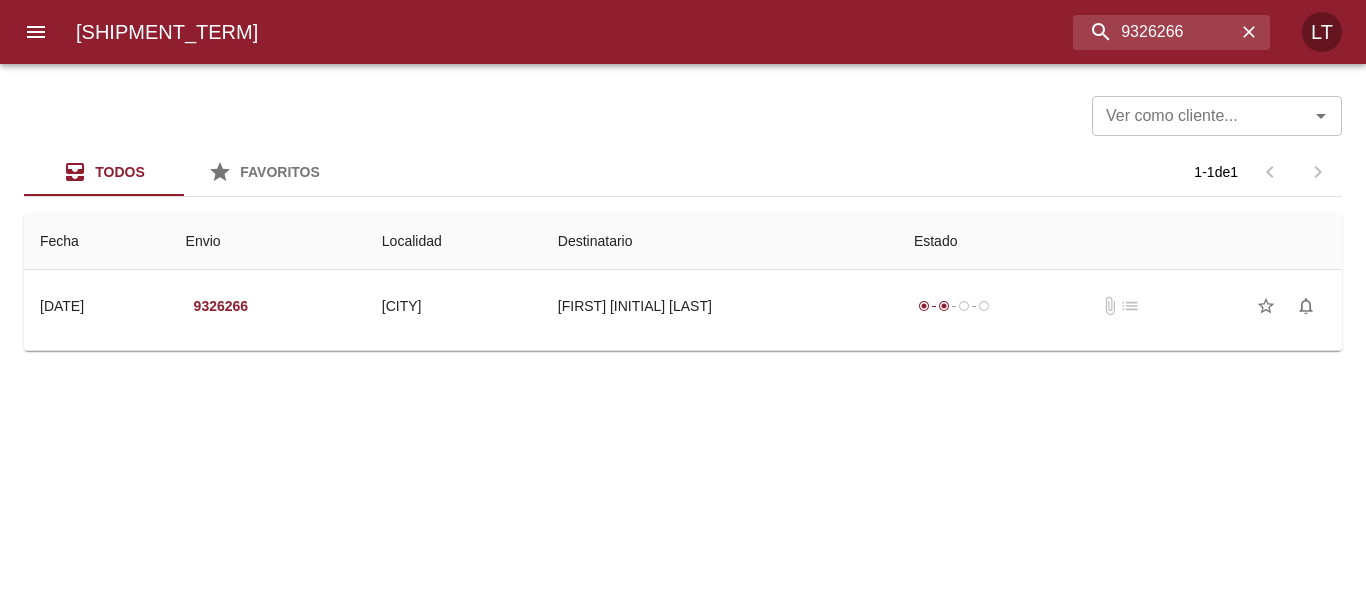 click on "Envios realizados 9326266 LT" at bounding box center [683, 32] 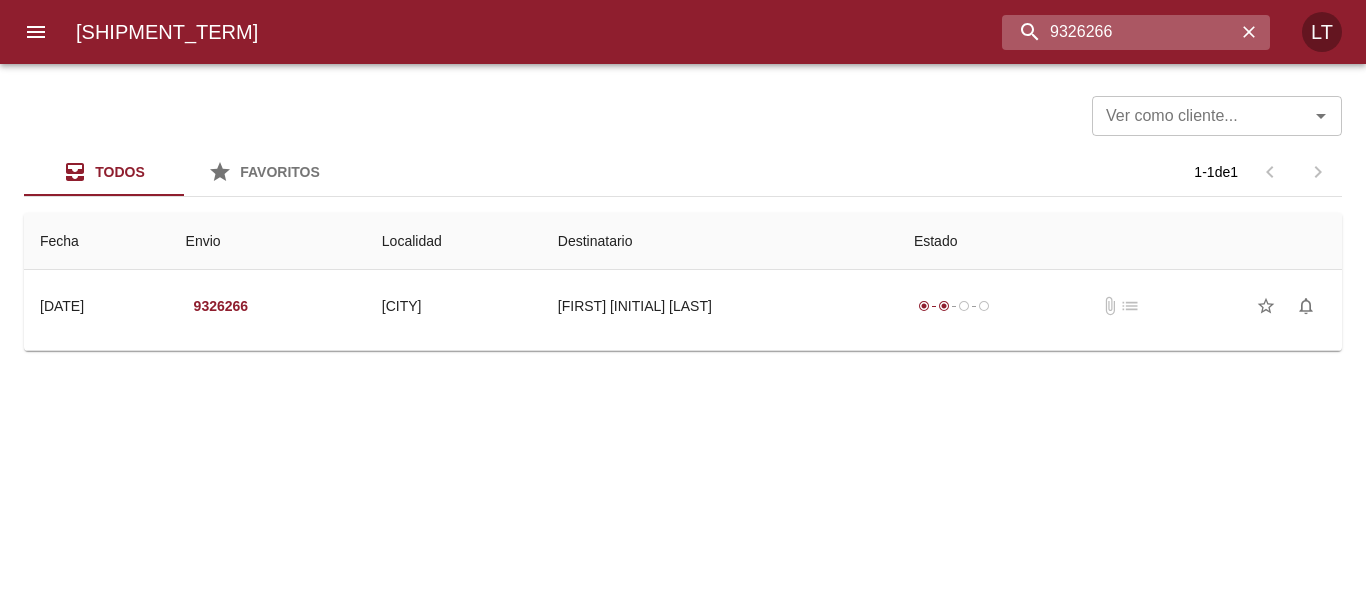click on "9326266" at bounding box center (1119, 32) 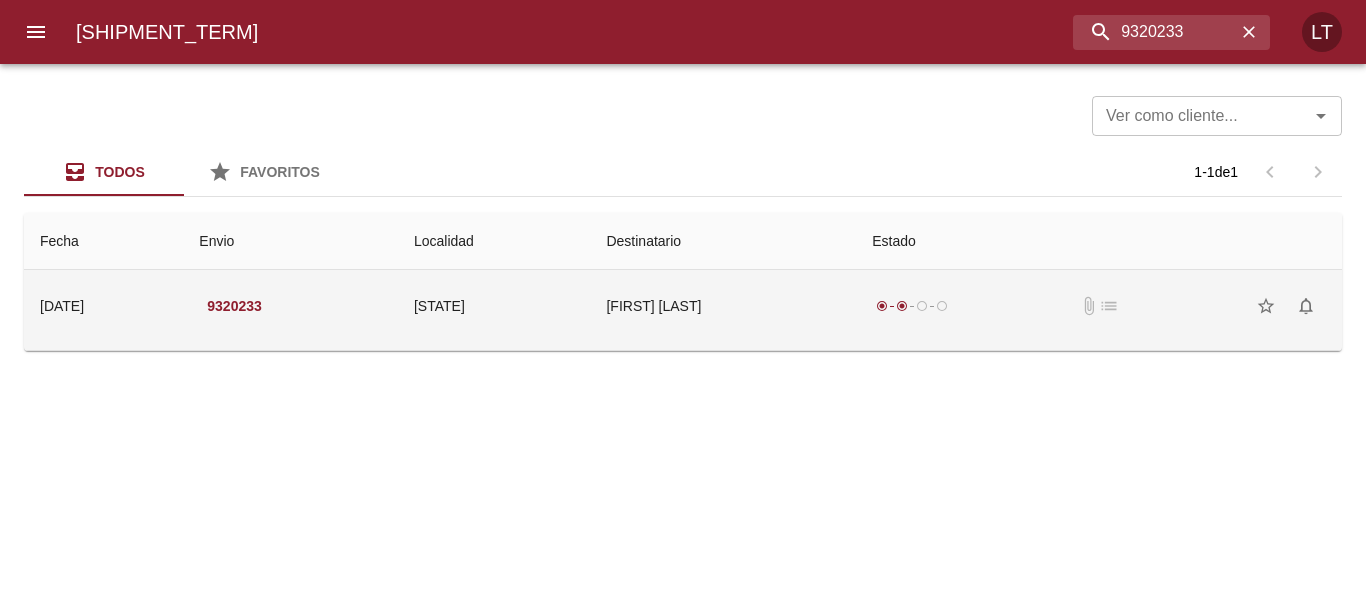 click on "[FIRST] [LAST]" at bounding box center (723, 306) 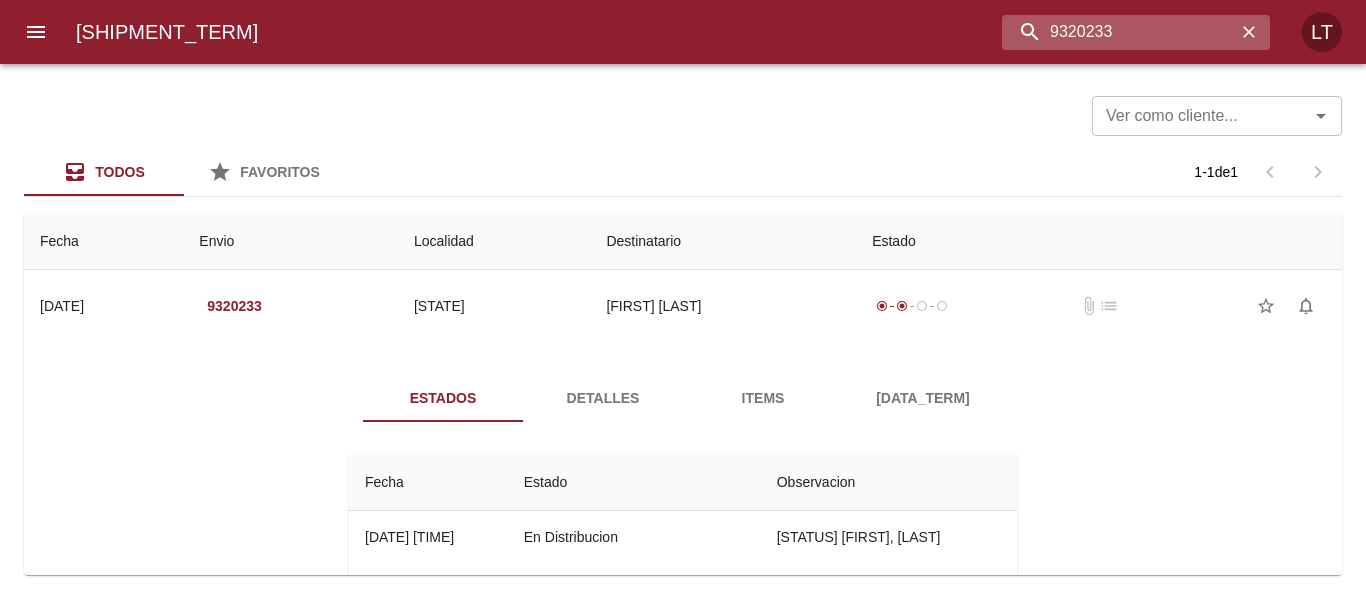 click on "9320233" at bounding box center (1119, 32) 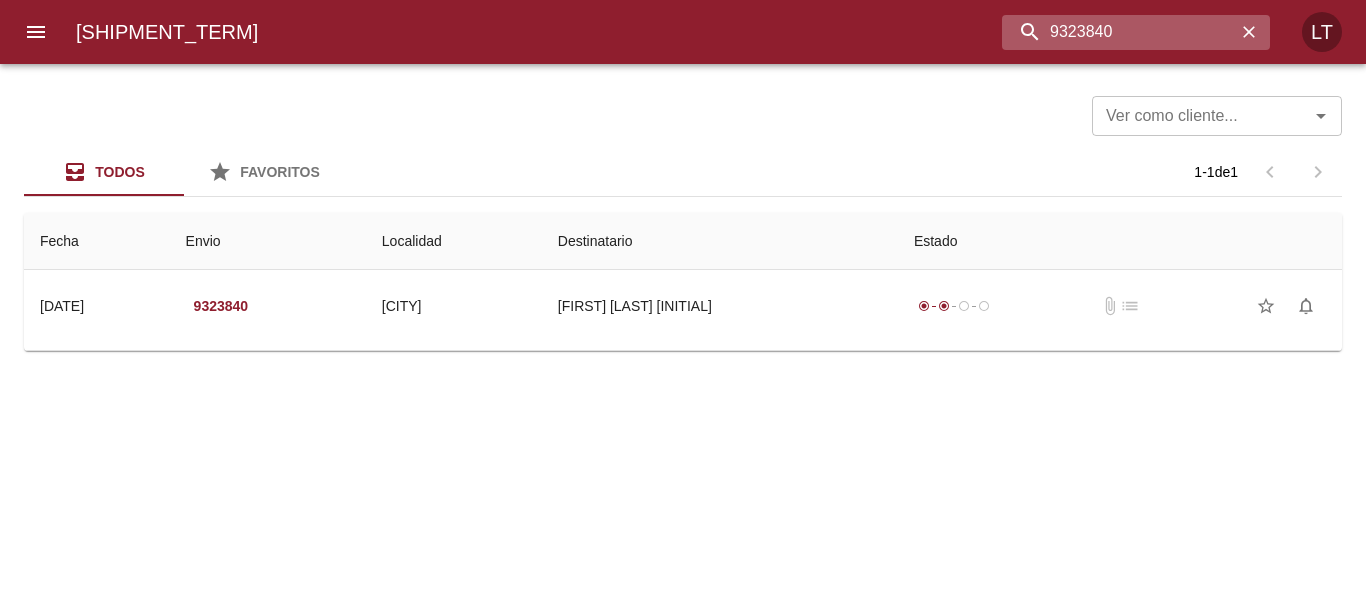 click on "9323840" at bounding box center [1119, 32] 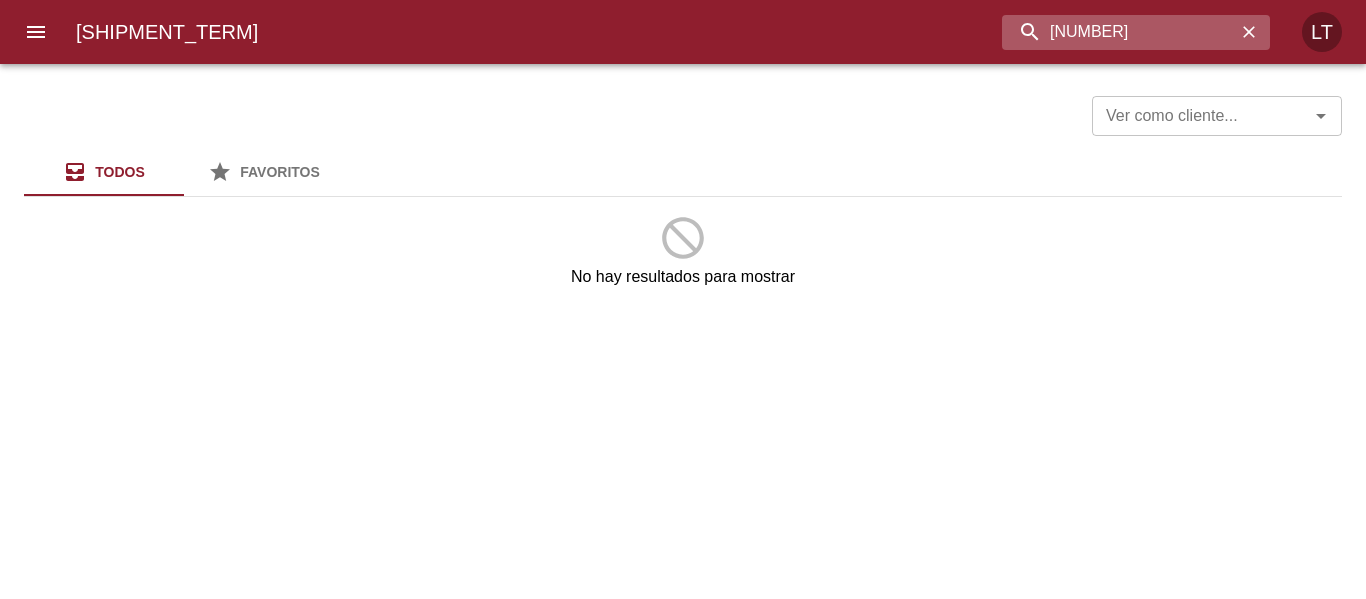 click on "[NUMBER]" at bounding box center [1119, 32] 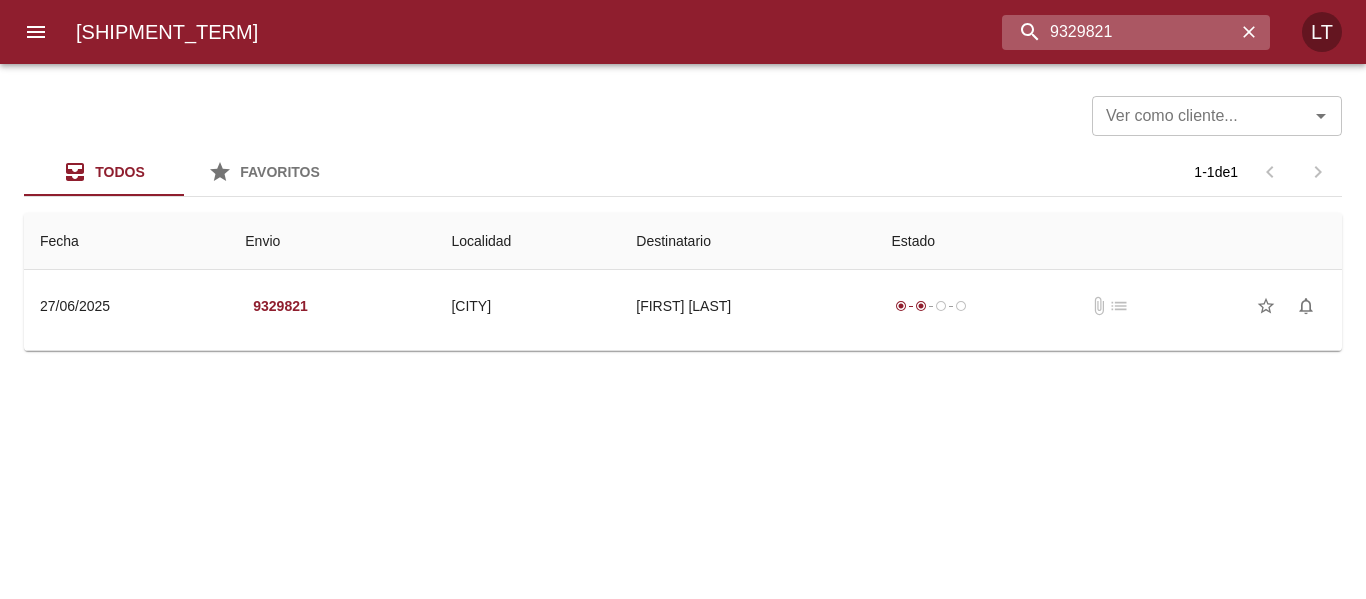 click on "9329821" at bounding box center (1119, 32) 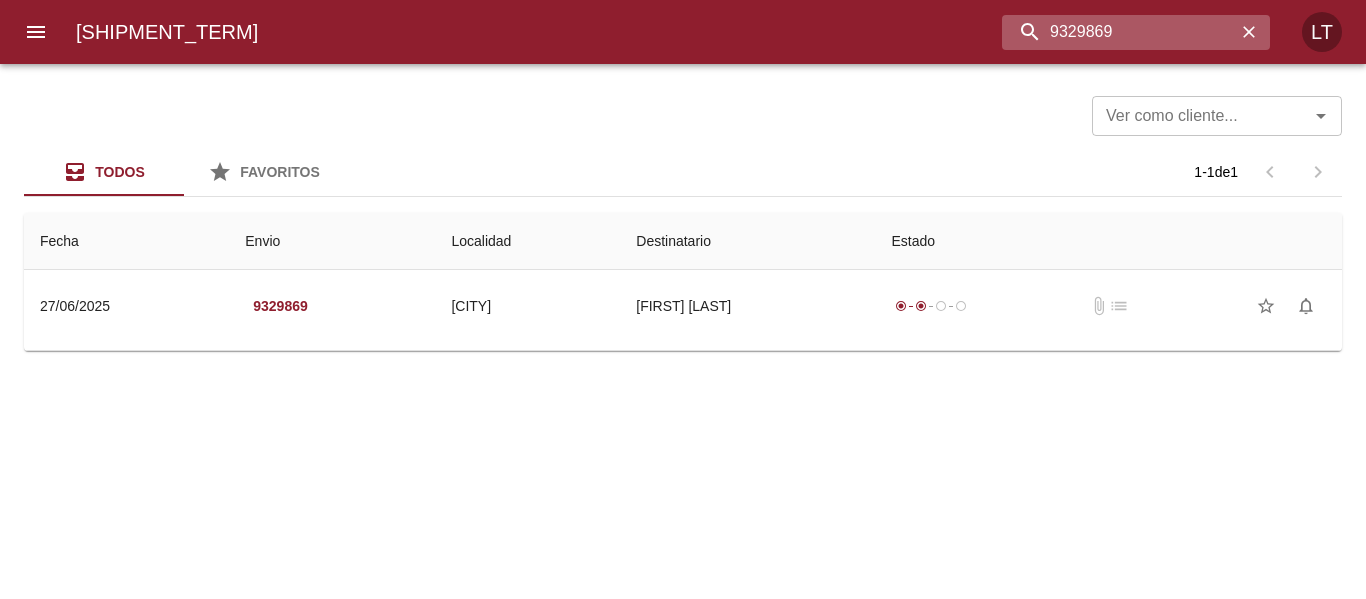 click on "9329869" at bounding box center [1119, 32] 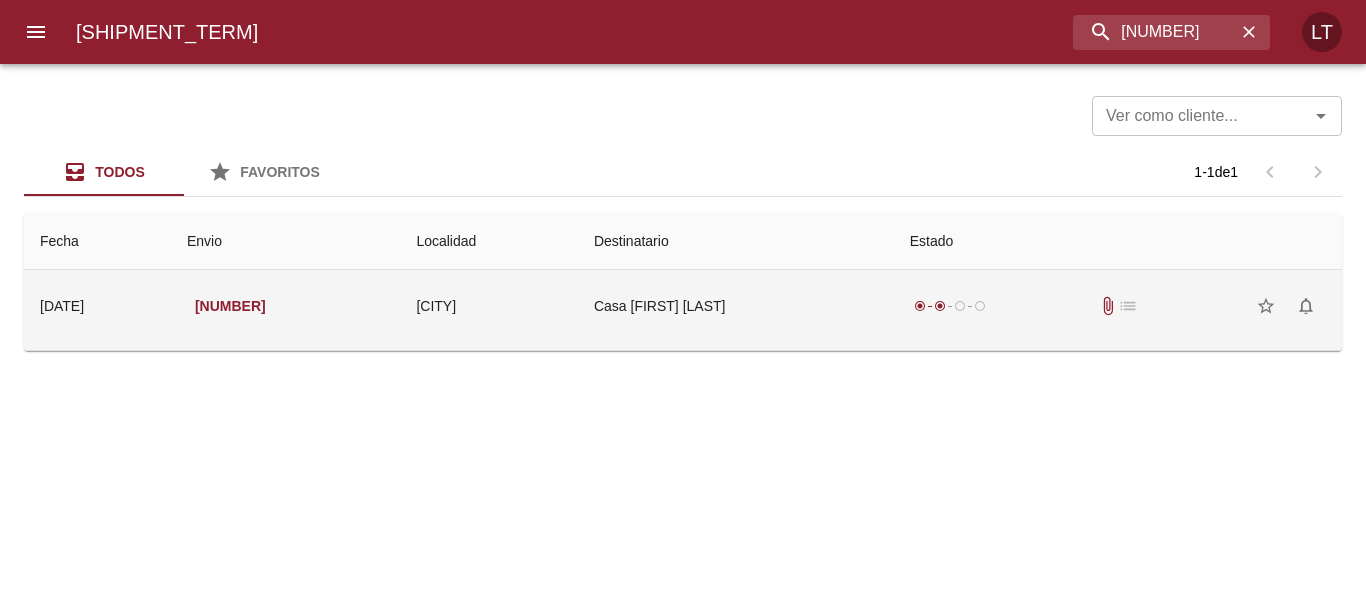 click on "Casa [FIRST] [LAST]" at bounding box center [736, 306] 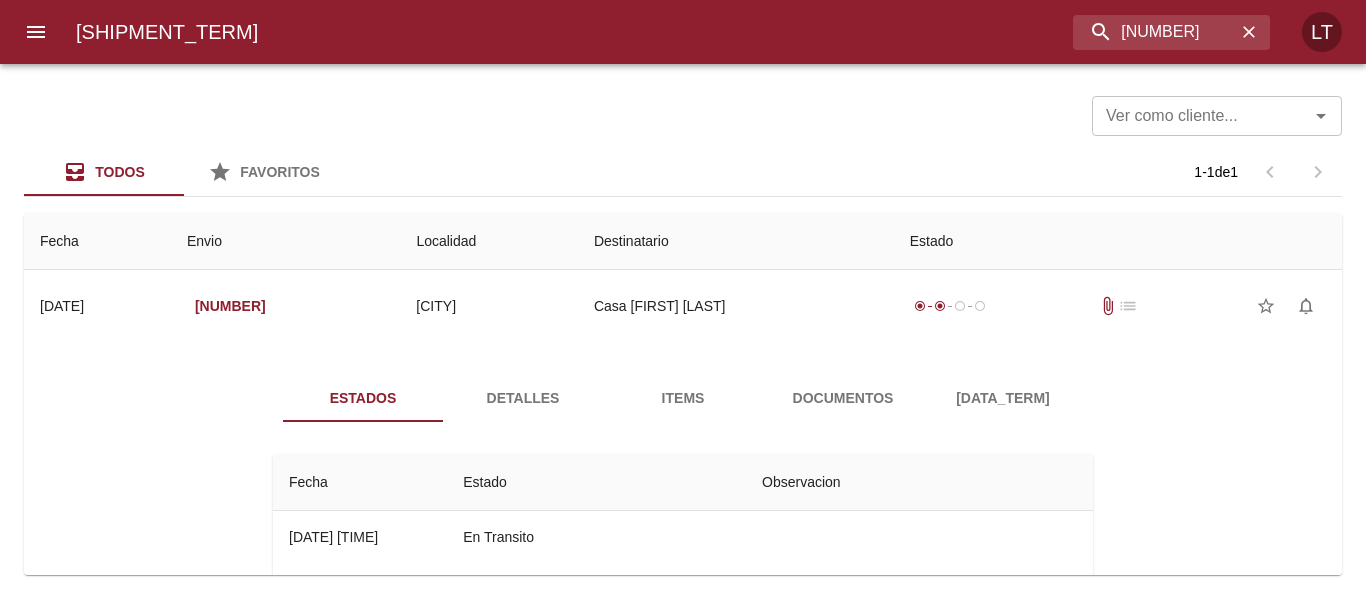 click on "Documentos" at bounding box center [843, 398] 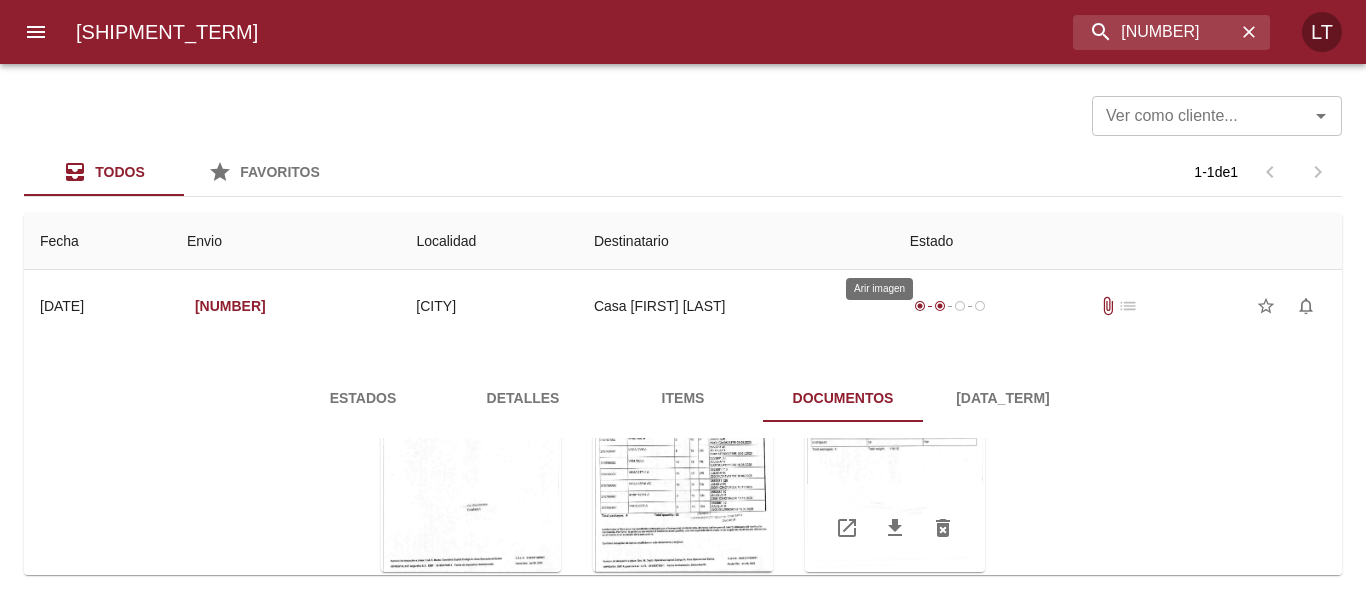scroll, scrollTop: 197, scrollLeft: 0, axis: vertical 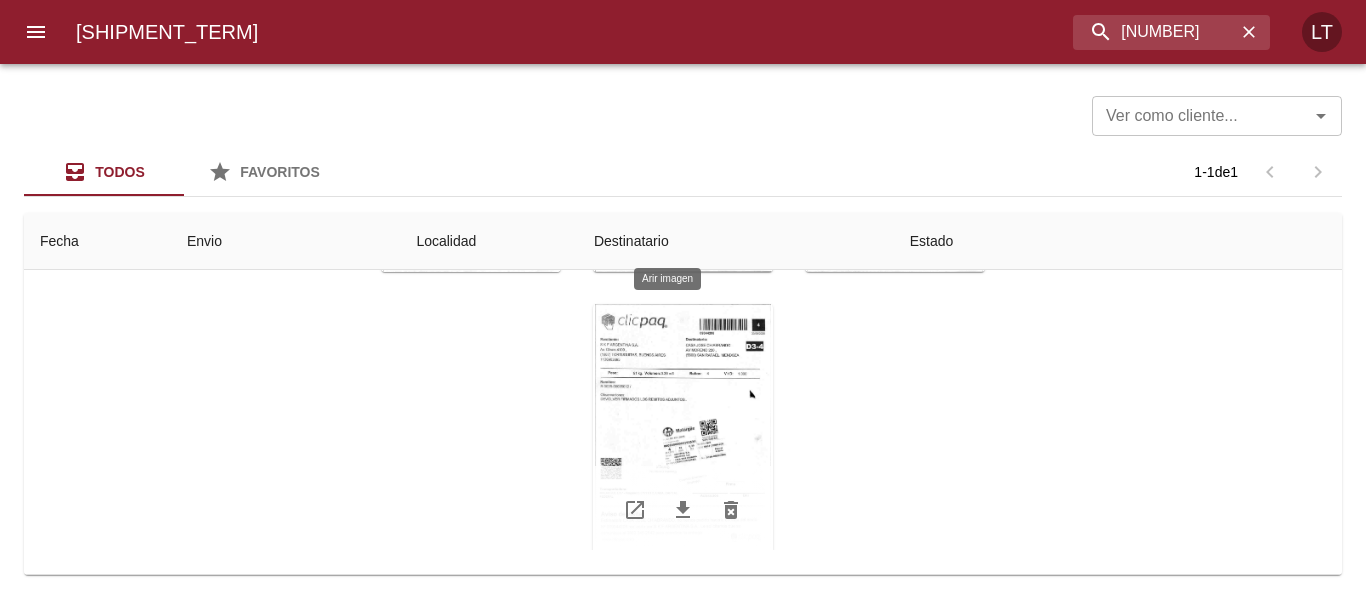 click at bounding box center (683, 429) 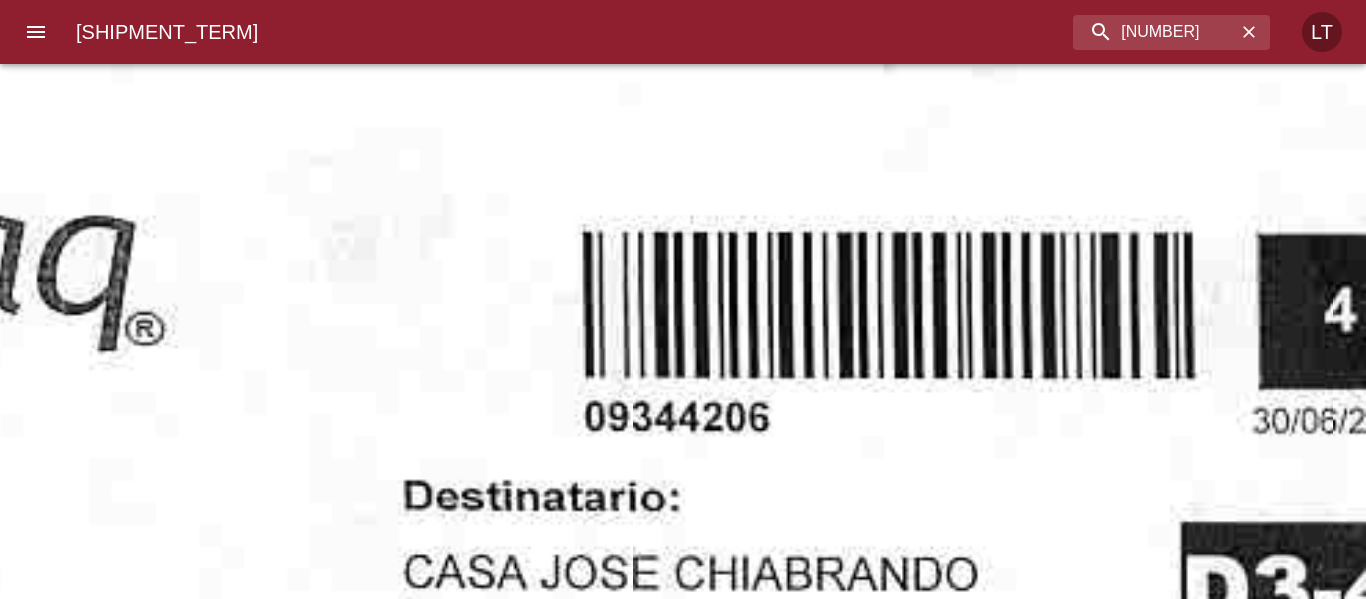 click at bounding box center (366, 1657) 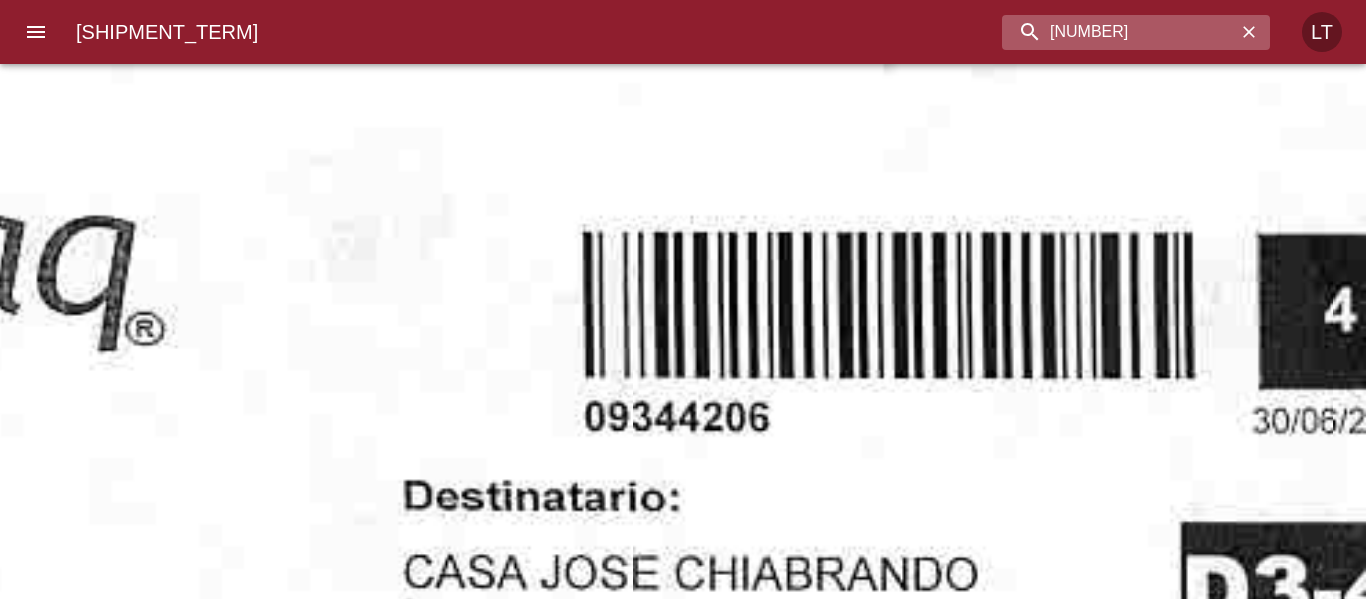 click on "[NUMBER]" at bounding box center [1119, 32] 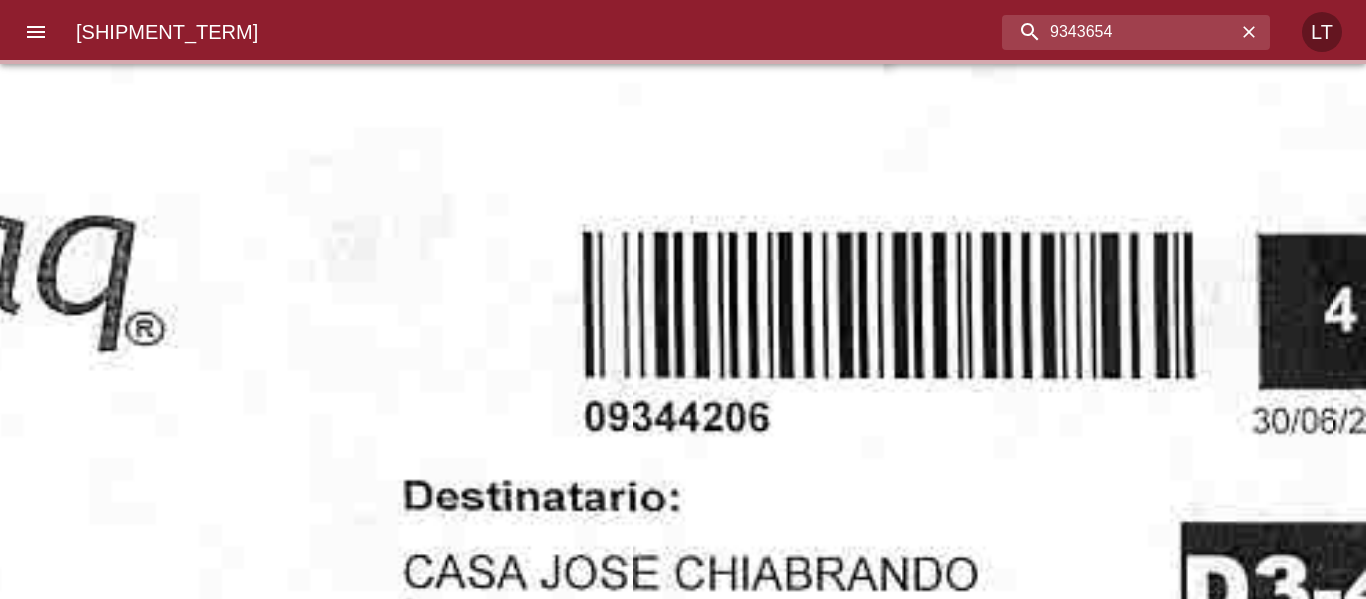 scroll, scrollTop: 0, scrollLeft: 0, axis: both 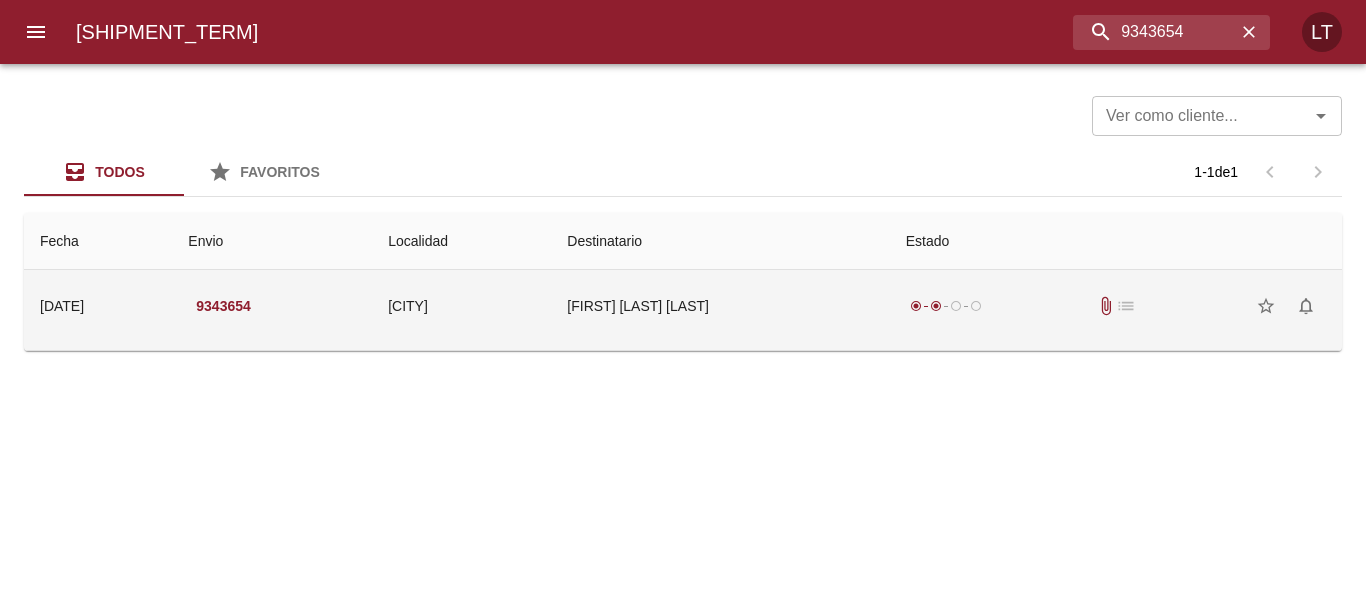 click on "[FIRST] [LAST] [LAST]" at bounding box center (720, 306) 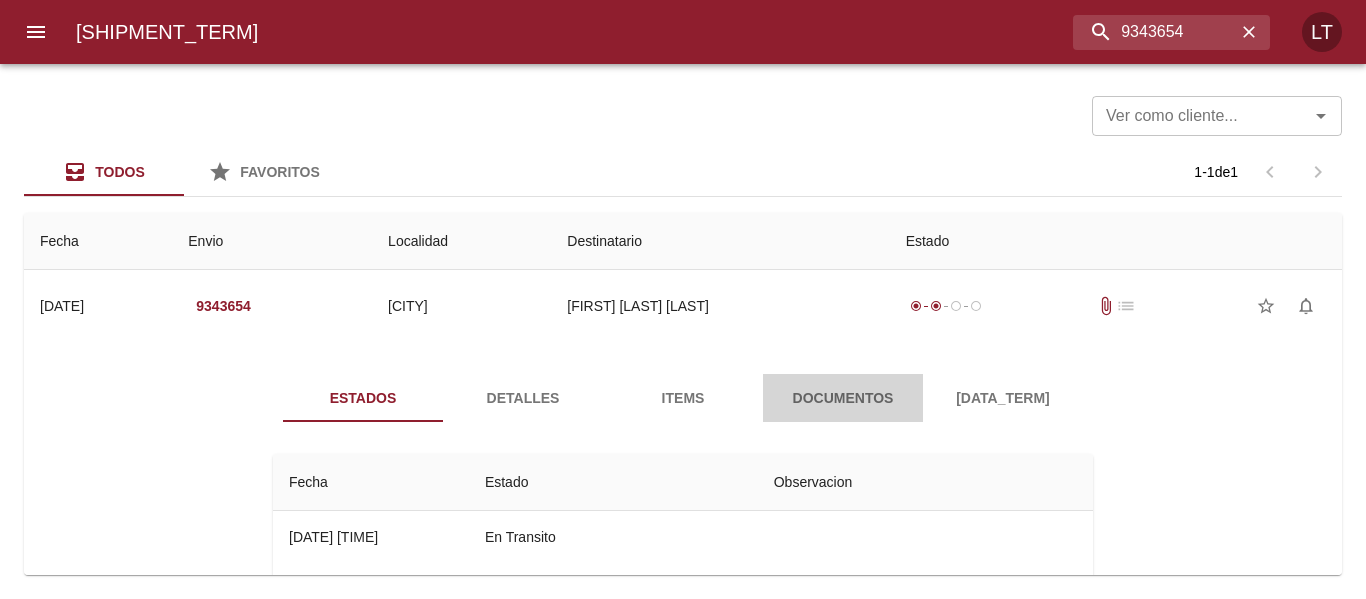 click on "Documentos" at bounding box center (843, 398) 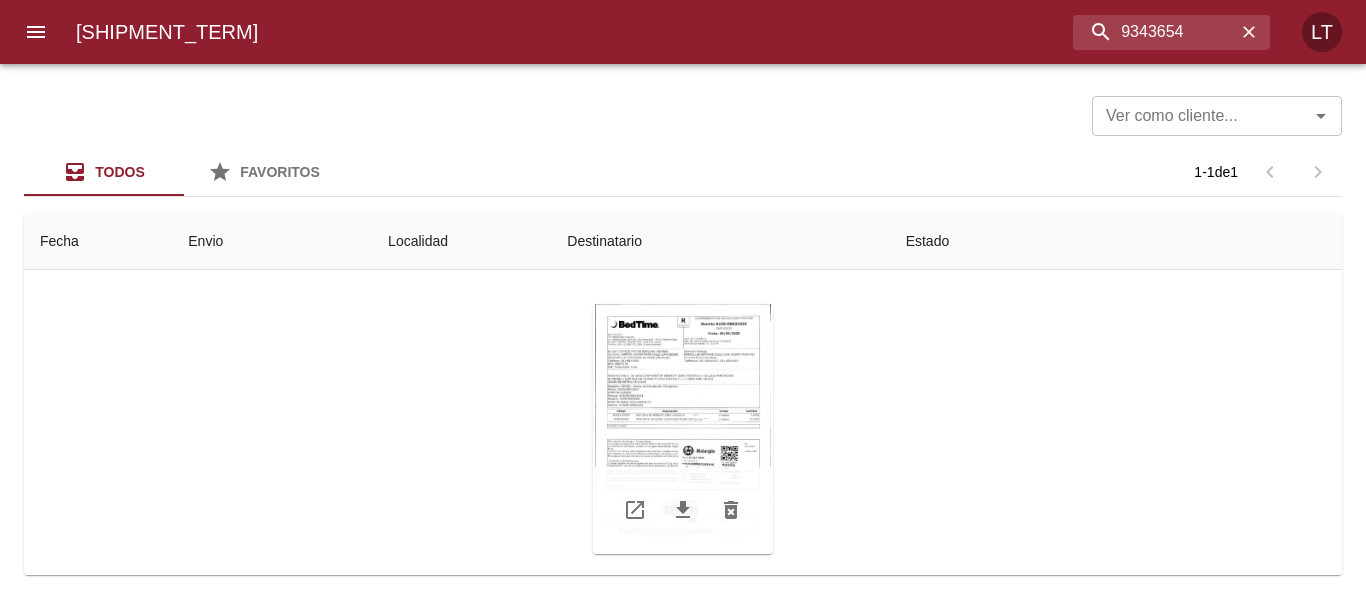 scroll, scrollTop: 200, scrollLeft: 0, axis: vertical 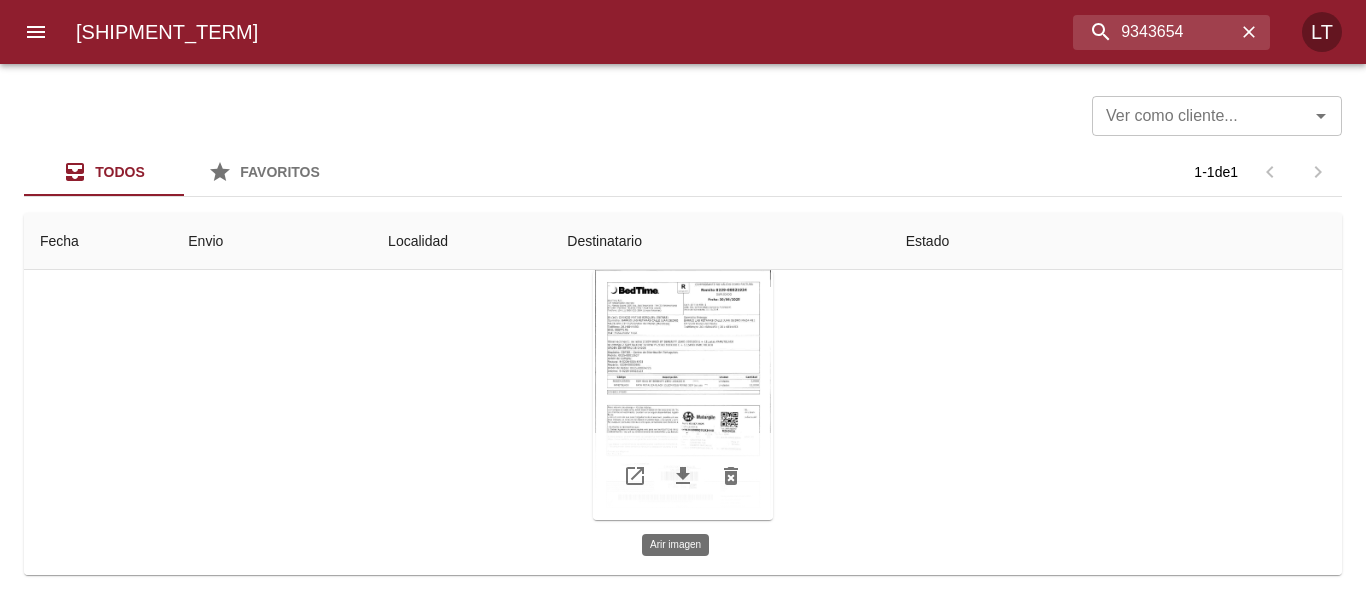 click at bounding box center [683, 395] 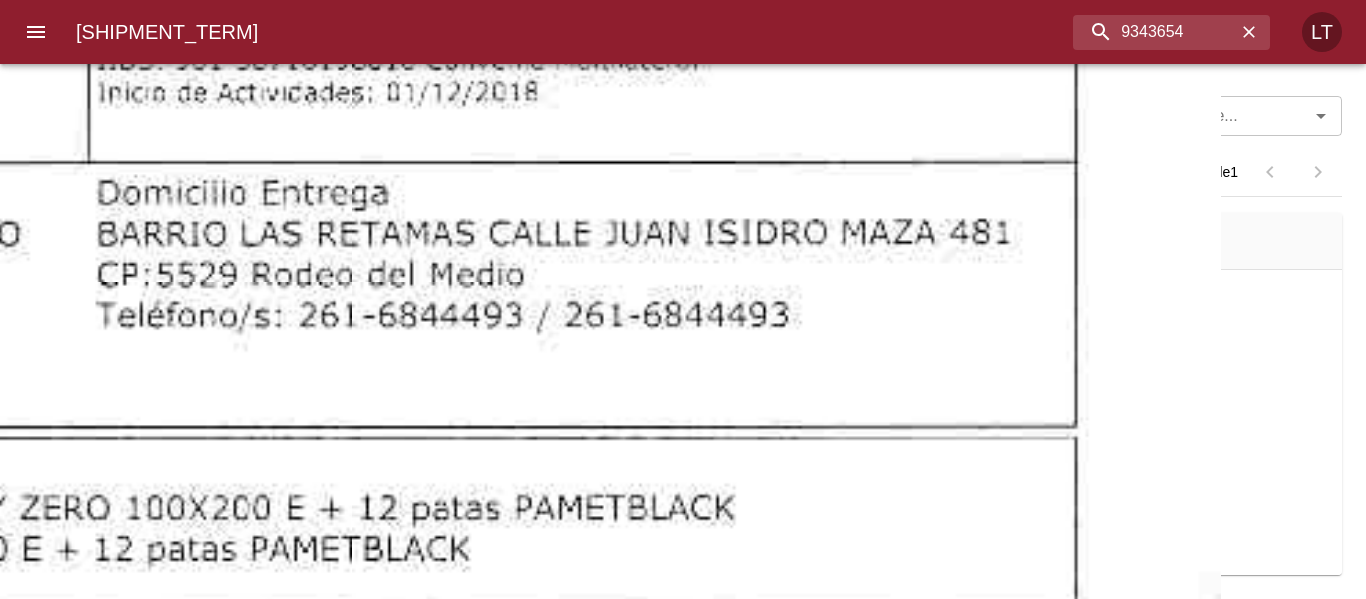 click at bounding box center [85, 1197] 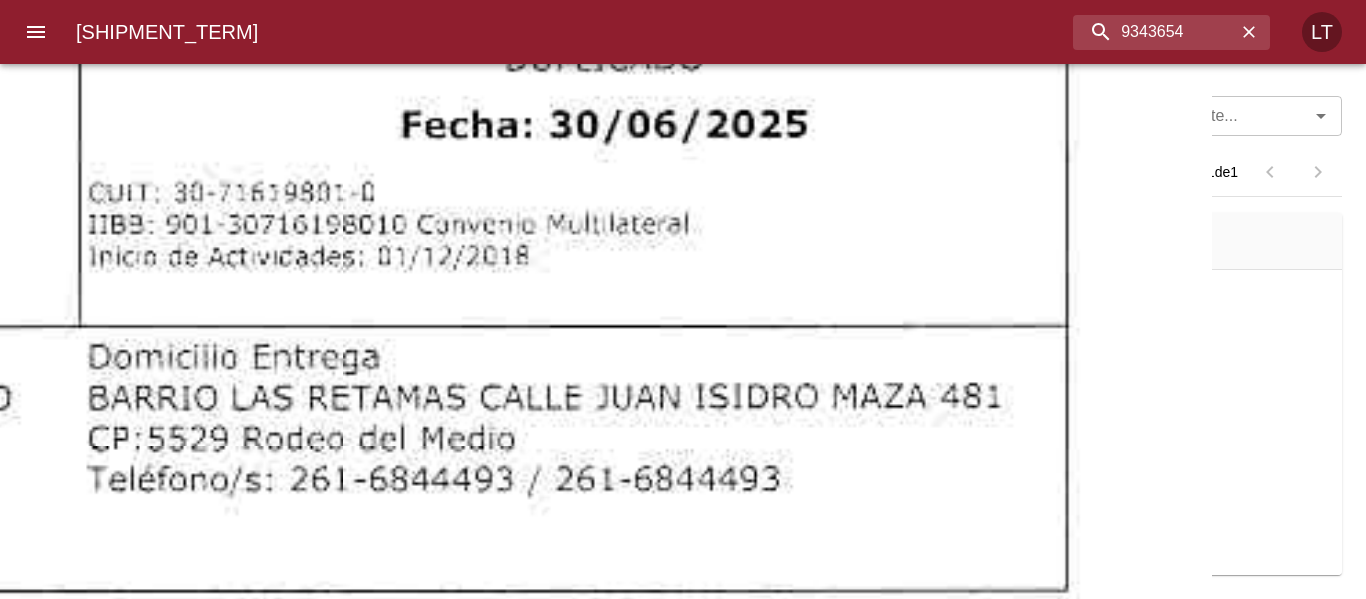 click at bounding box center [76, 1361] 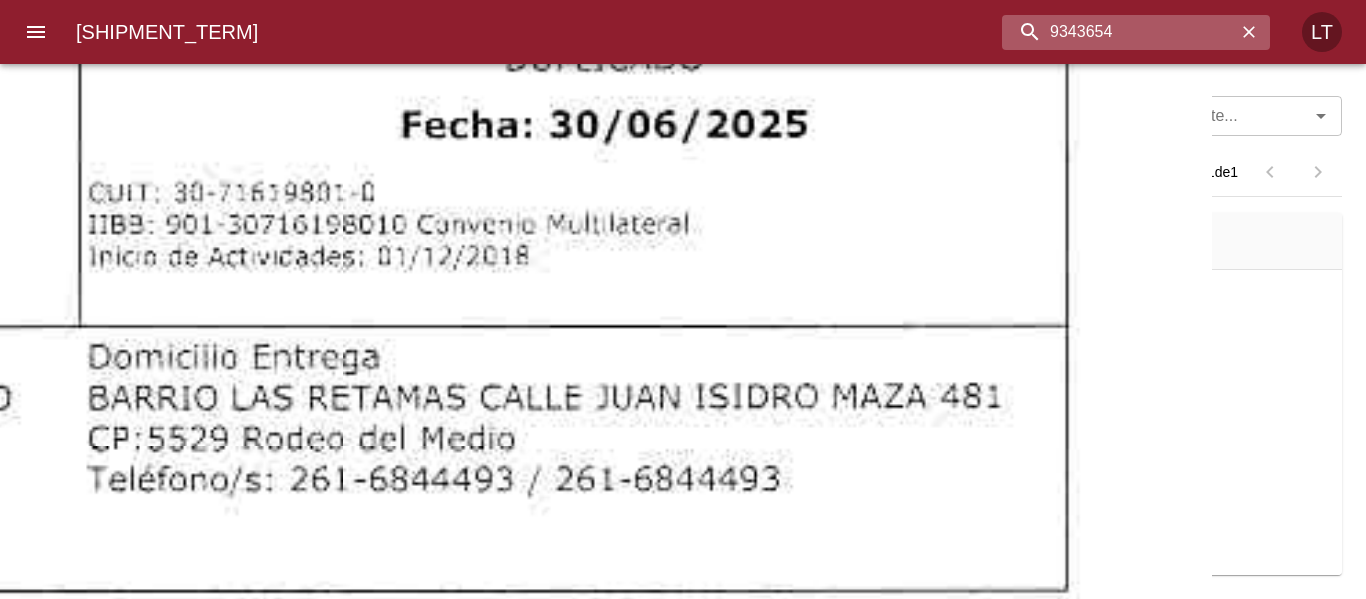 click on "9343654" at bounding box center [1119, 32] 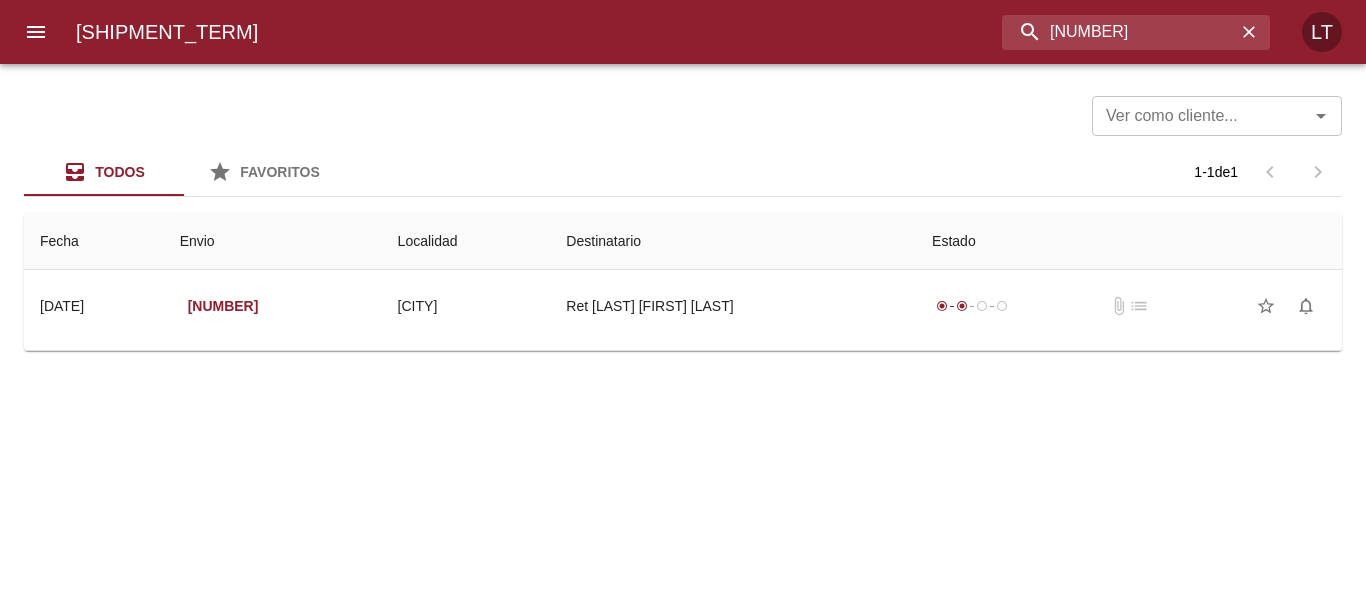scroll, scrollTop: 0, scrollLeft: 0, axis: both 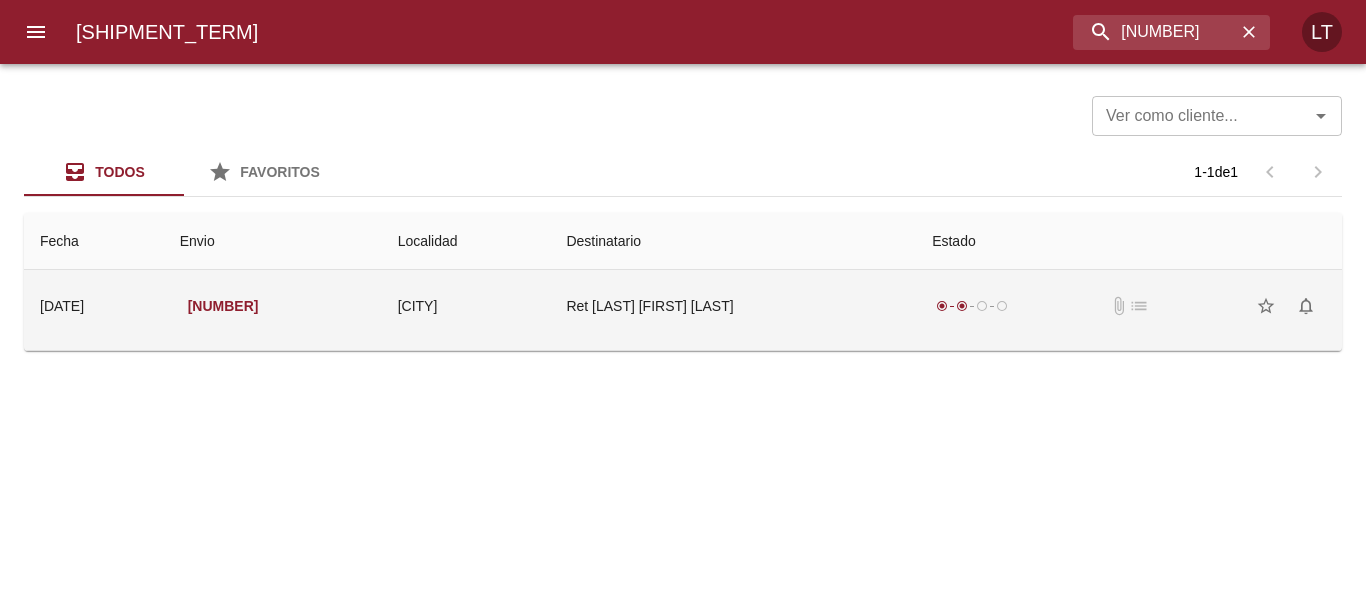 click on "Ret [LAST] [FIRST] [LAST]" at bounding box center [733, 306] 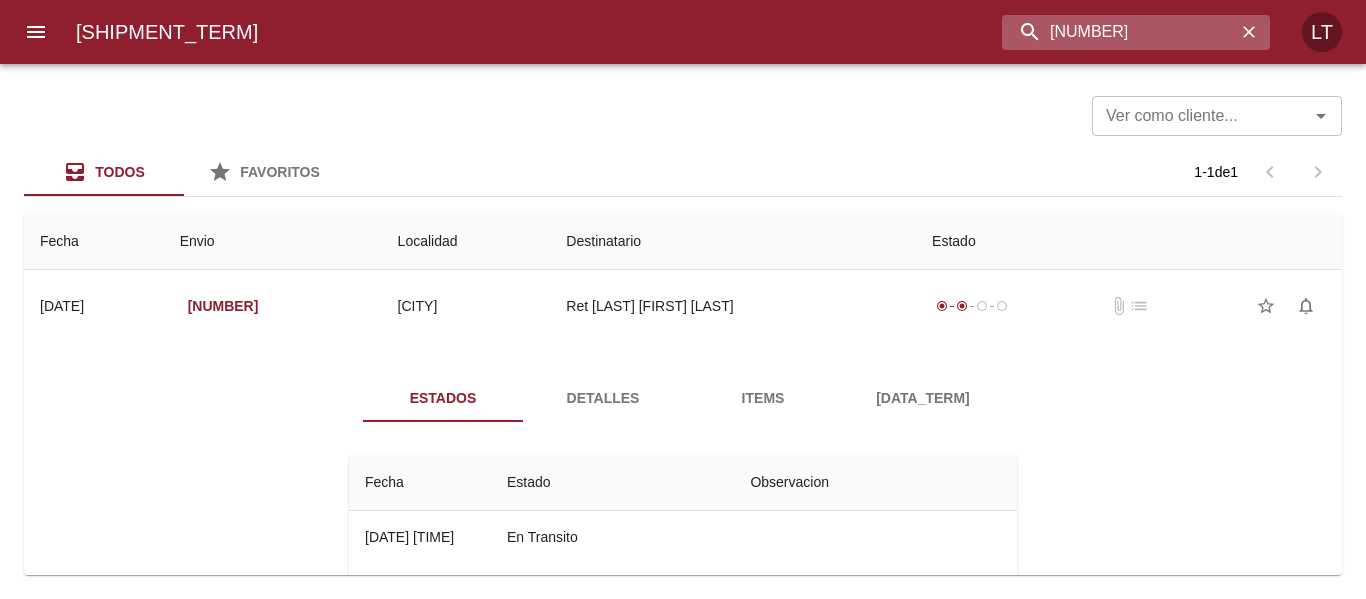 click on "[NUMBER]" at bounding box center (1119, 32) 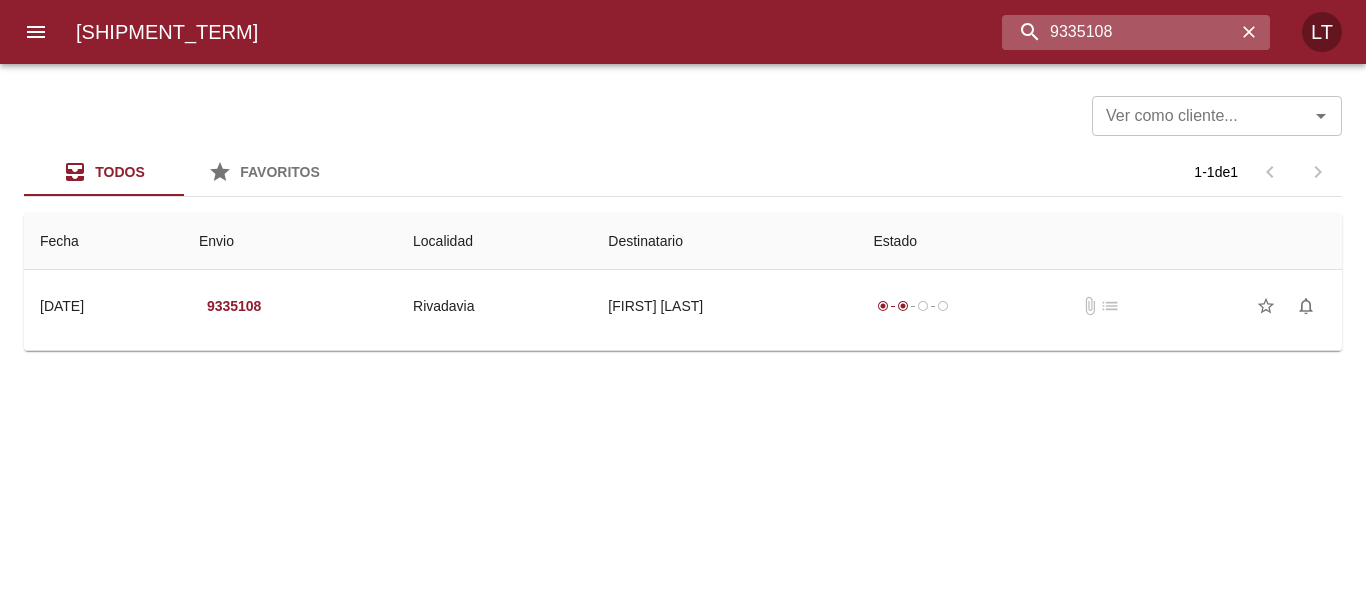 click on "9335108" at bounding box center (1119, 32) 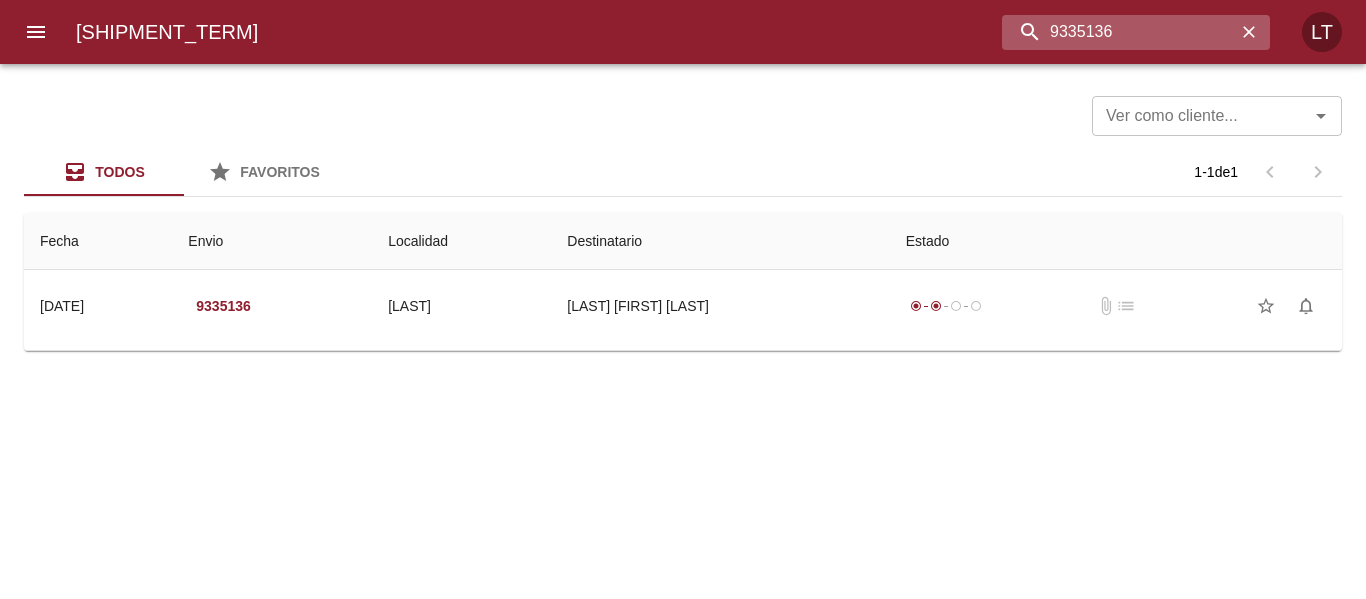 click on "9335136" at bounding box center [1119, 32] 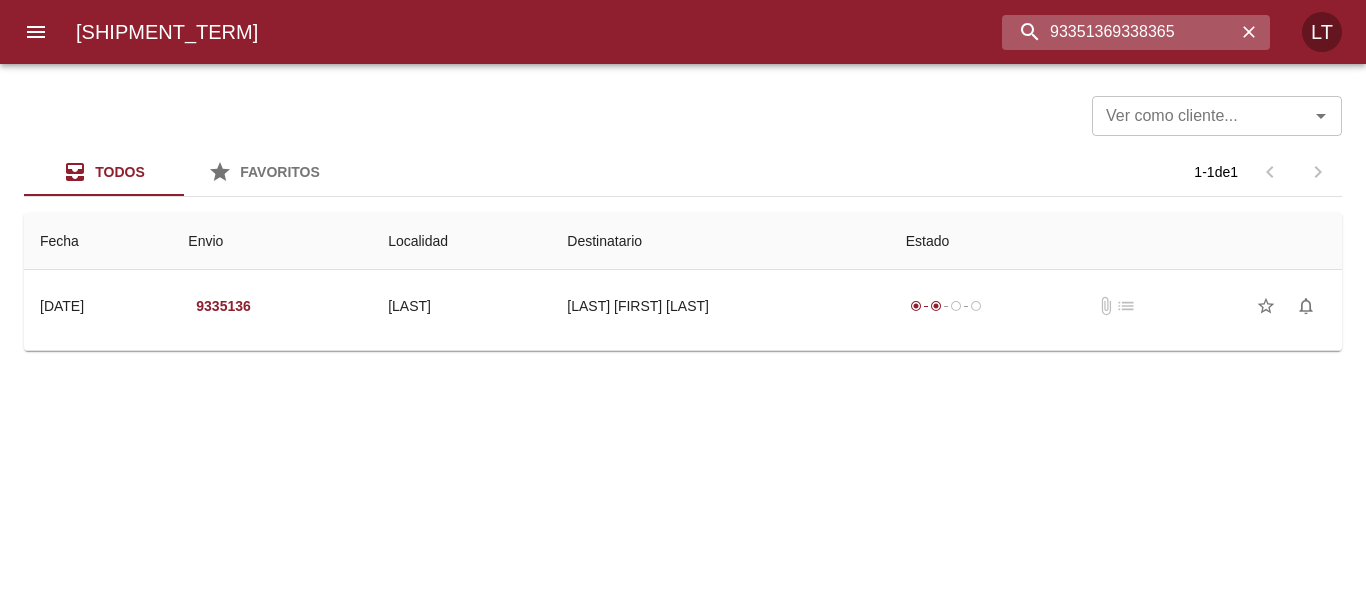 click on "93351369338365" at bounding box center [1119, 32] 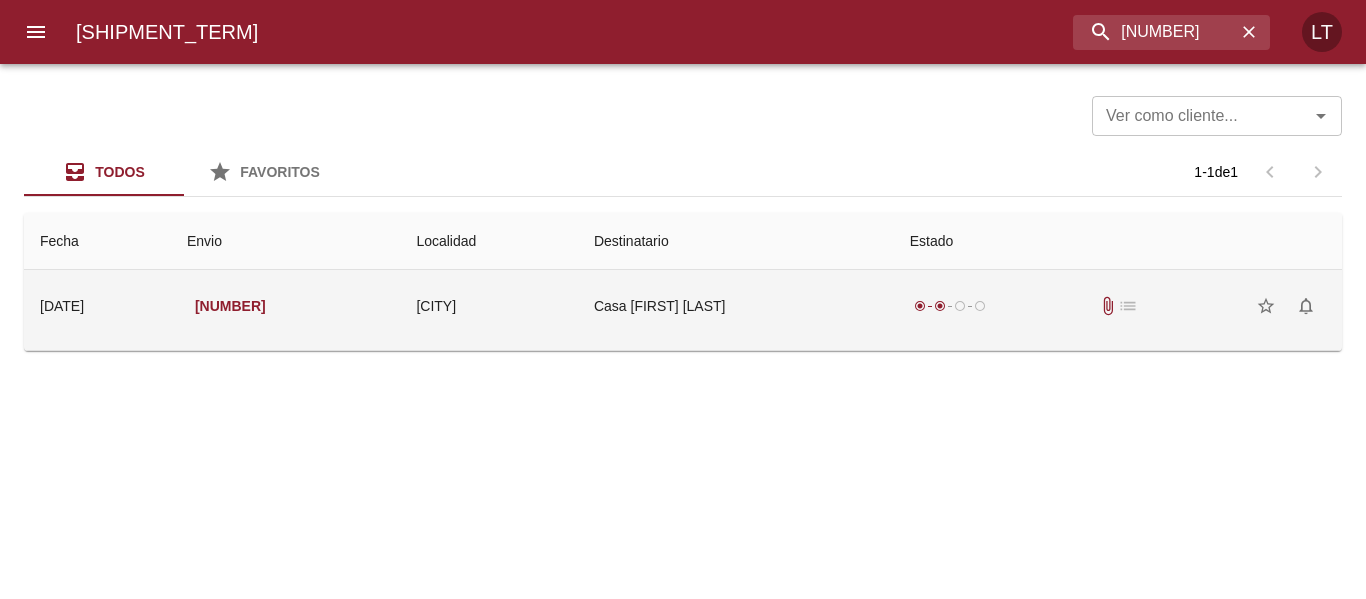 click on "Casa [FIRST] [LAST]" at bounding box center [736, 306] 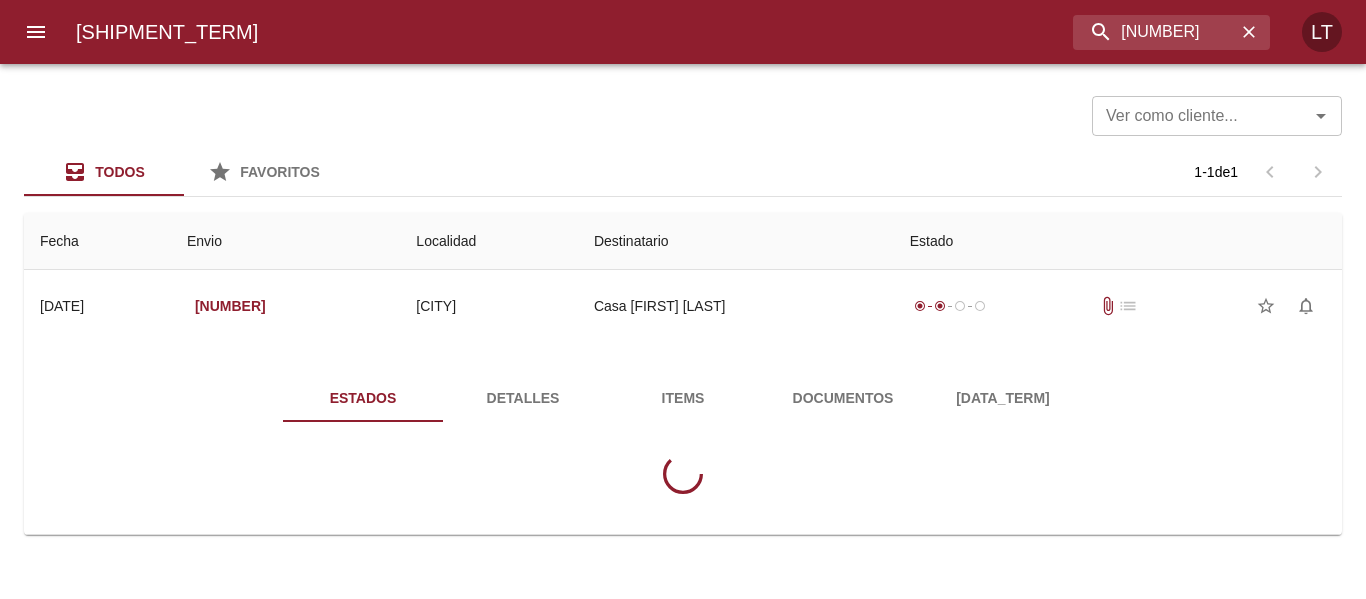 click on "Documentos" at bounding box center [843, 398] 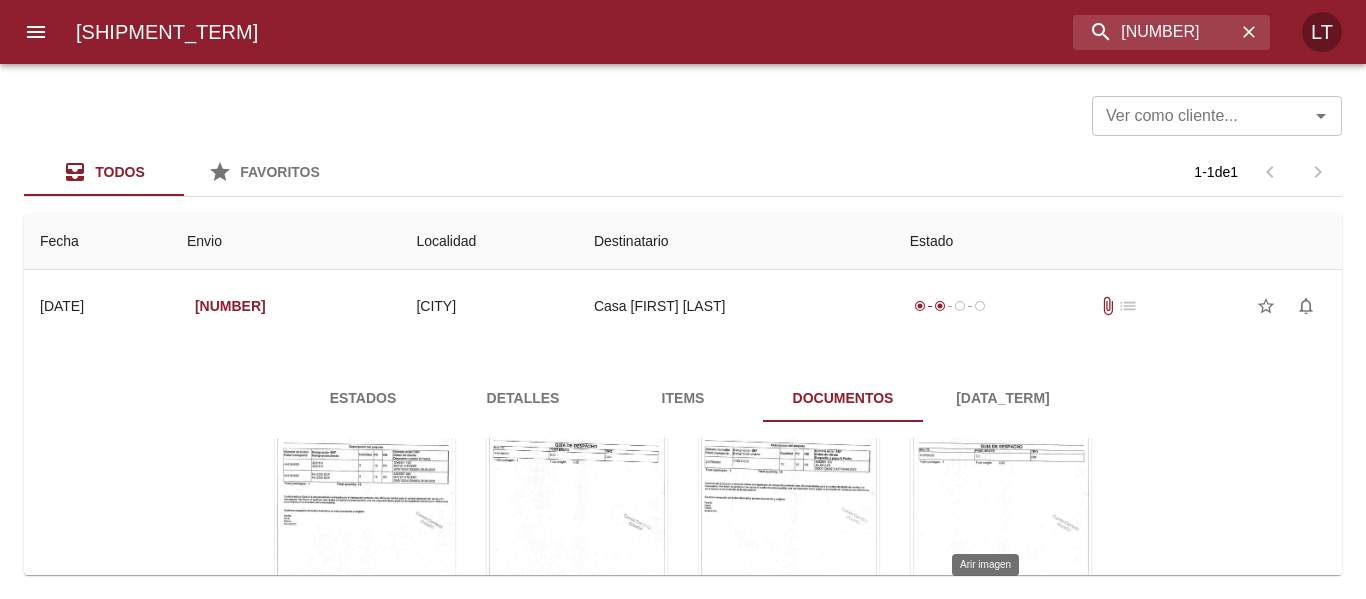 scroll, scrollTop: 217, scrollLeft: 0, axis: vertical 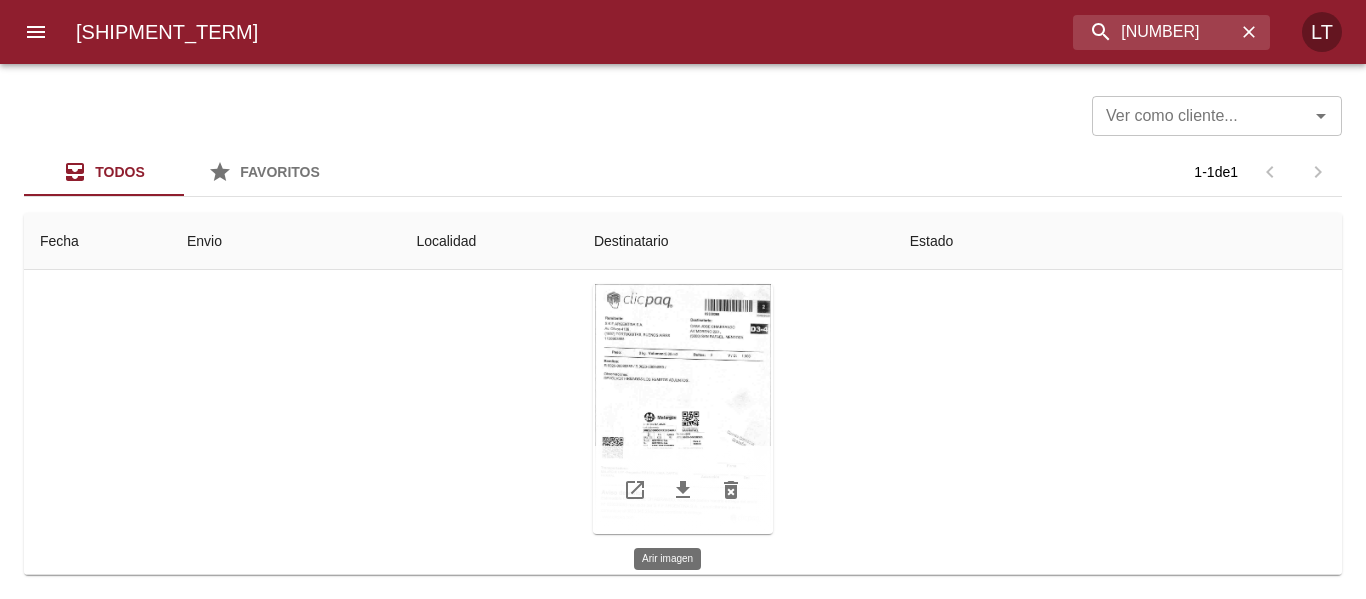 click at bounding box center (683, 409) 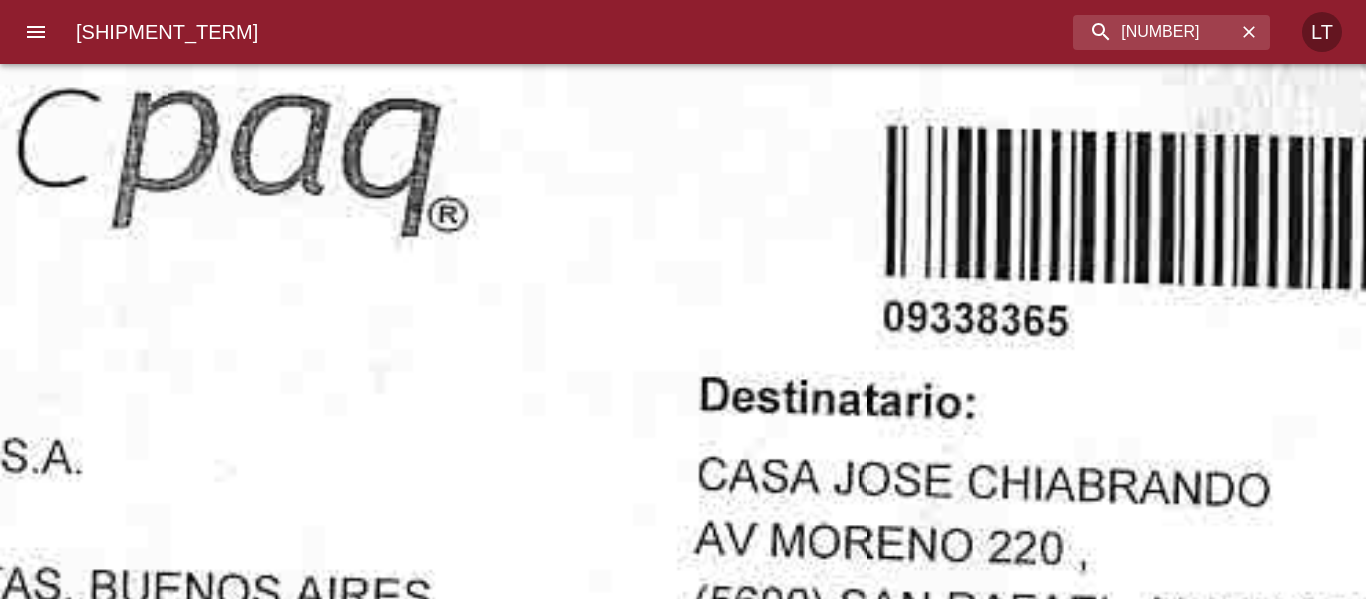 click at bounding box center (601, 1548) 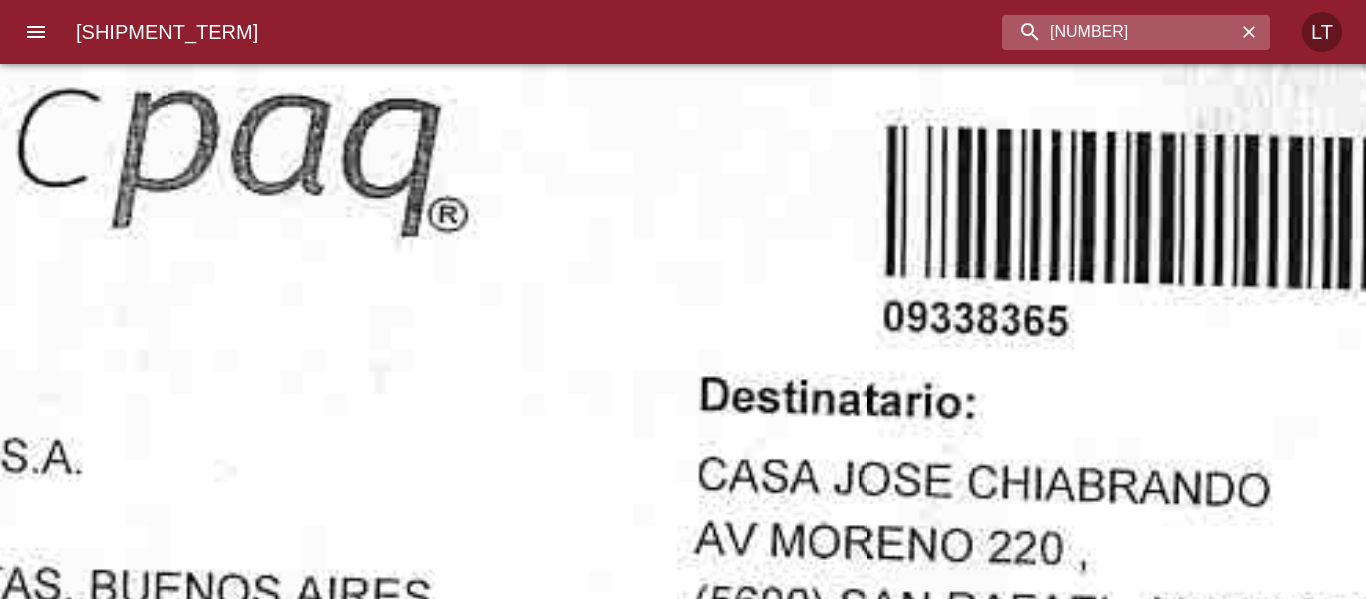 click on "[NUMBER]" at bounding box center (1119, 32) 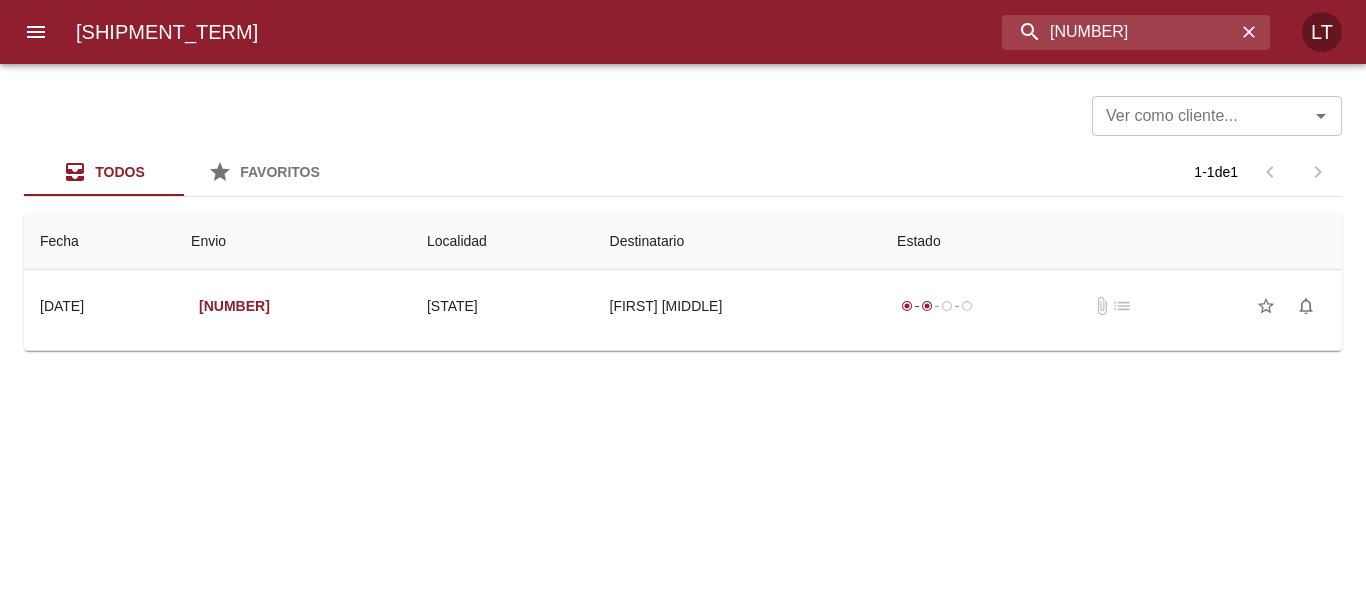 scroll, scrollTop: 0, scrollLeft: 0, axis: both 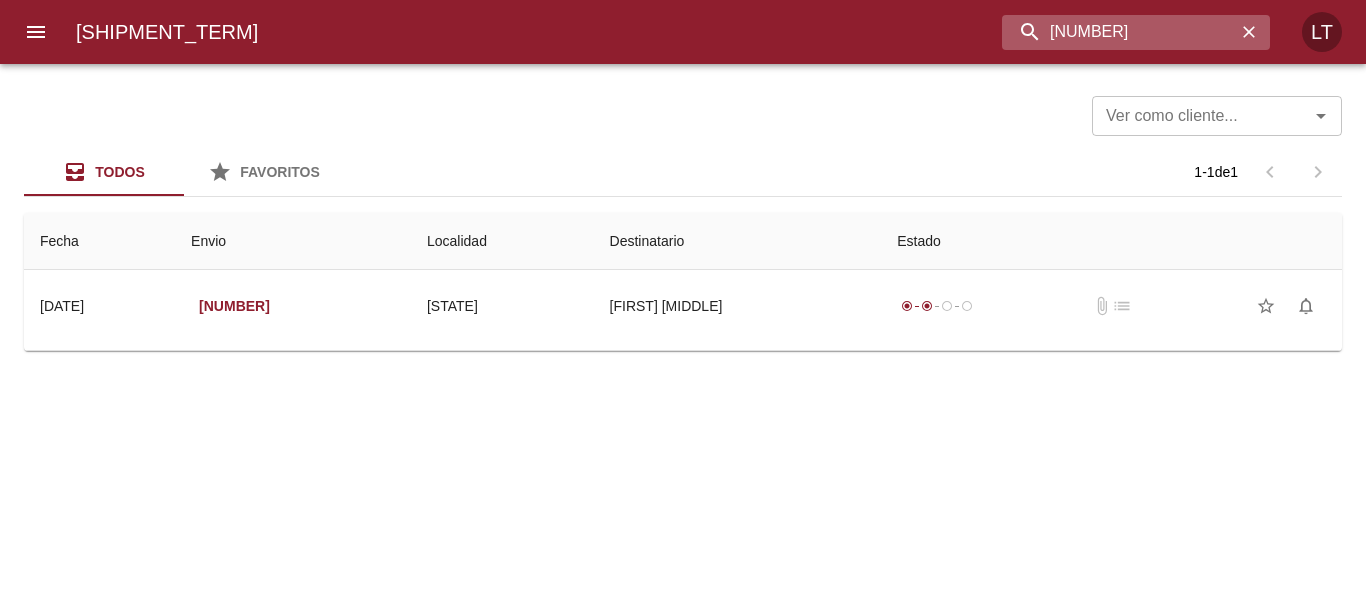click on "[NUMBER]" at bounding box center [1119, 32] 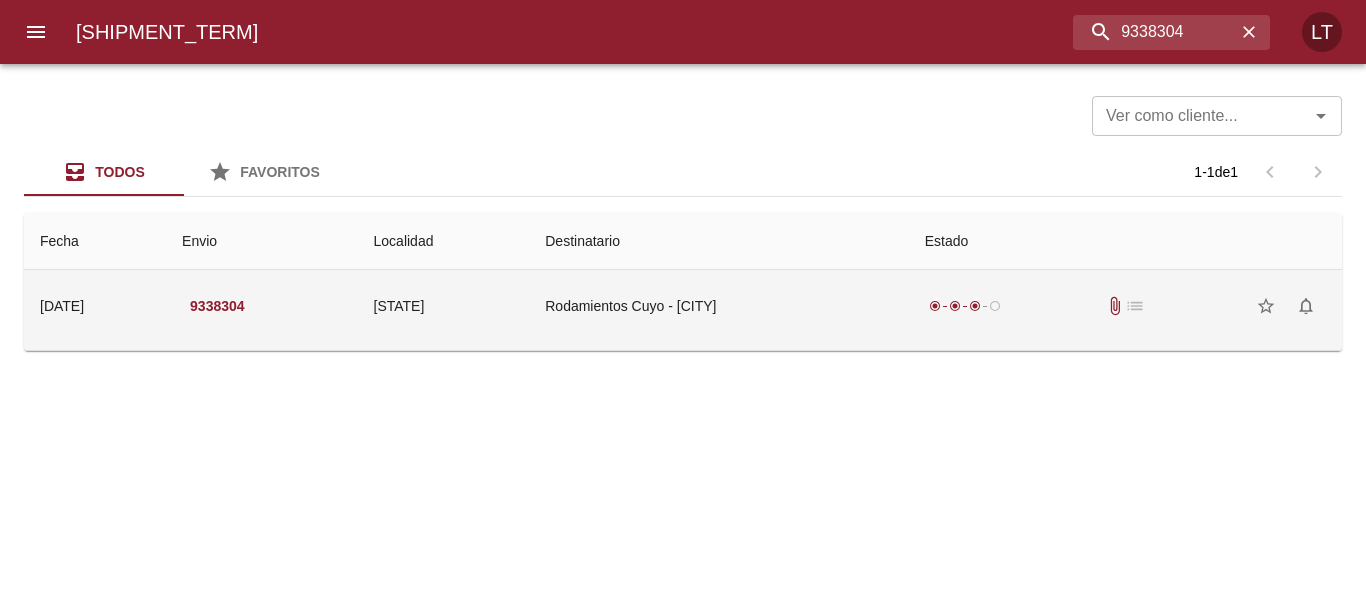 click on "Rodamientos Cuyo - [CITY]" at bounding box center [718, 306] 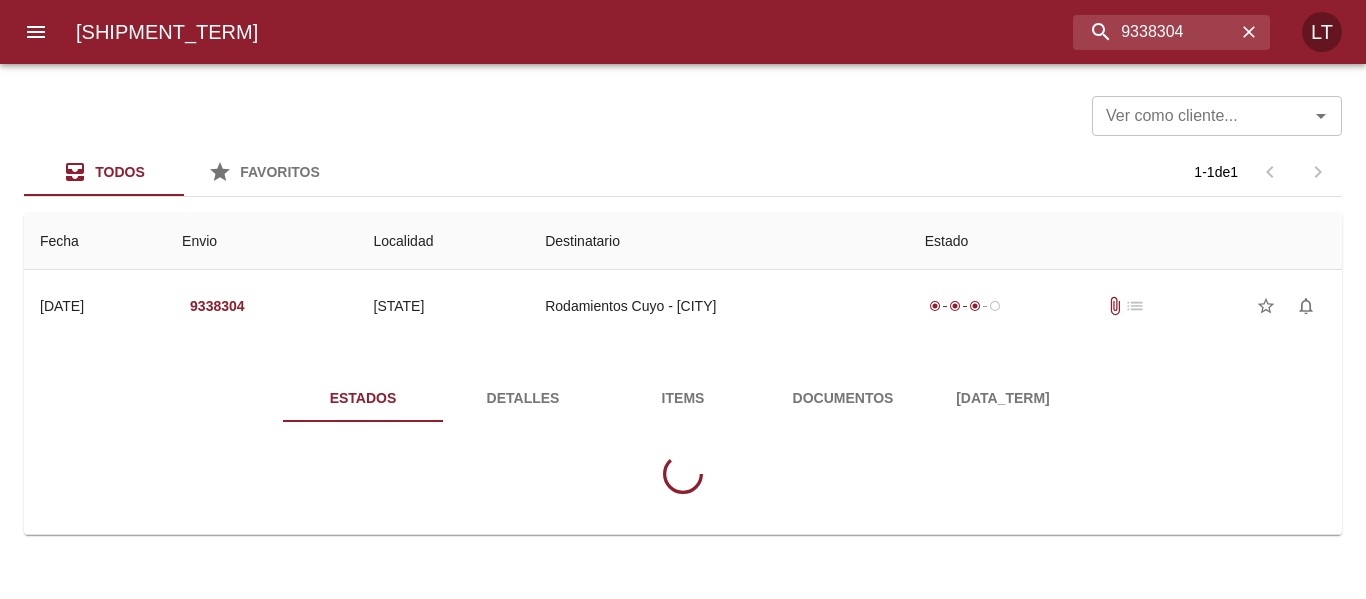 drag, startPoint x: 870, startPoint y: 405, endPoint x: 888, endPoint y: 391, distance: 22.803509 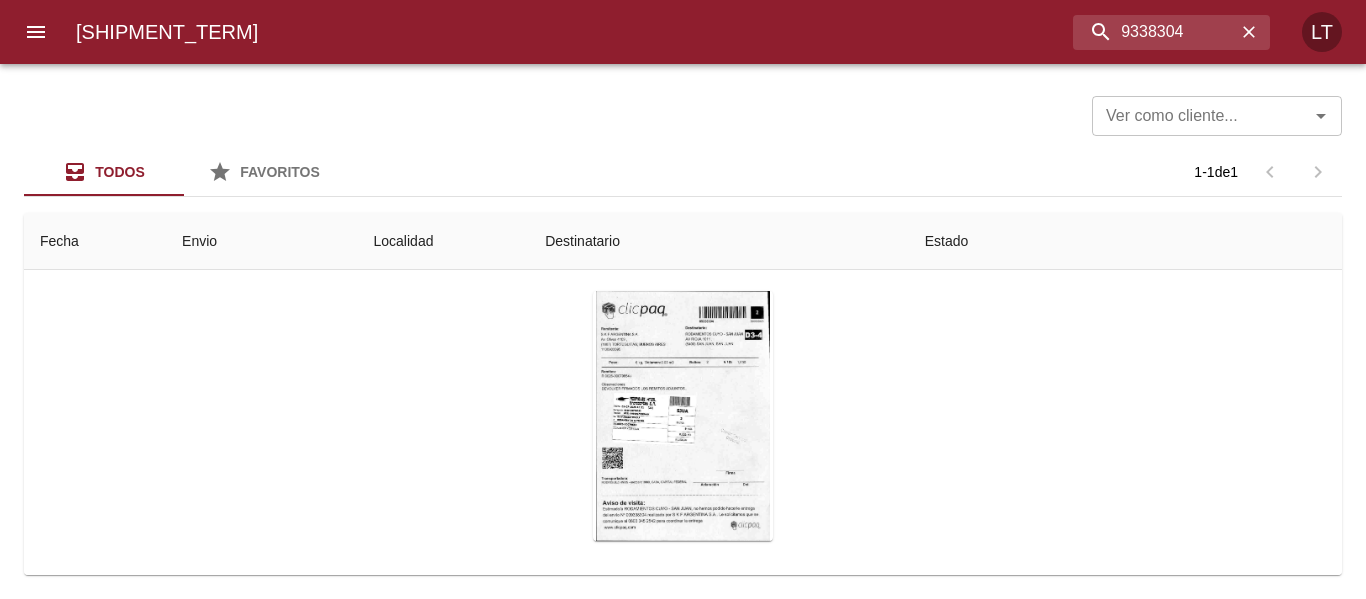 scroll, scrollTop: 202, scrollLeft: 0, axis: vertical 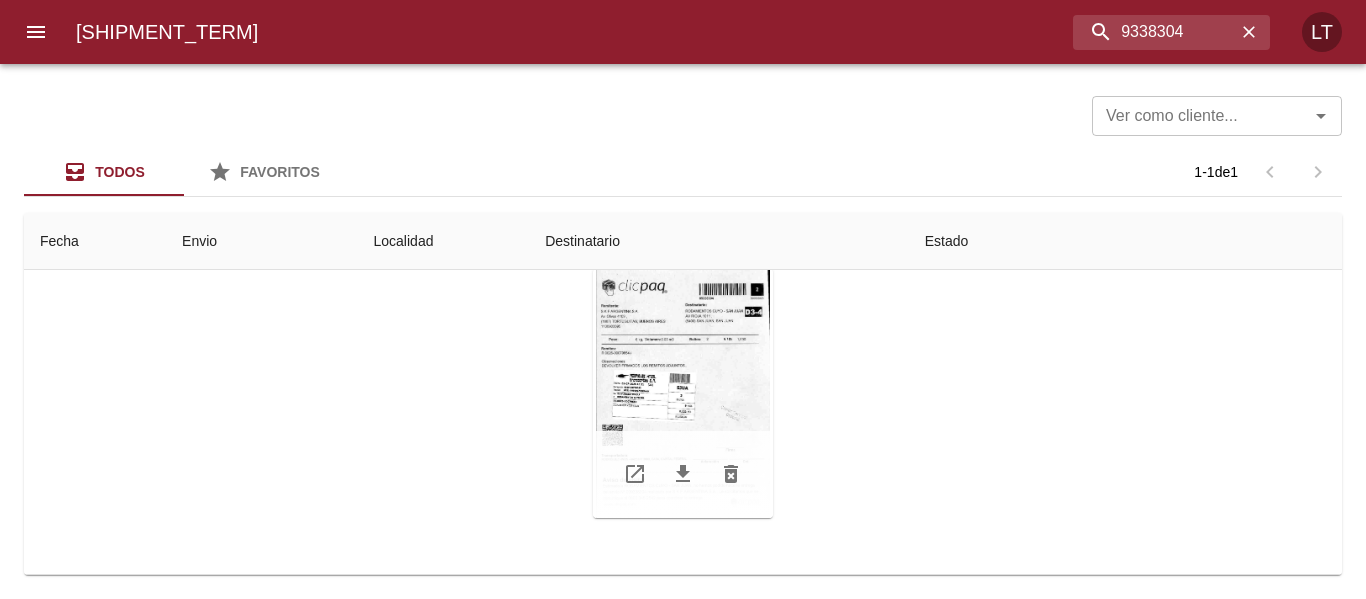 click at bounding box center (683, 393) 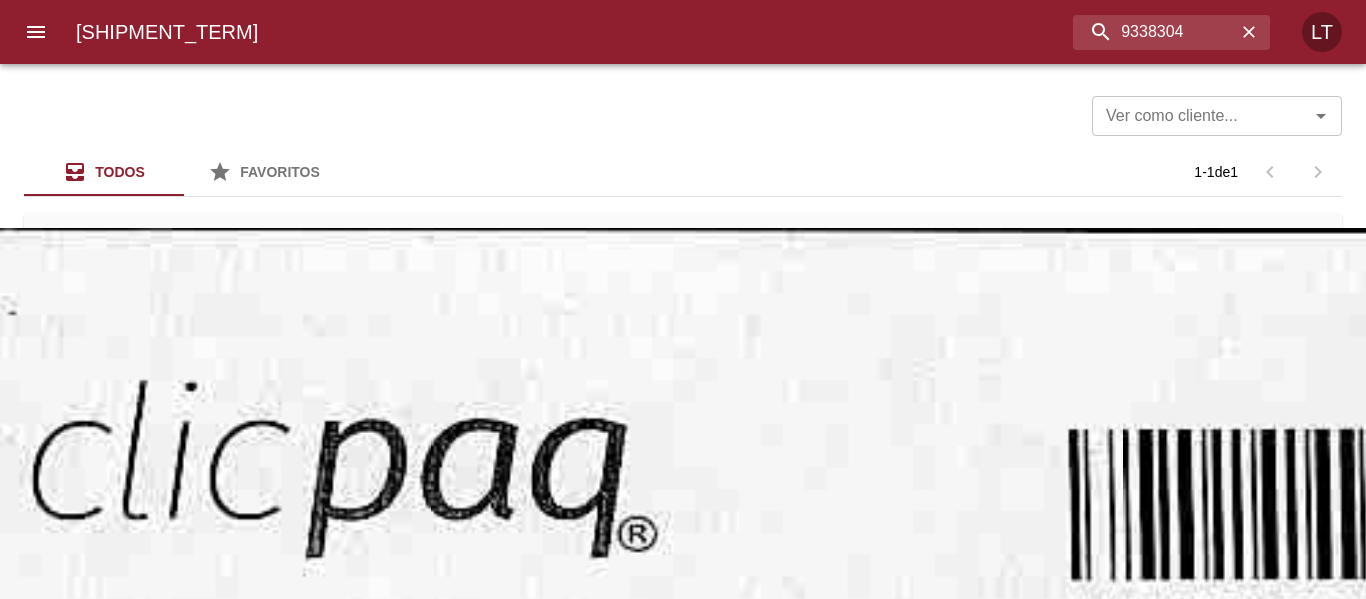 click at bounding box center (860, 1845) 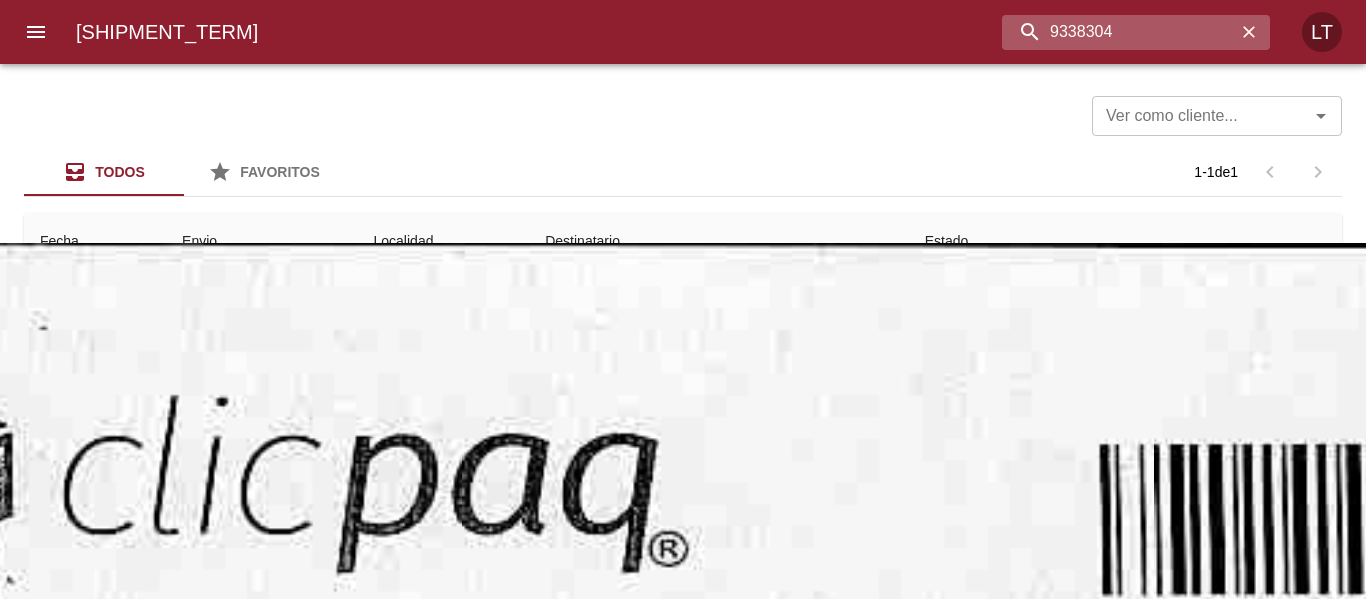 click on "9338304" at bounding box center (1119, 32) 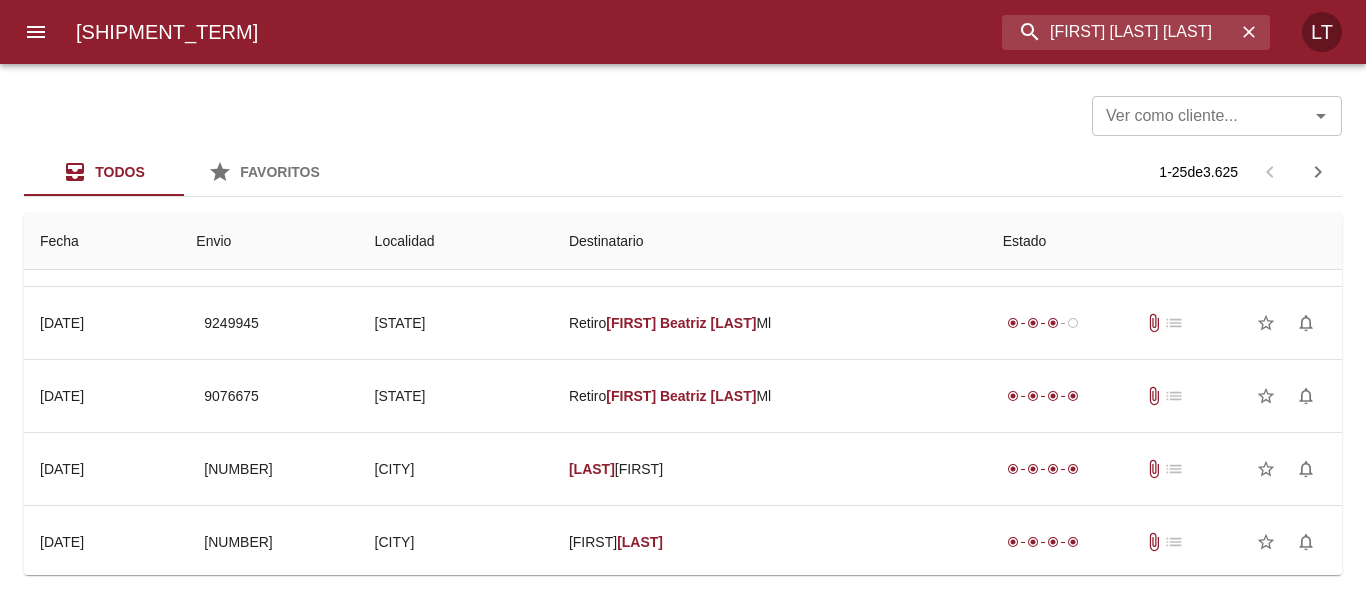 scroll, scrollTop: 0, scrollLeft: 0, axis: both 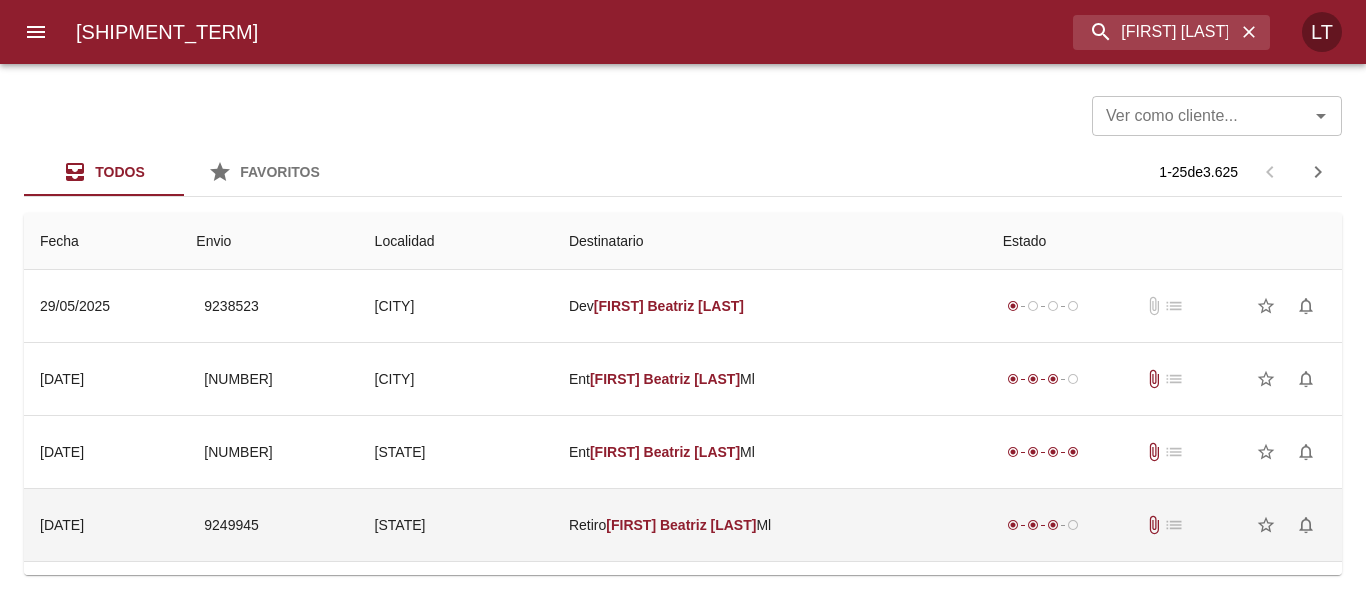 click on "[STATE]" at bounding box center [456, 525] 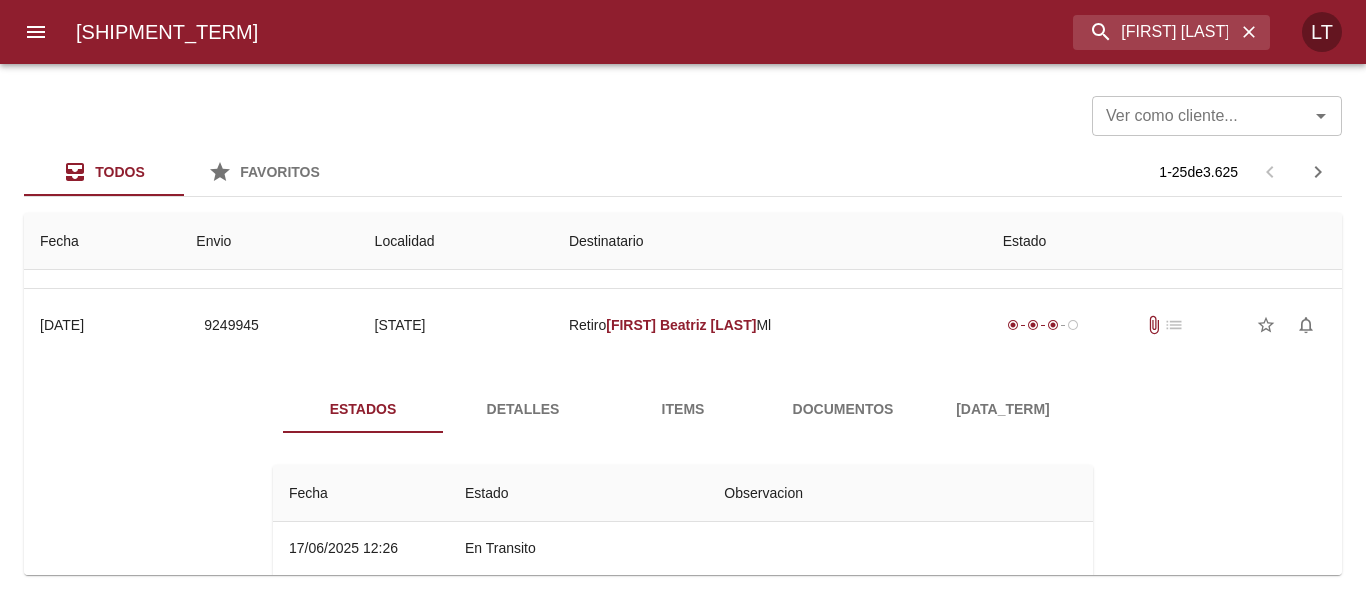 scroll, scrollTop: 0, scrollLeft: 0, axis: both 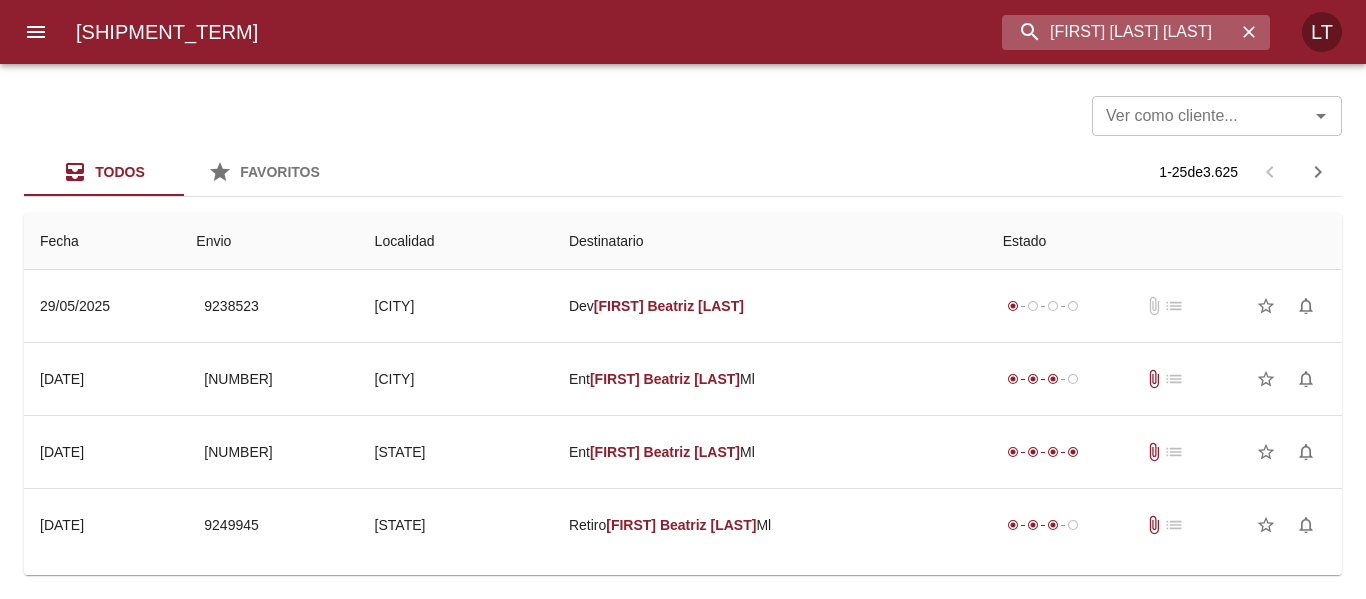 click on "[FIRST] [LAST] [LAST]" at bounding box center (1119, 32) 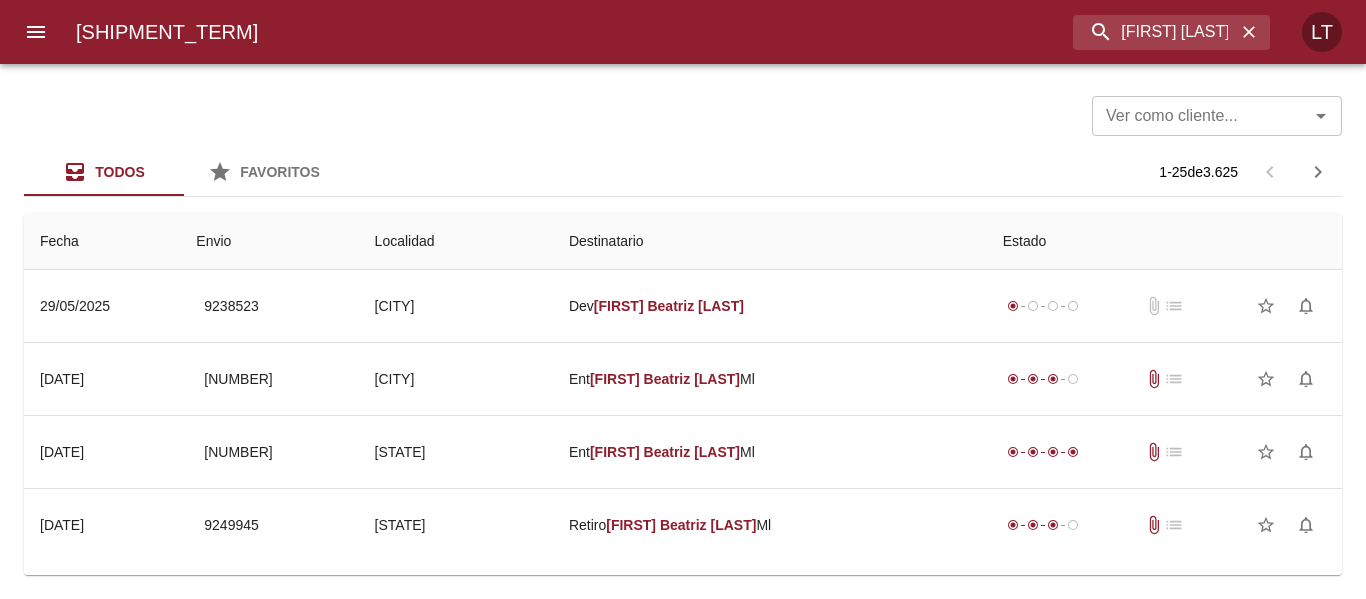click on "[FIRST] [LAST] [LAST]" at bounding box center [683, 32] 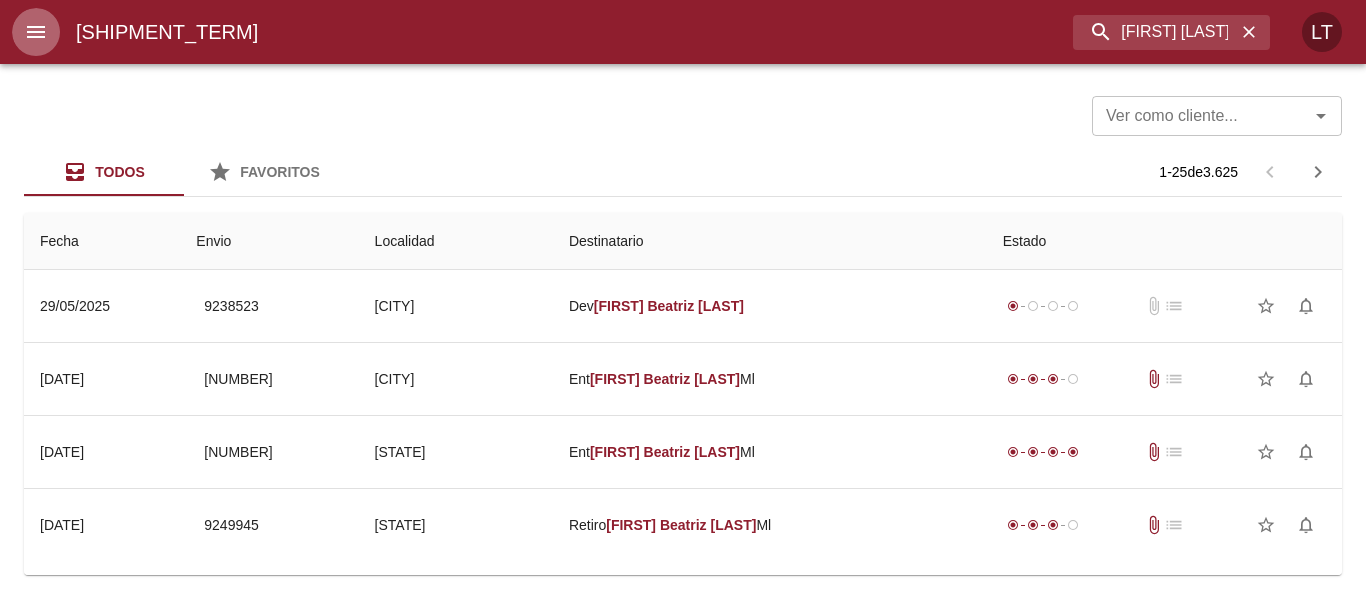 click at bounding box center (36, 32) 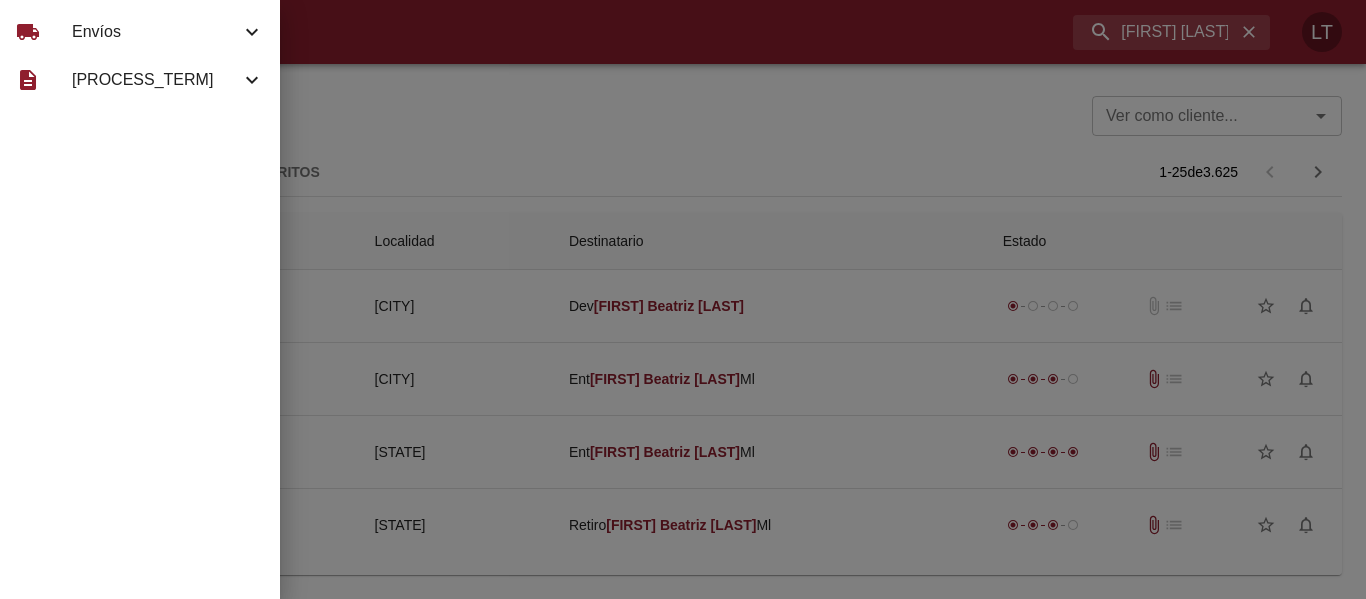 click on "Envíos" at bounding box center (156, 32) 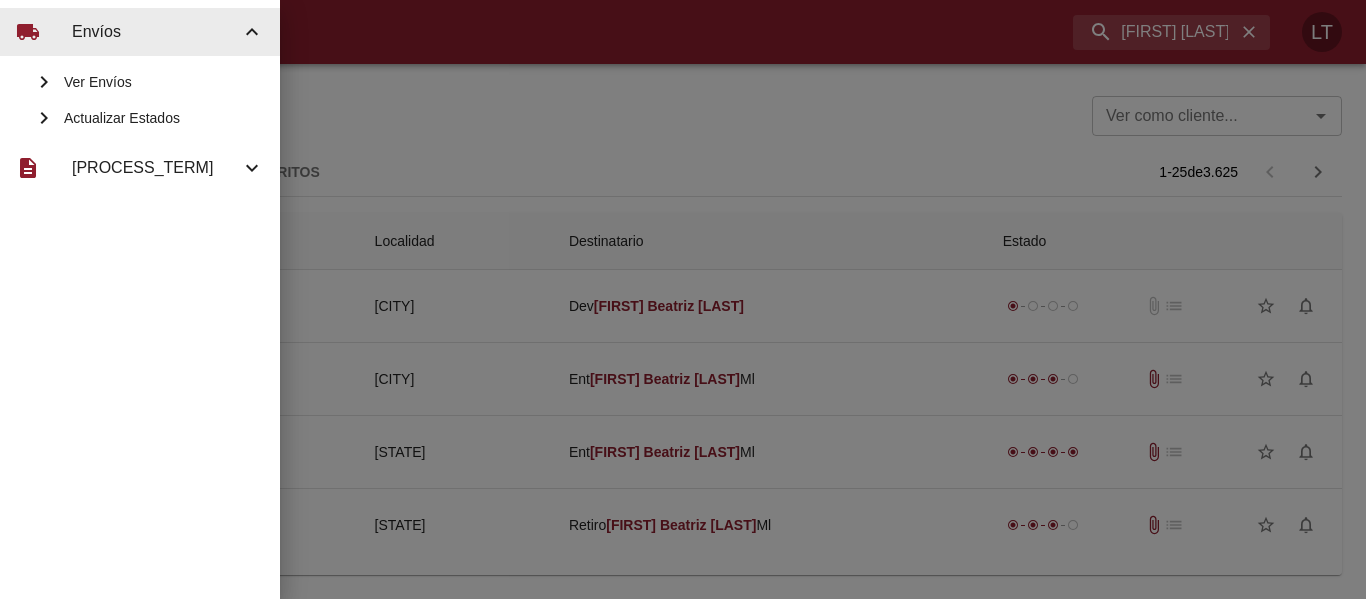 click on "Actualizar Estados" at bounding box center [164, 82] 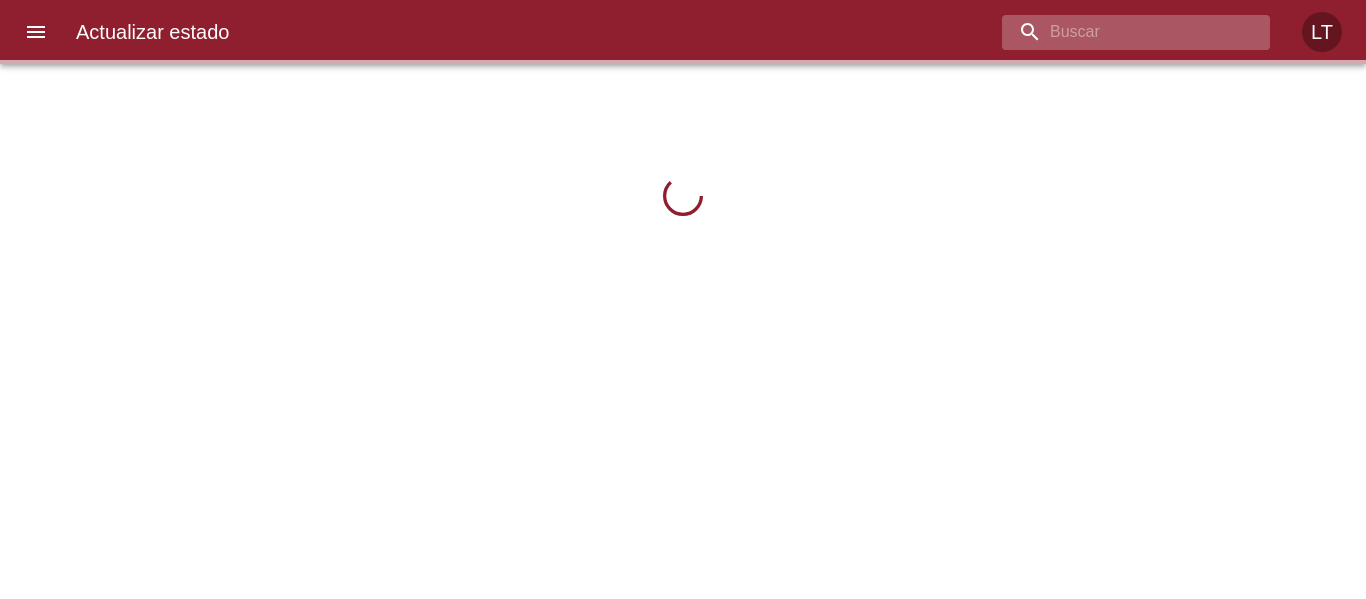 click at bounding box center (1119, 32) 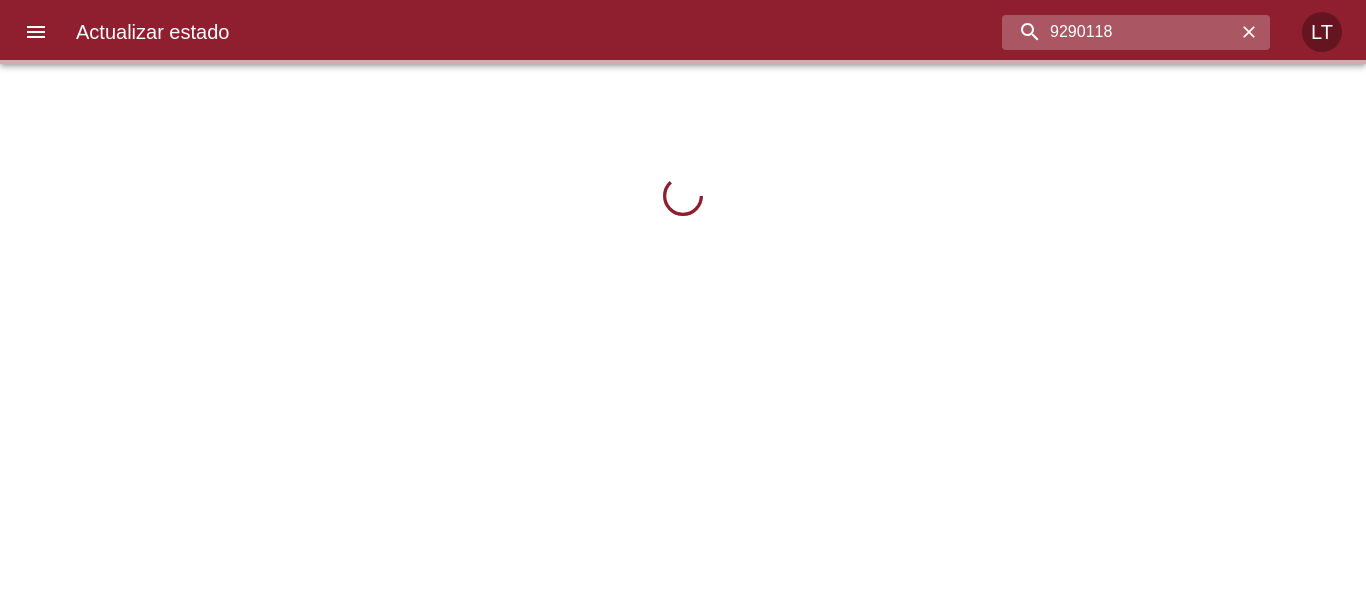 type on "9290118" 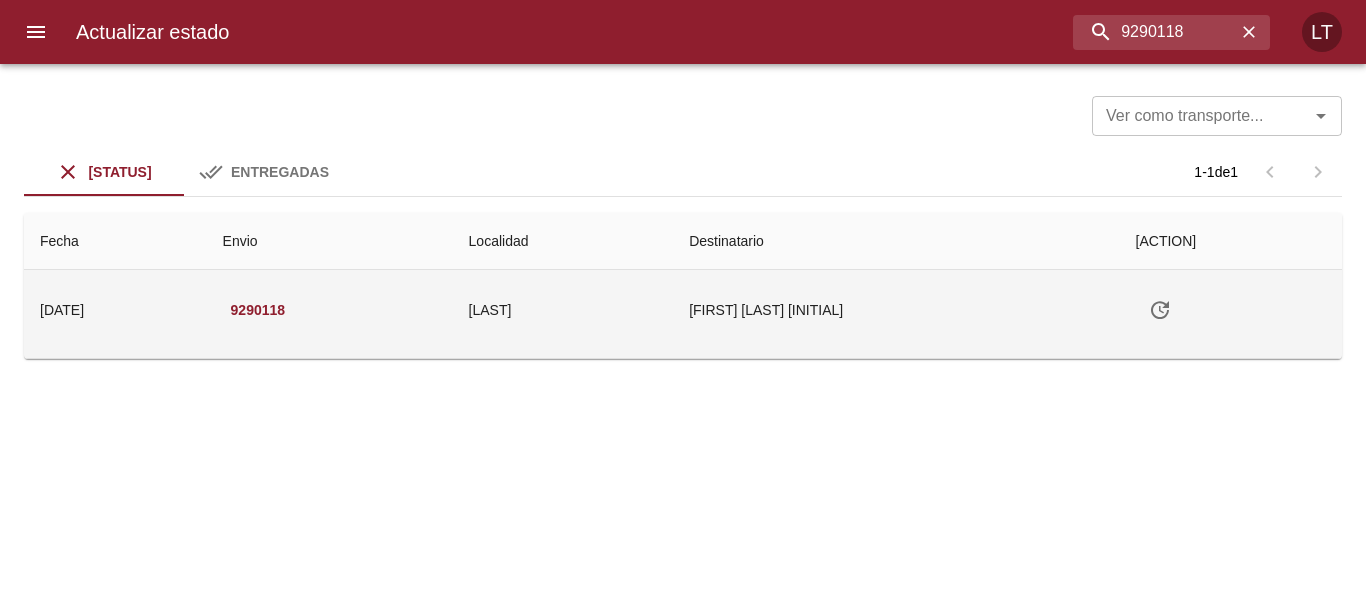 click at bounding box center (1160, 310) 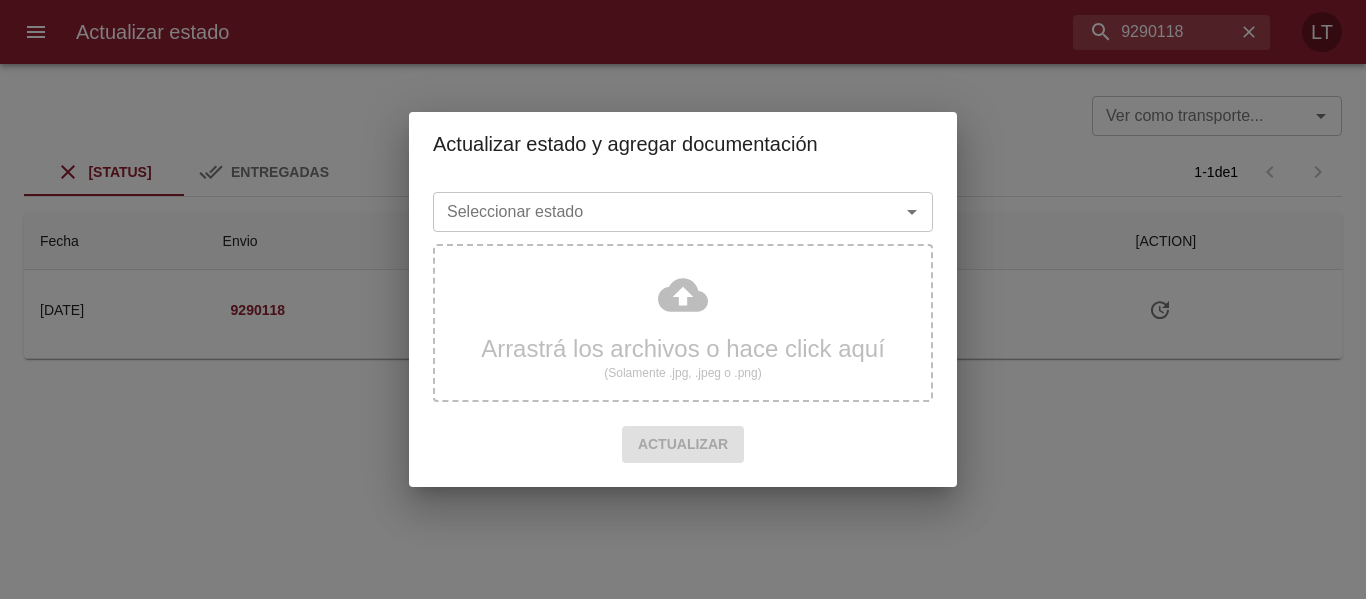 click on "Seleccionar estado" at bounding box center (653, 212) 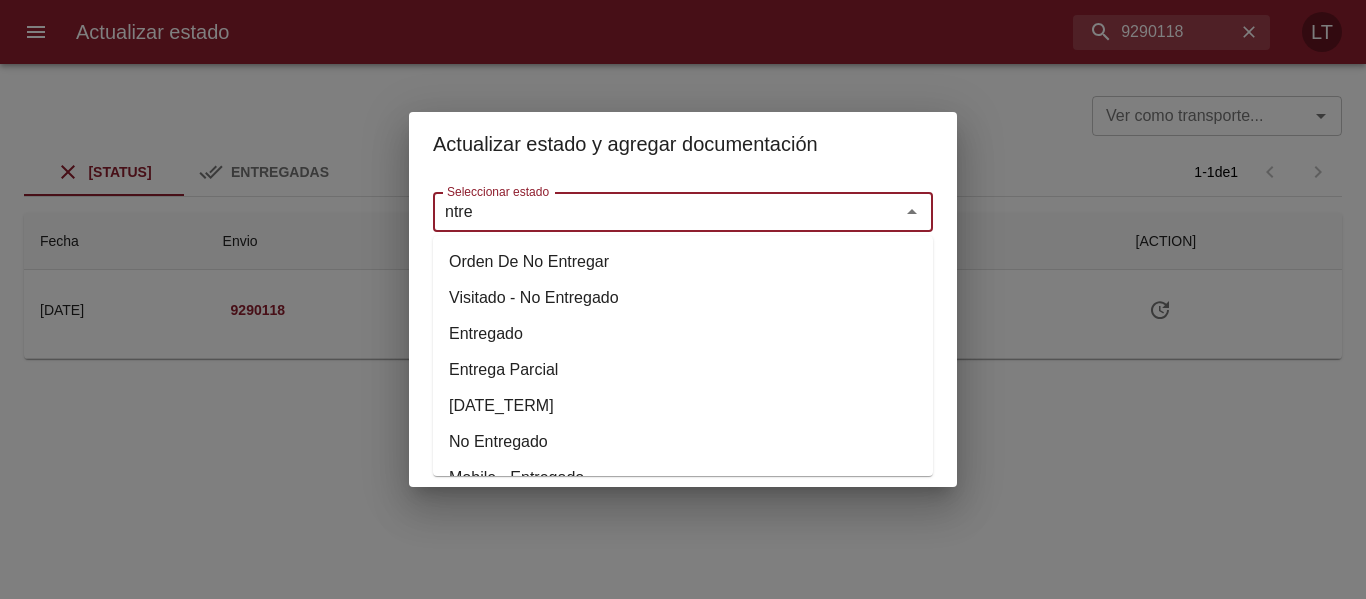 click on "Entregado" at bounding box center (683, 334) 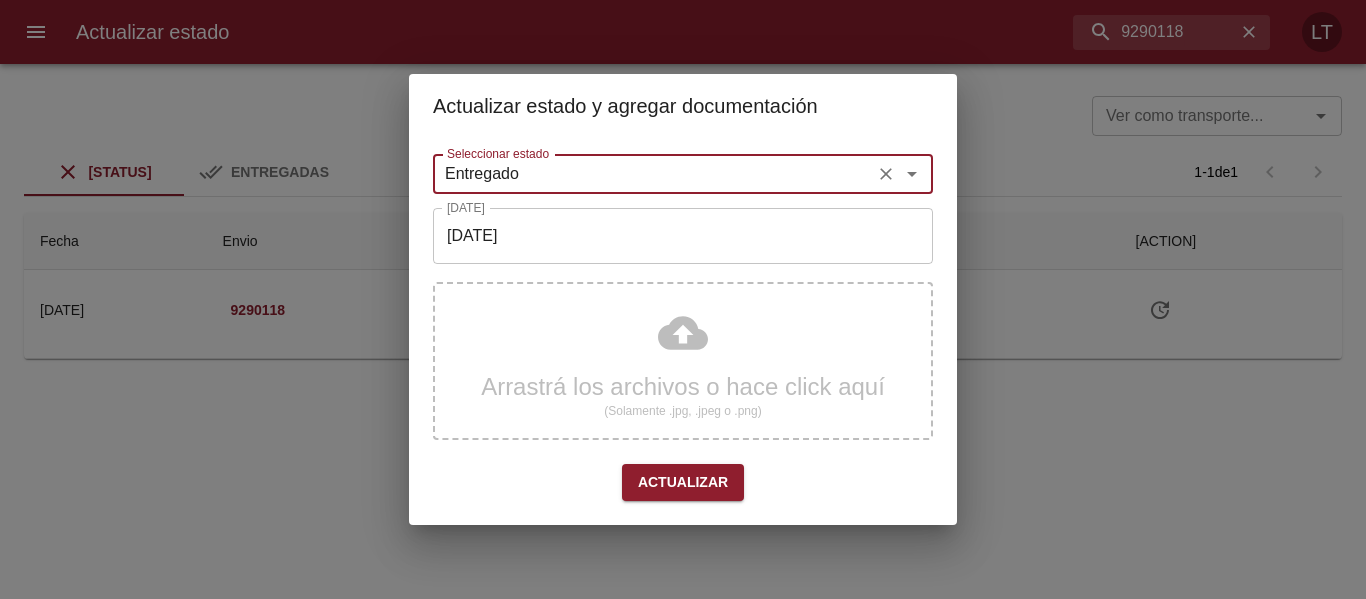 type on "Entregado" 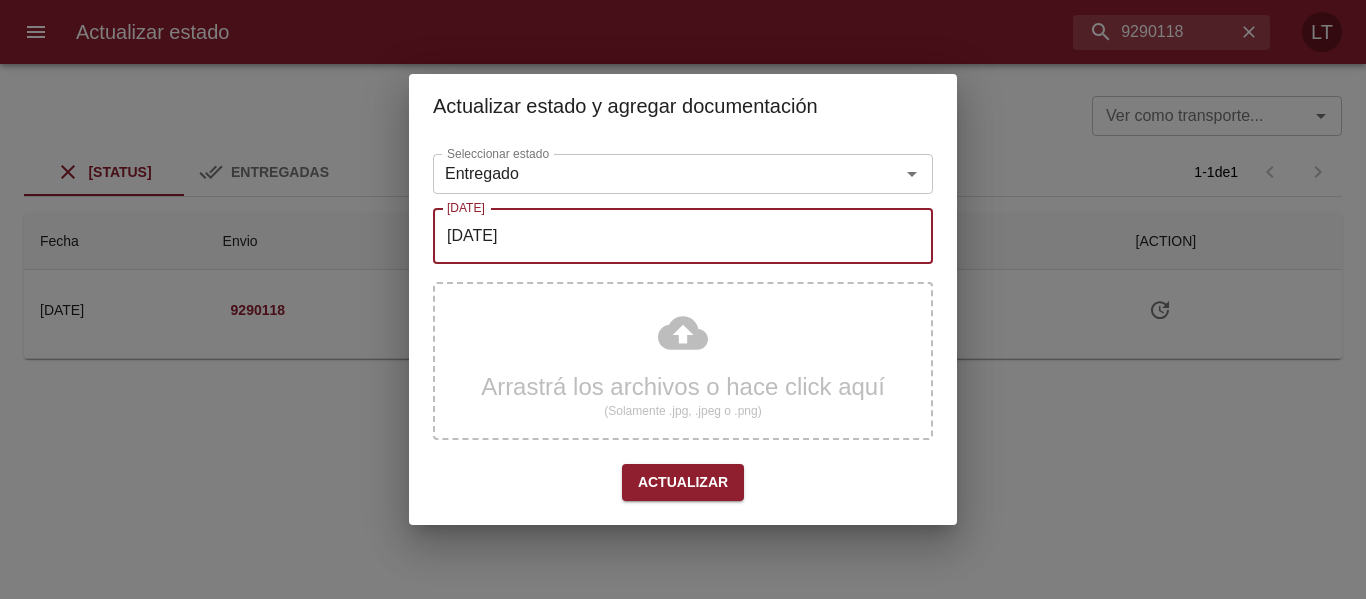 click on "[DATE]" at bounding box center (683, 236) 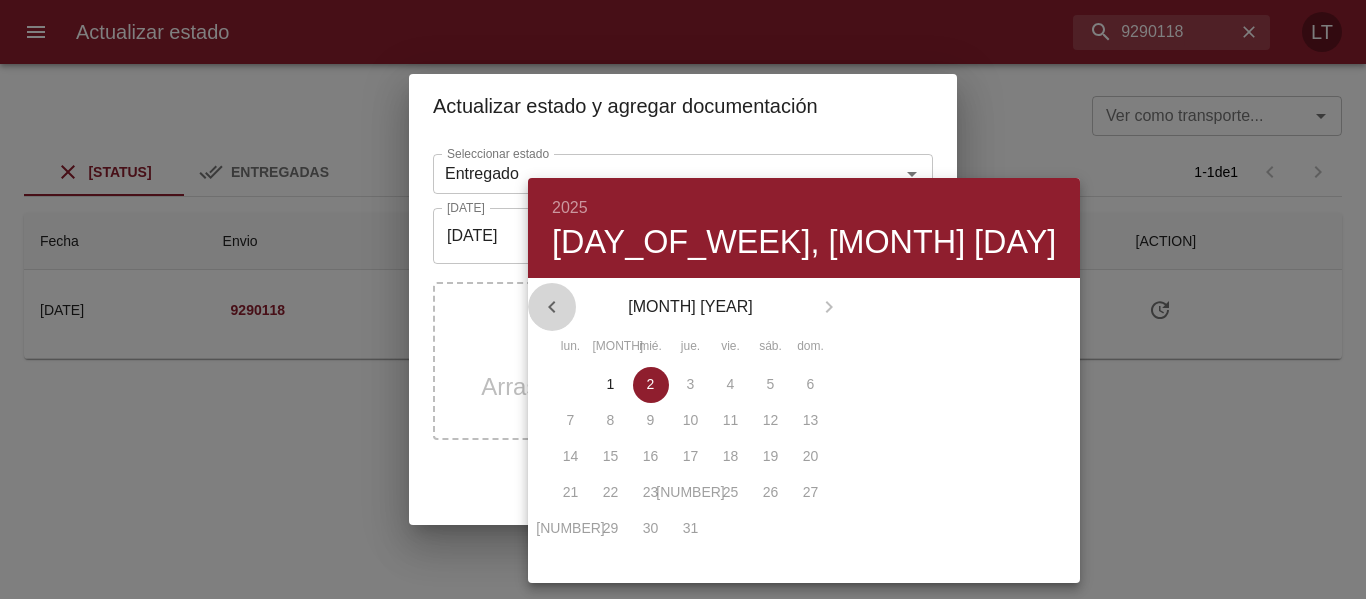 click at bounding box center [552, 307] 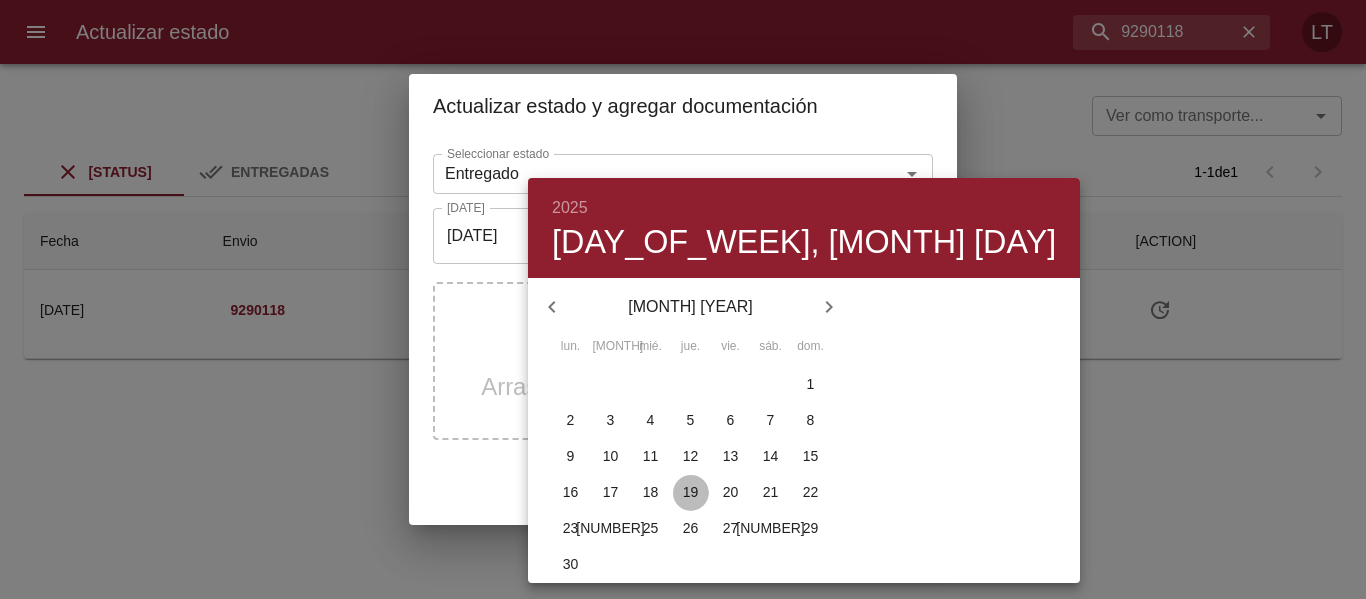 click on "19" at bounding box center (571, 384) 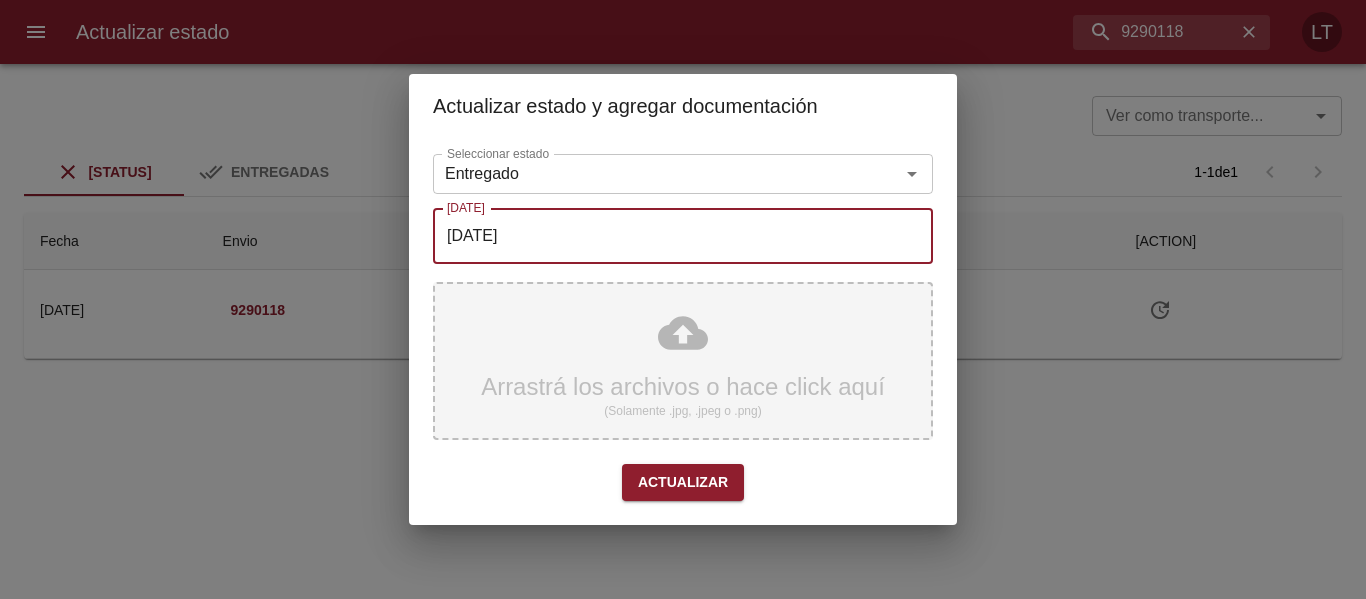 click on "Arrastrá los archivos o hace click aquí (Solamente .jpg, .jpeg o .png)" at bounding box center [683, 361] 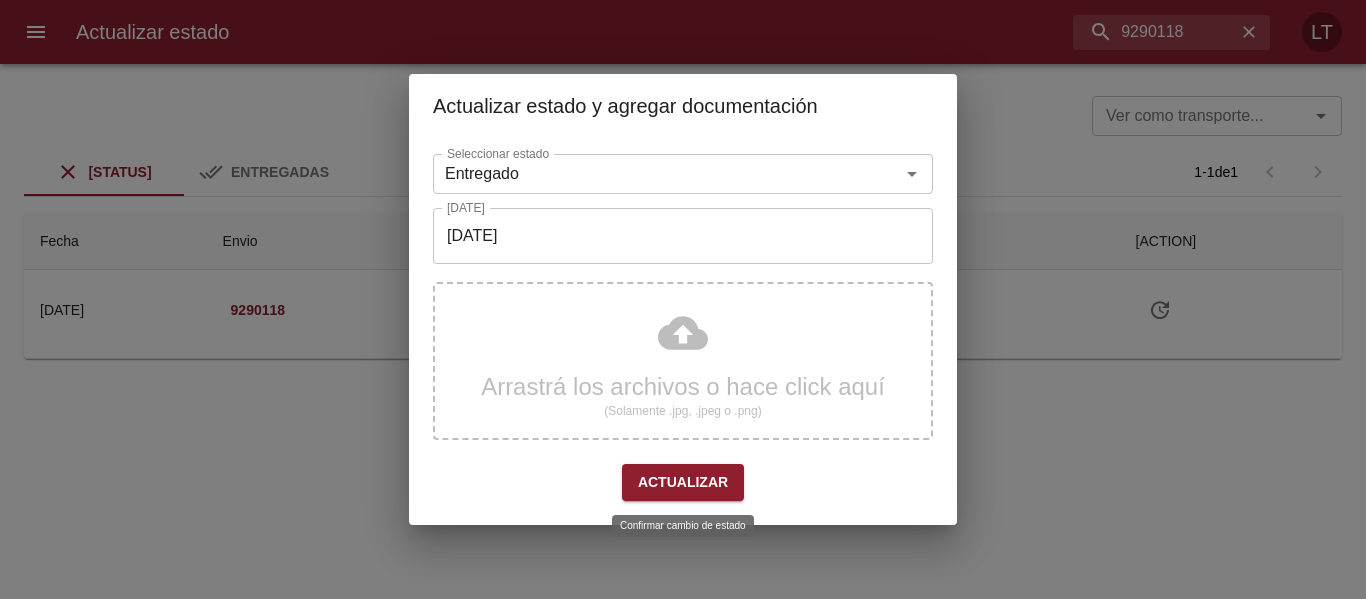 click on "Actualizar" at bounding box center (683, 482) 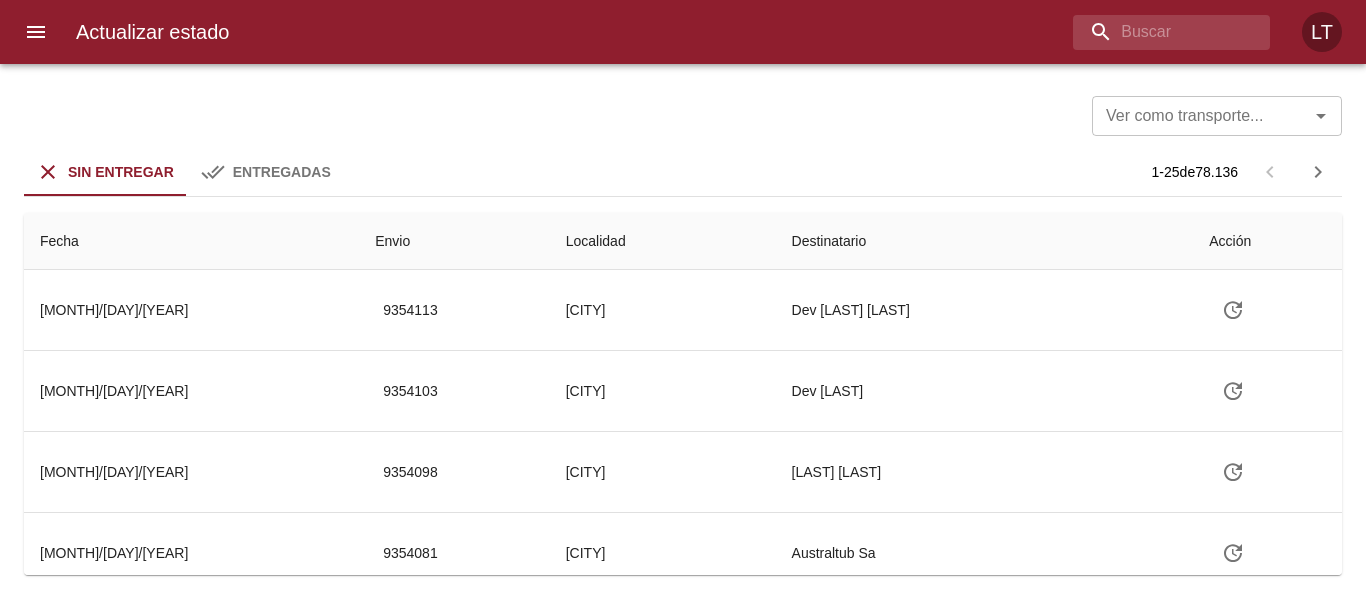 scroll, scrollTop: 0, scrollLeft: 0, axis: both 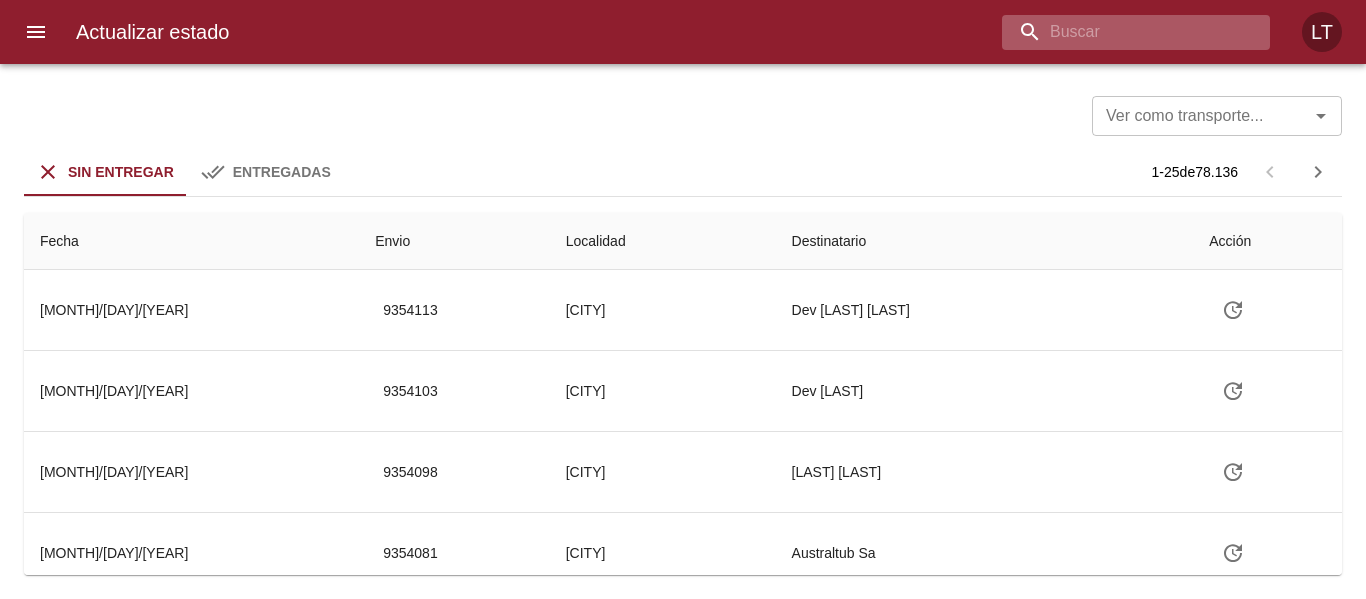 click at bounding box center (1119, 32) 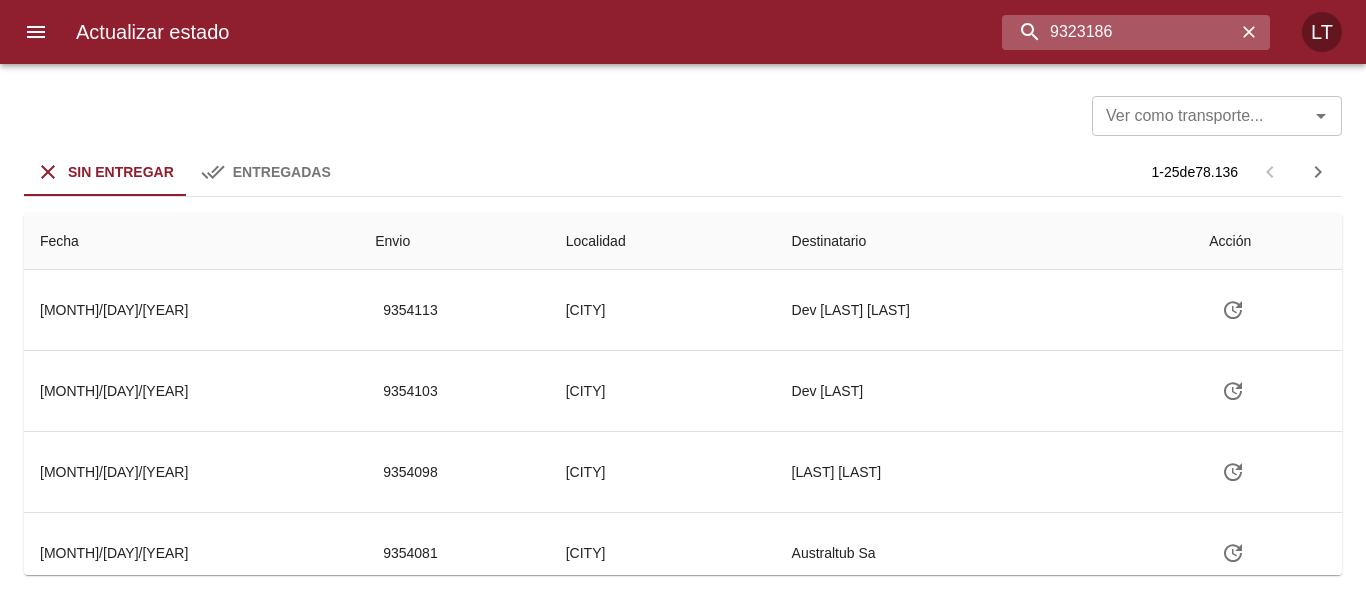 type on "9323186" 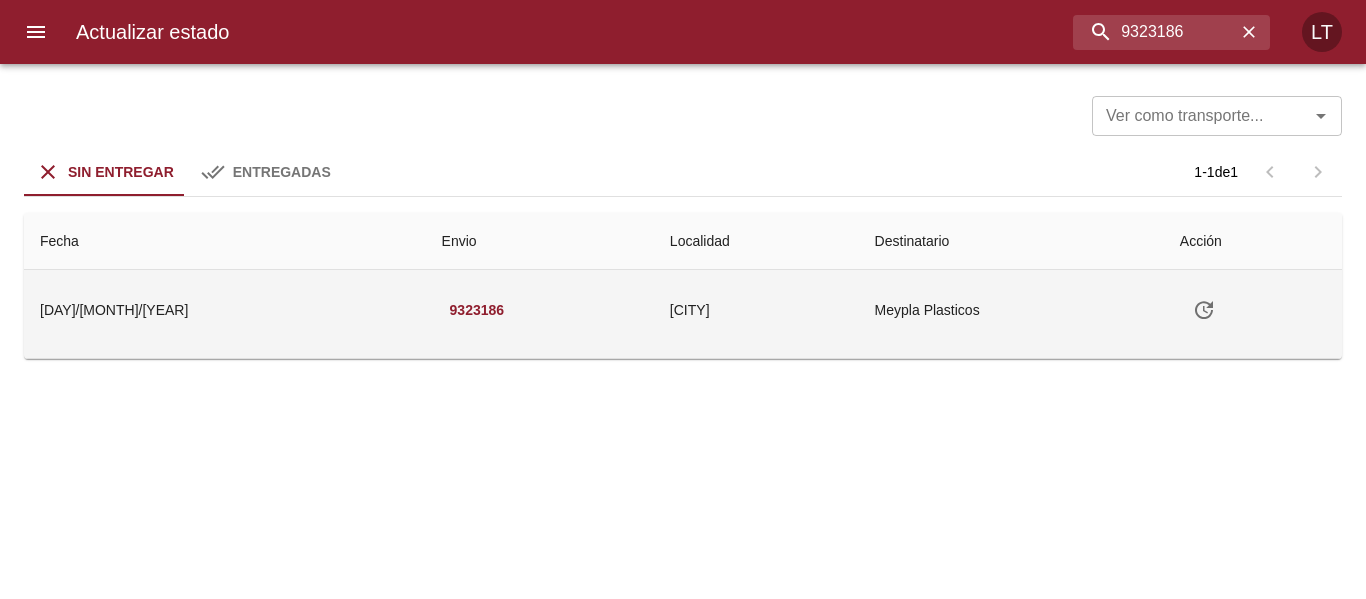 click at bounding box center [1204, 310] 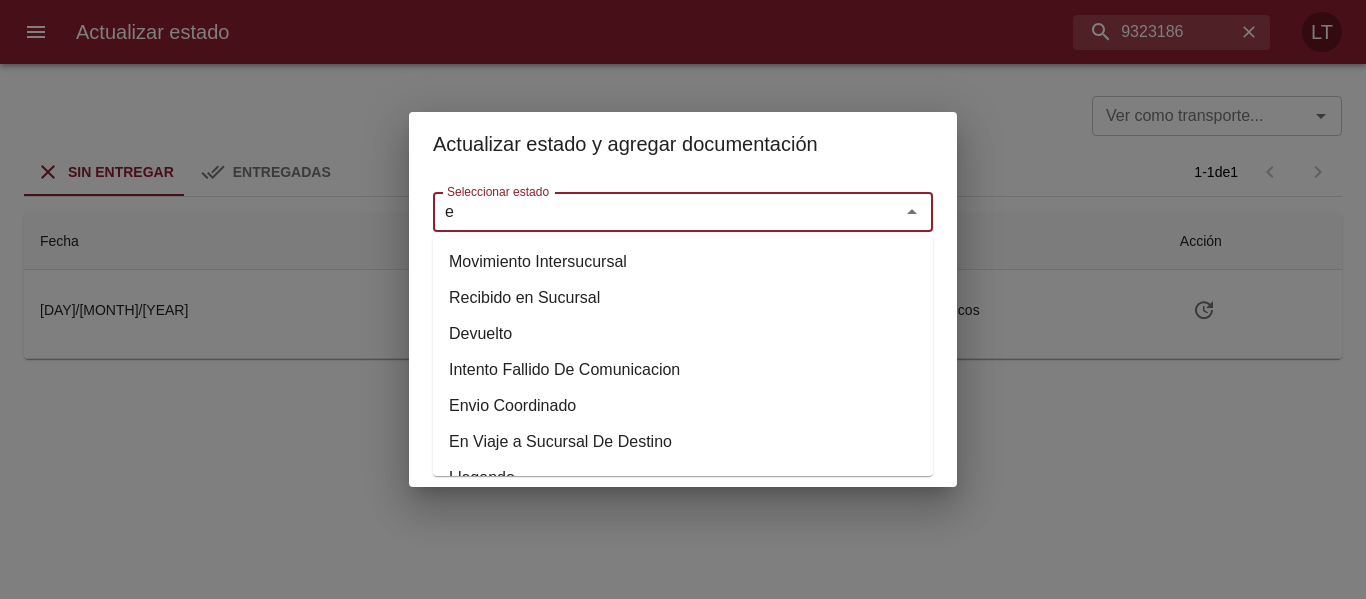 click on "e" at bounding box center [653, 212] 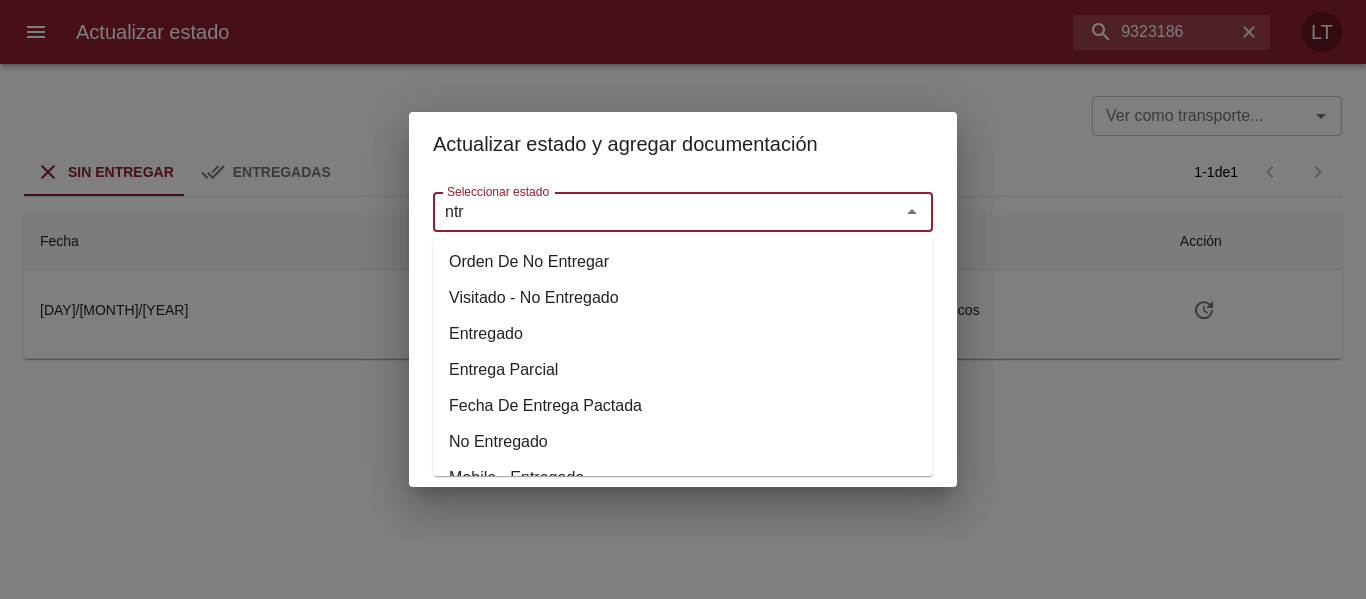 click on "Entregado" at bounding box center [683, 334] 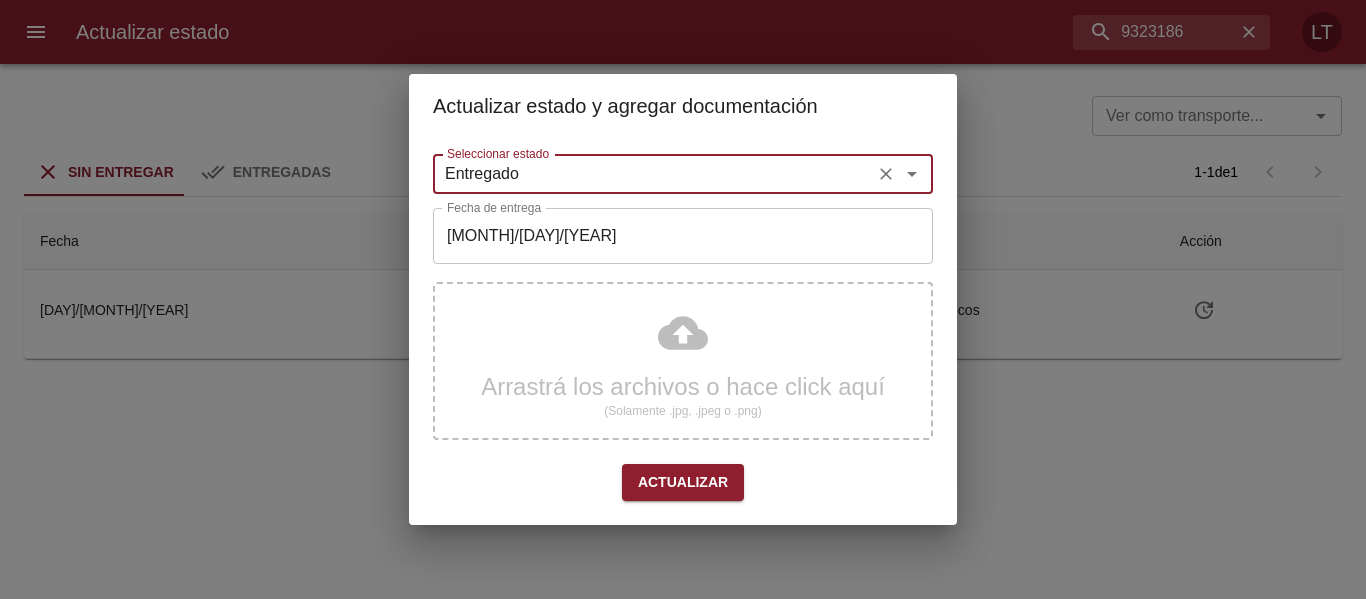 type on "Entregado" 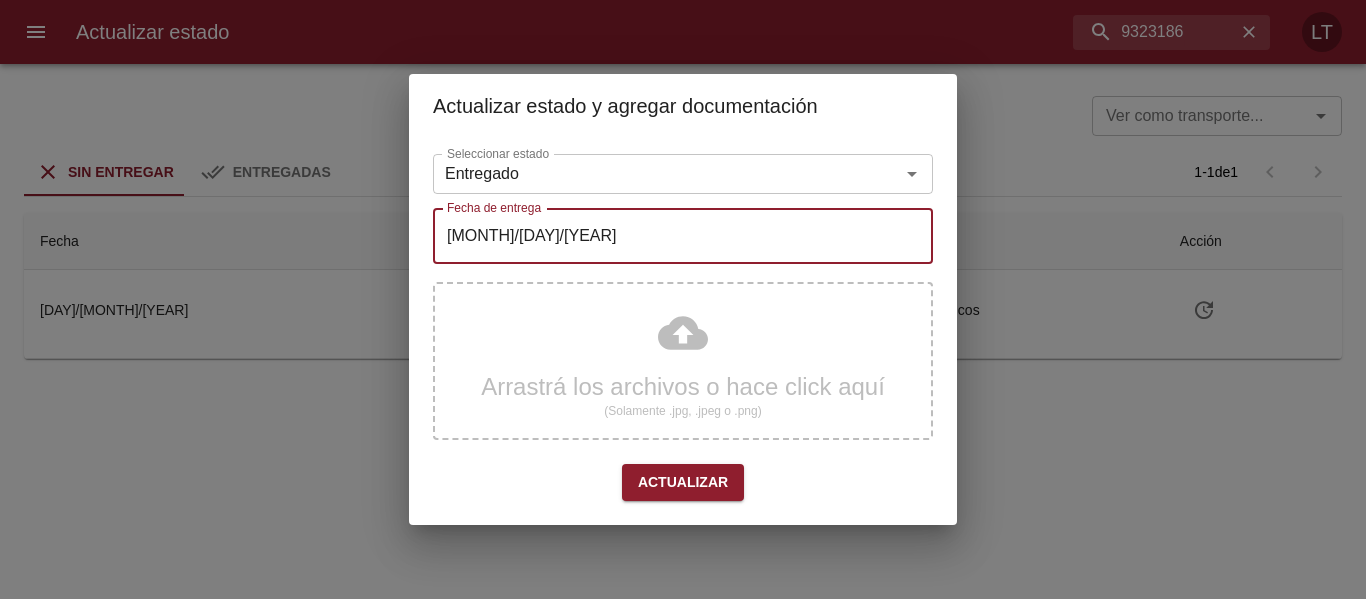 click on "[MONTH]/[DAY]/[YEAR]" at bounding box center [683, 236] 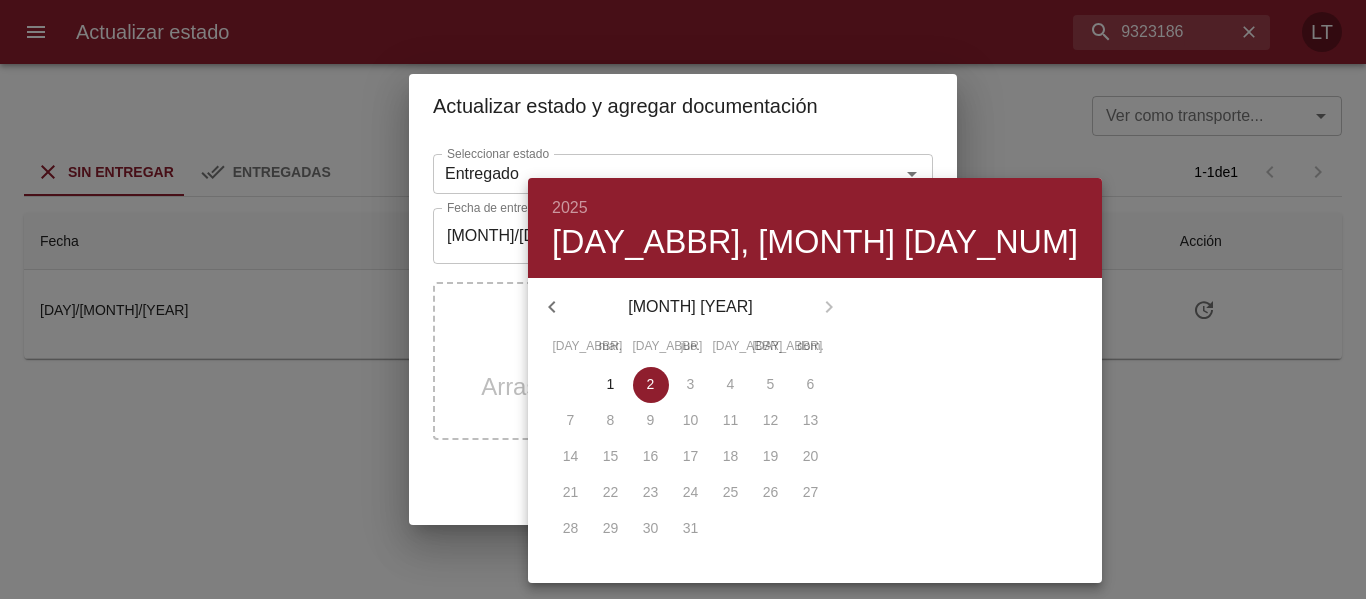 click at bounding box center (552, 307) 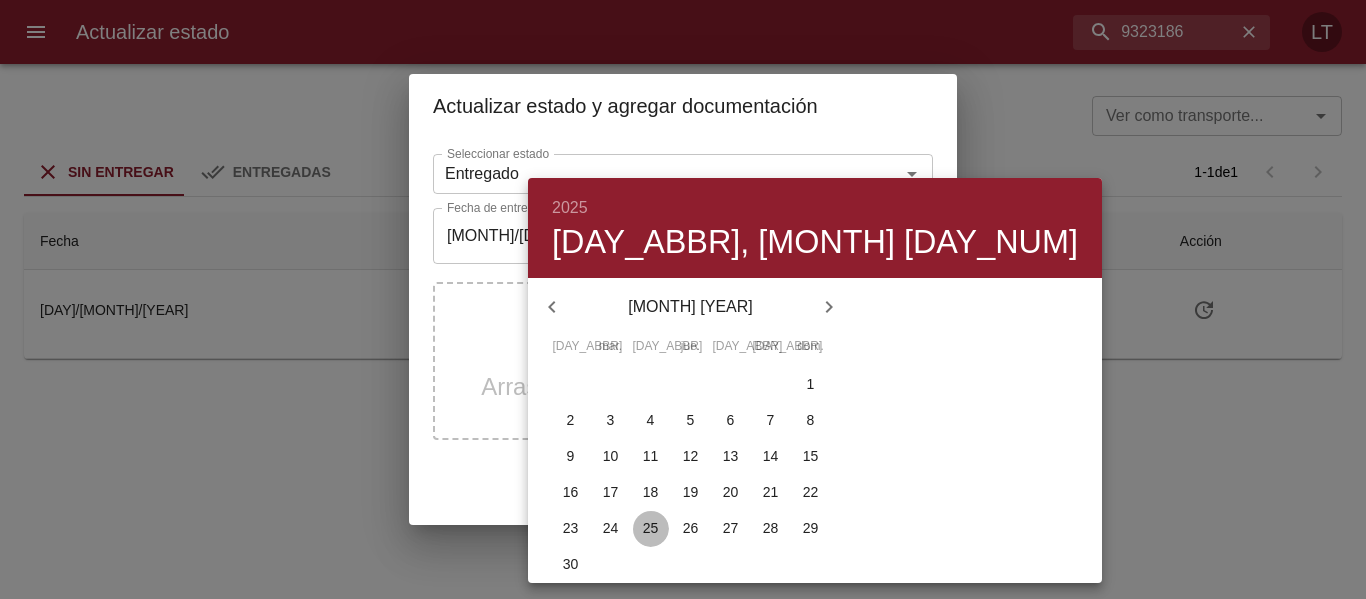click on "25" at bounding box center (571, 384) 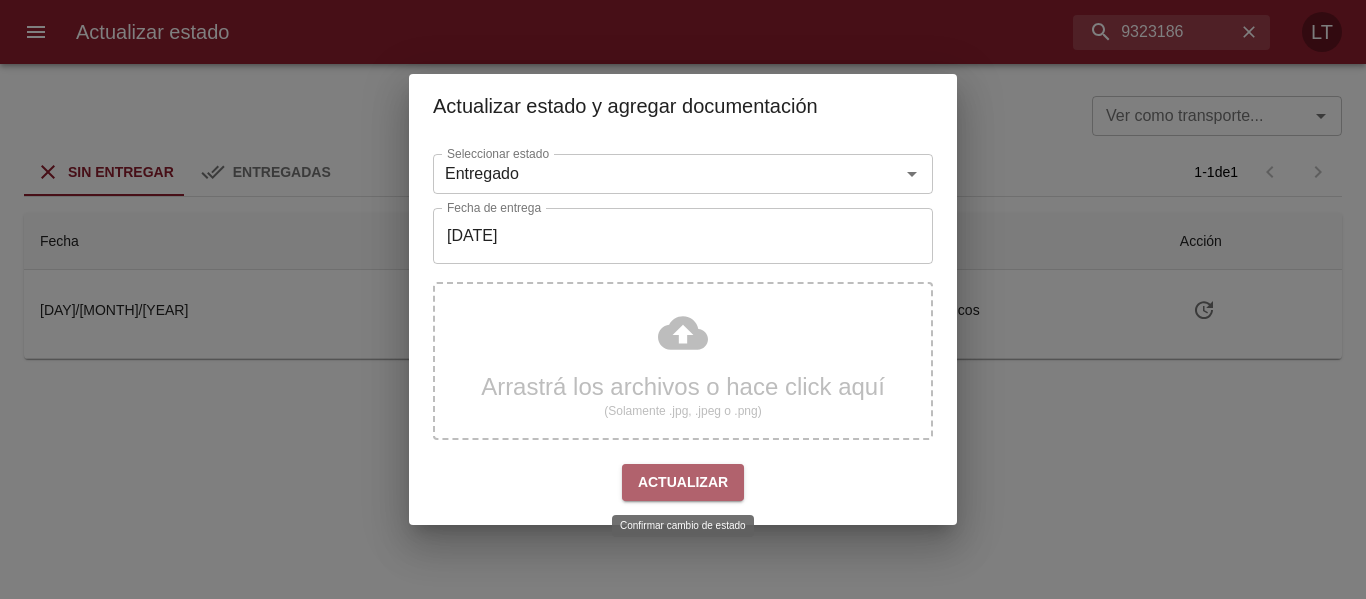 click on "Actualizar" at bounding box center (683, 482) 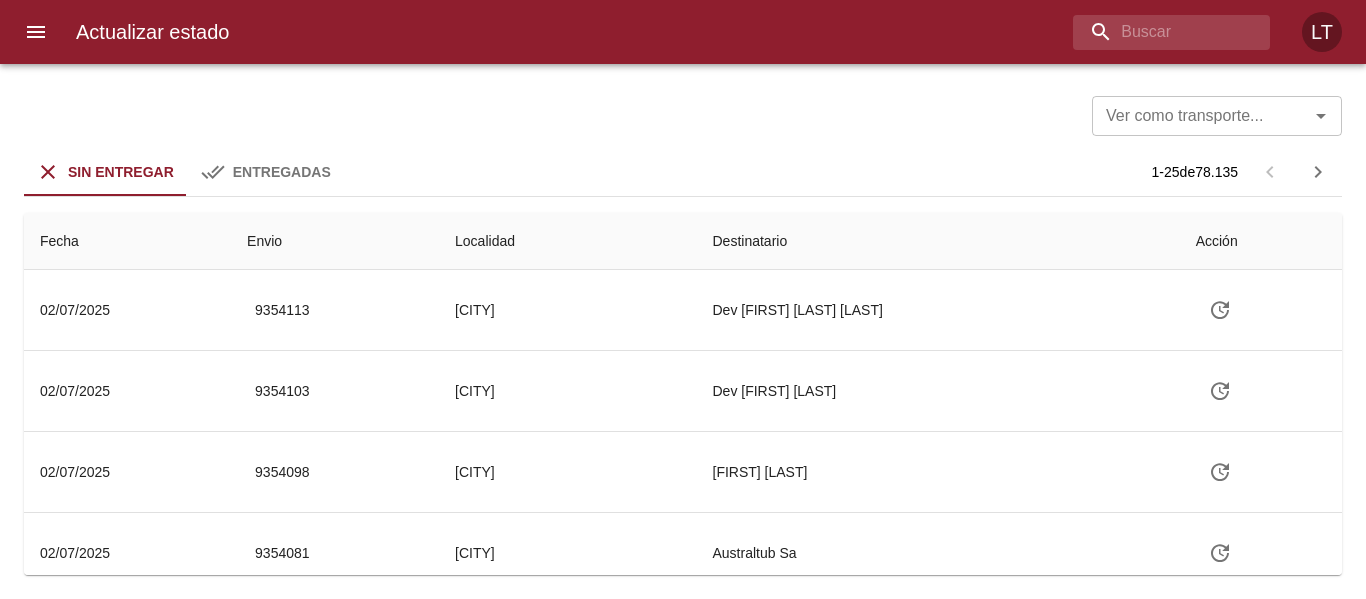 scroll, scrollTop: 0, scrollLeft: 0, axis: both 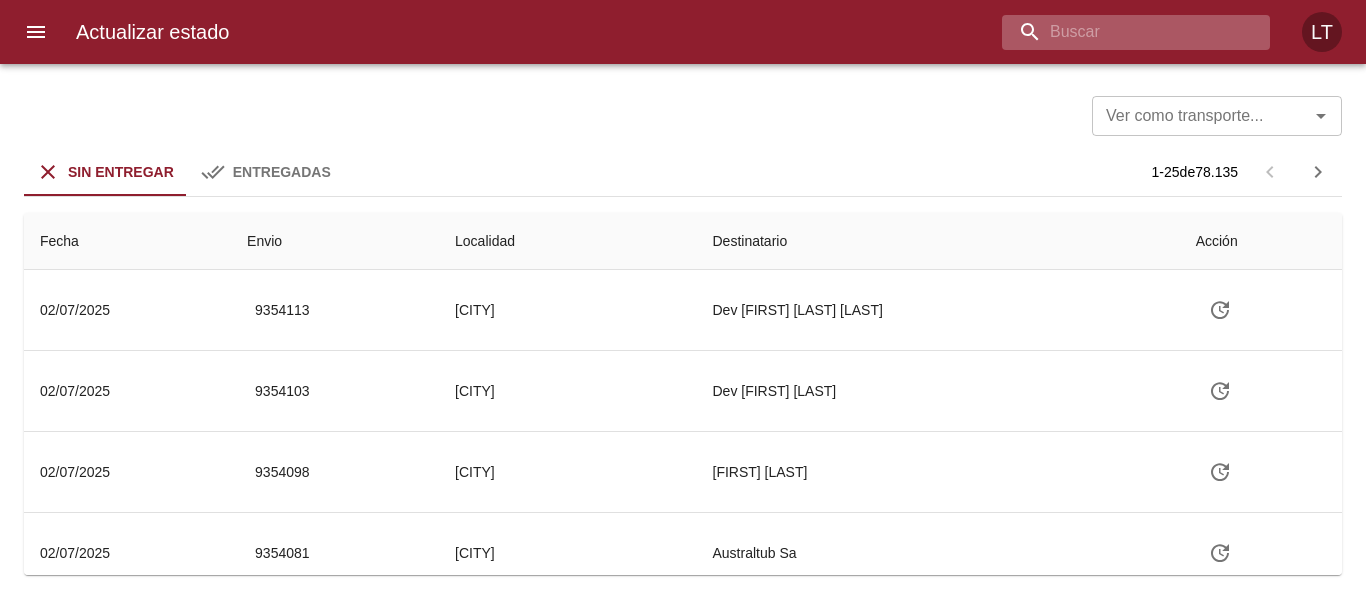 click at bounding box center (1119, 32) 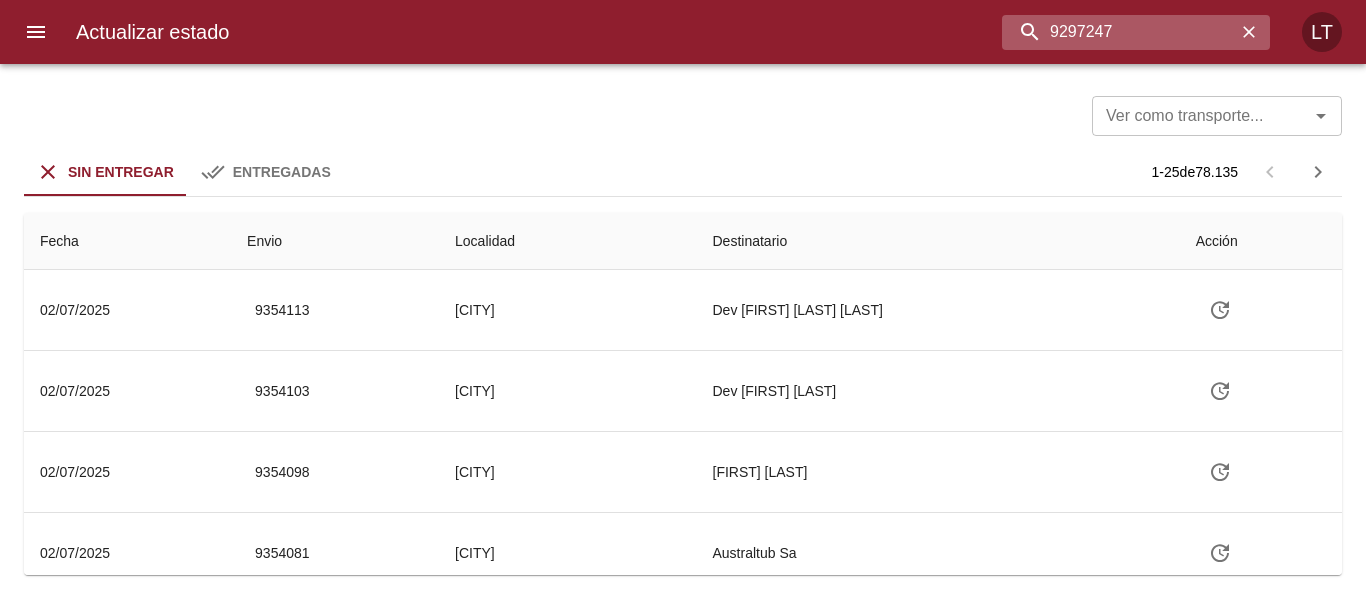 type on "9297247" 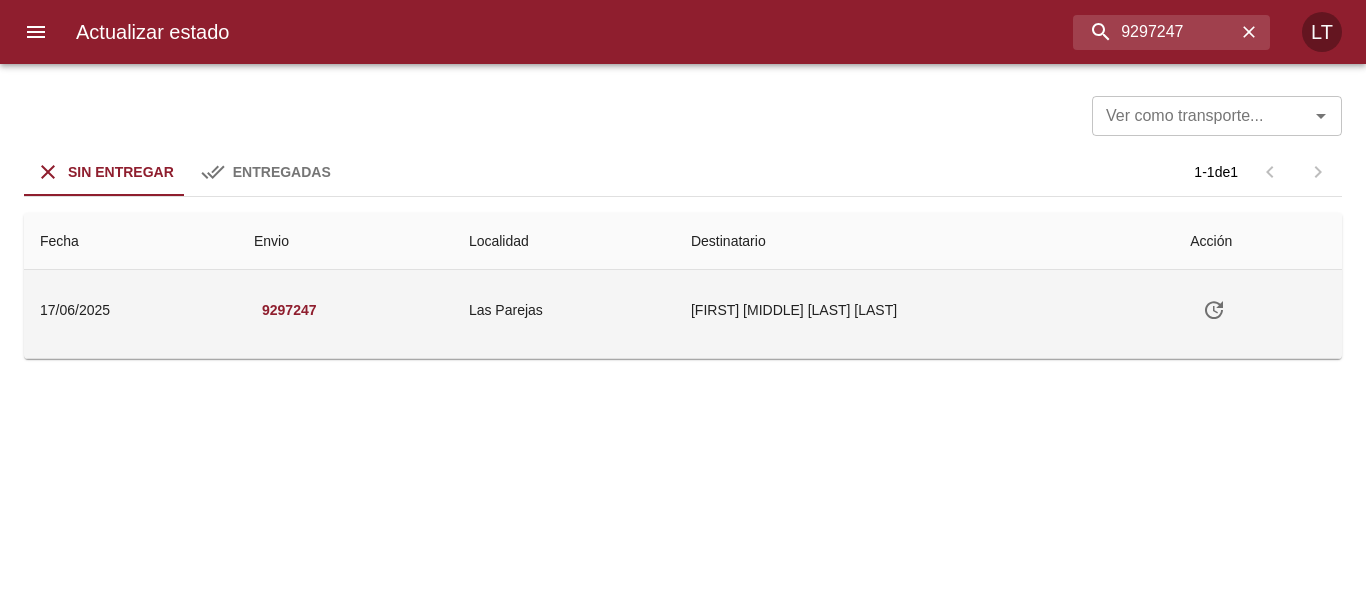 click at bounding box center [1214, 310] 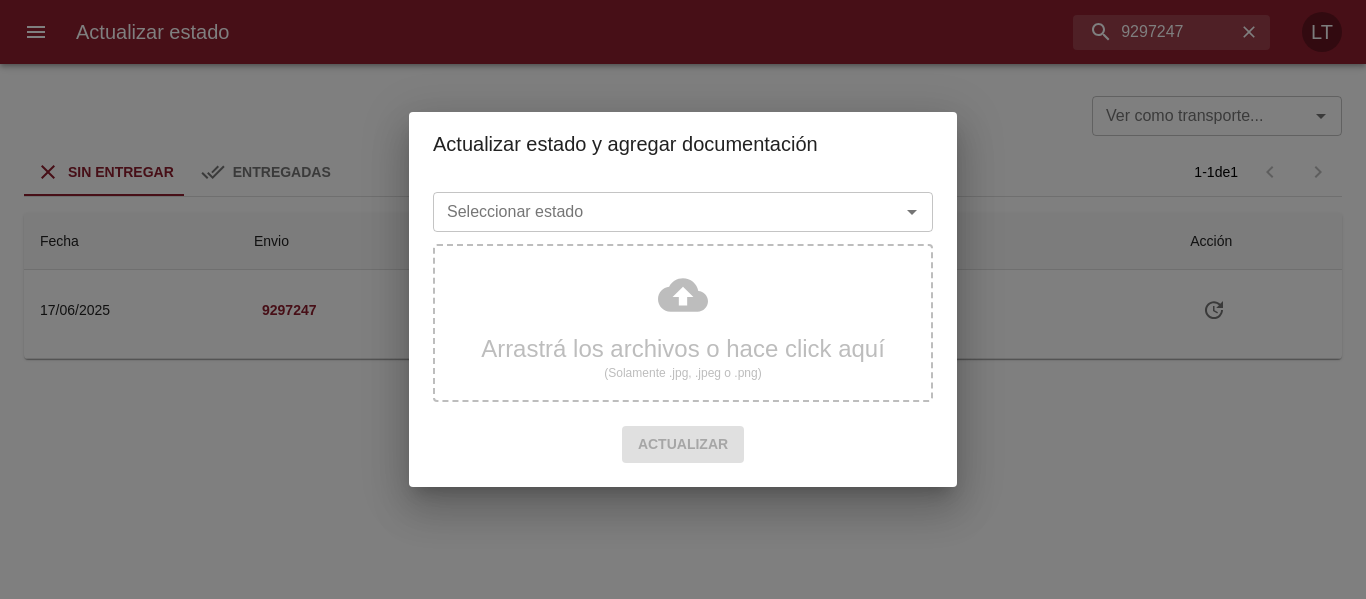 click on "Seleccionar estado" at bounding box center (653, 212) 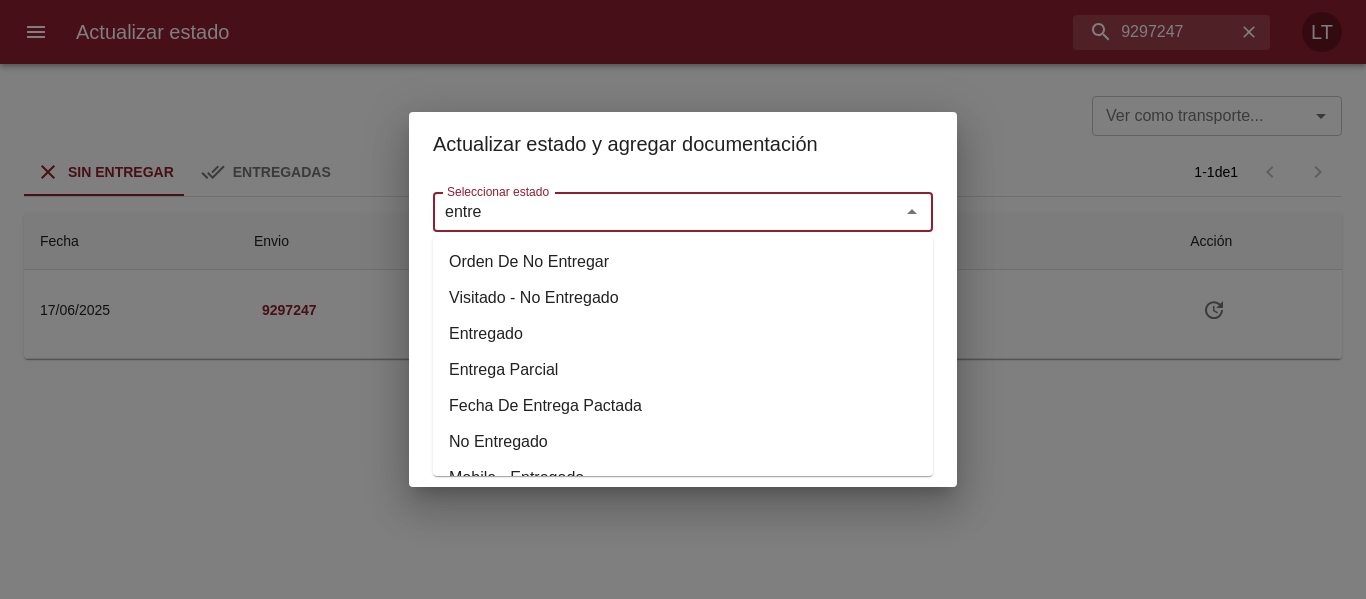 click on "Entregado" at bounding box center [683, 334] 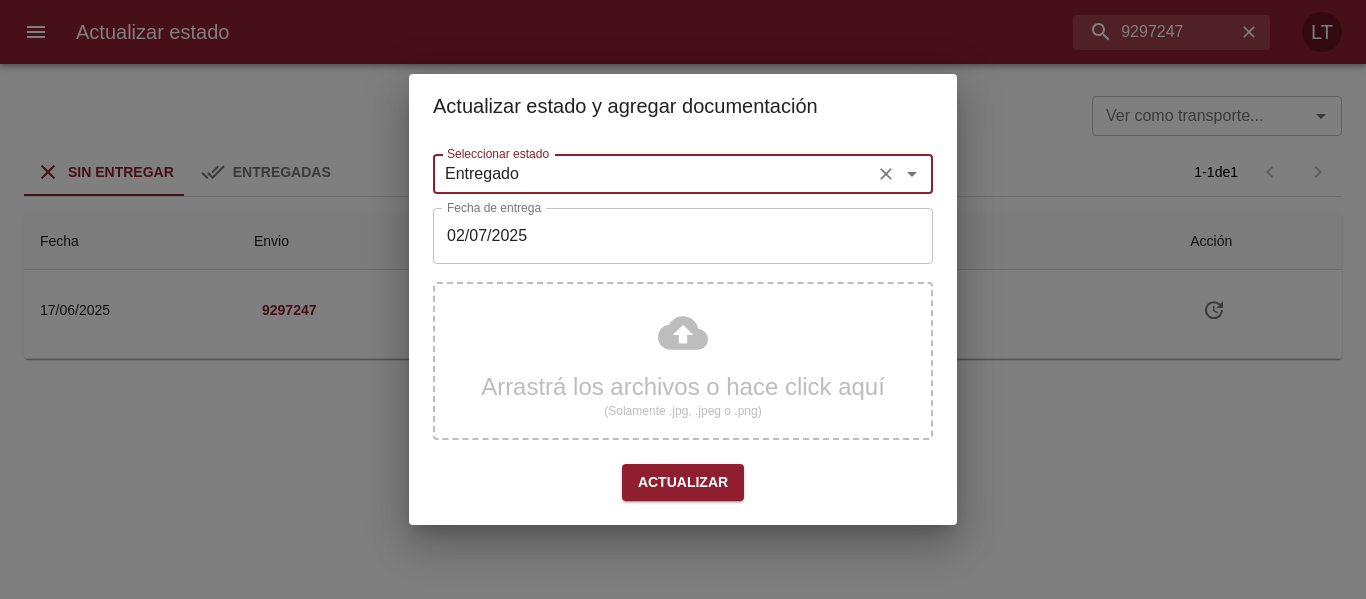 type on "Entregado" 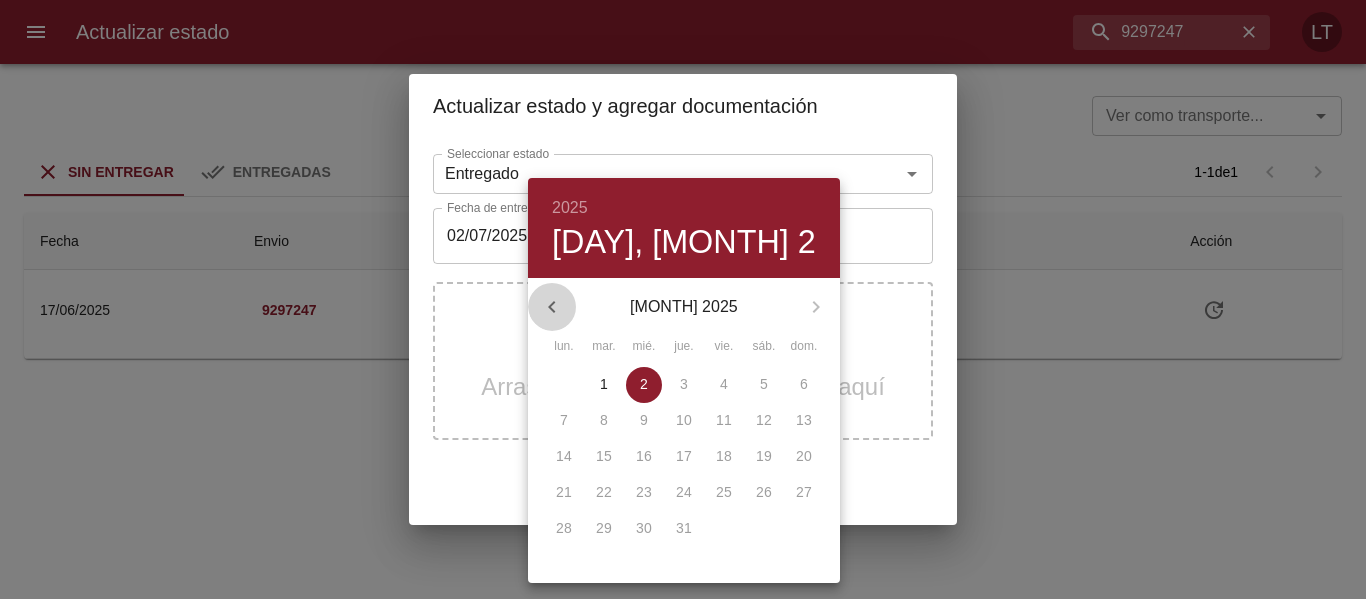 click at bounding box center [552, 307] 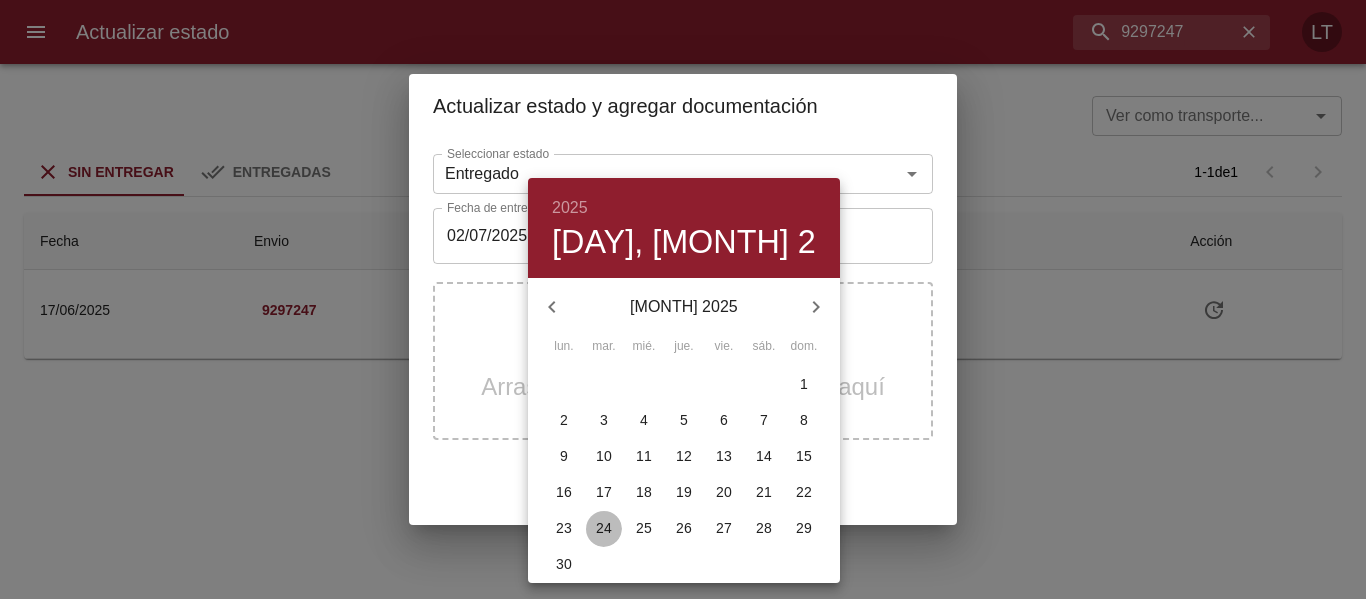 click on "24" at bounding box center (564, 384) 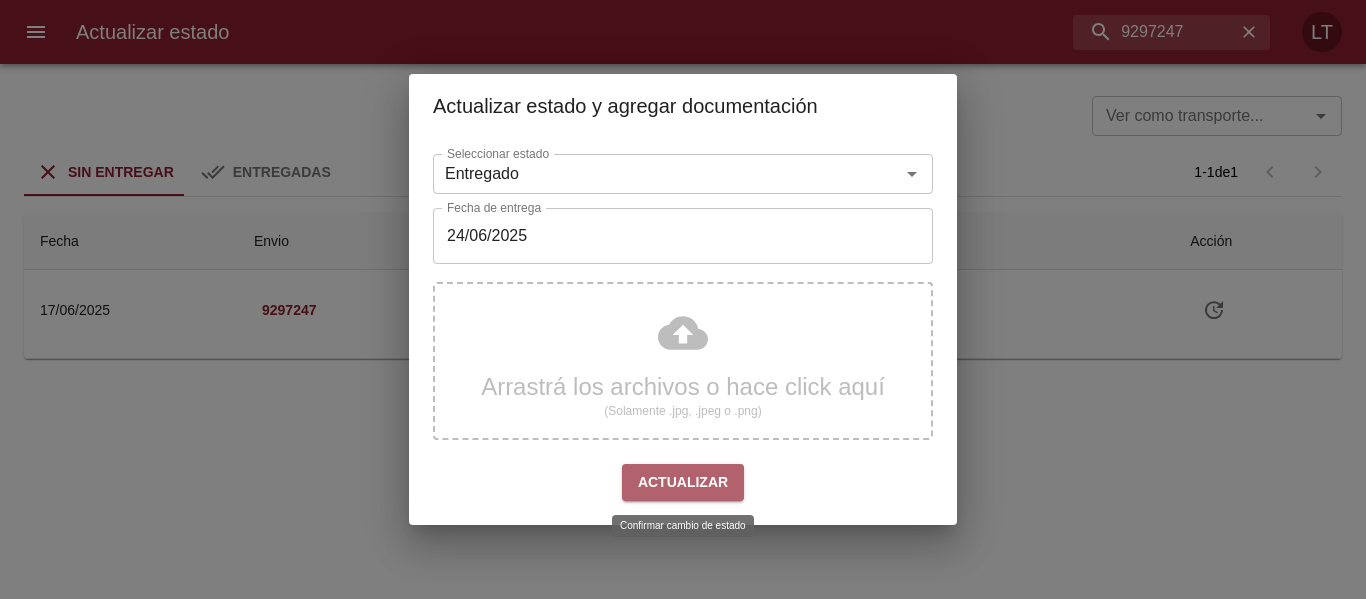 click on "Actualizar" at bounding box center (683, 482) 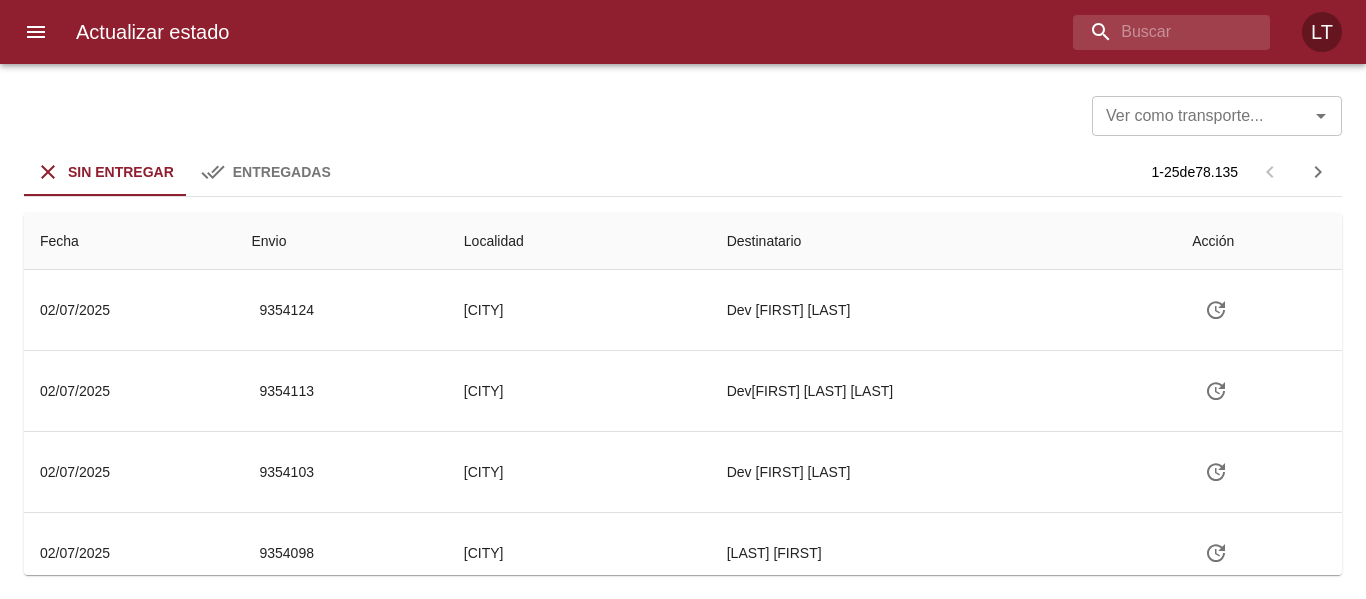 scroll, scrollTop: 0, scrollLeft: 0, axis: both 